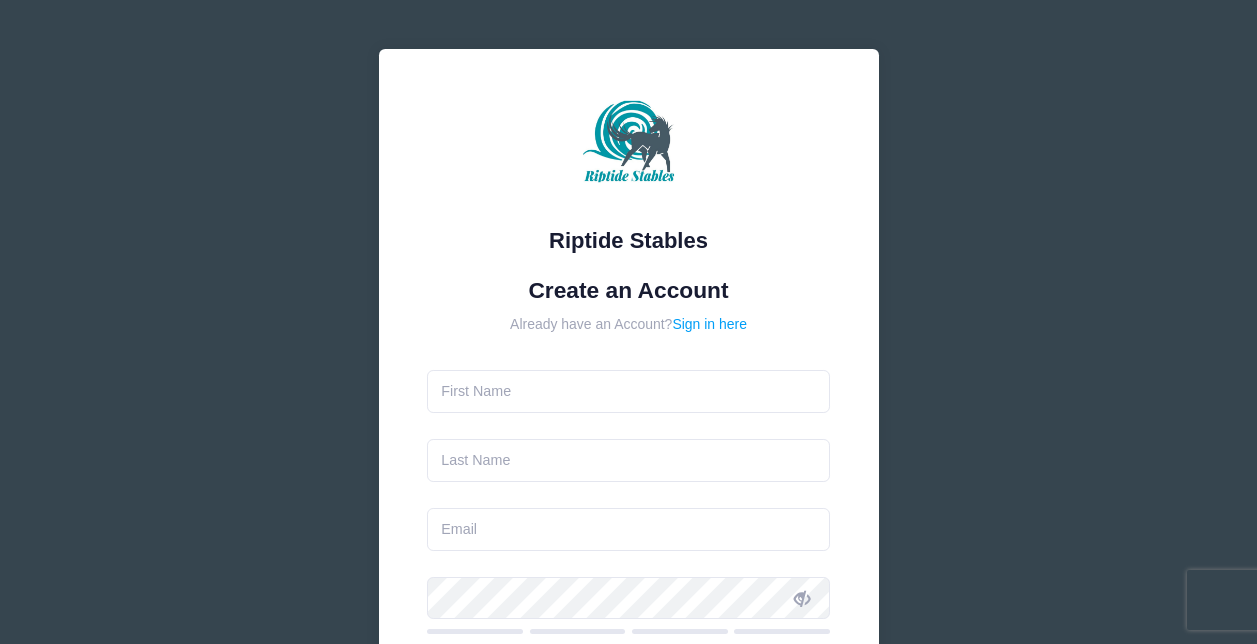 scroll, scrollTop: 0, scrollLeft: 0, axis: both 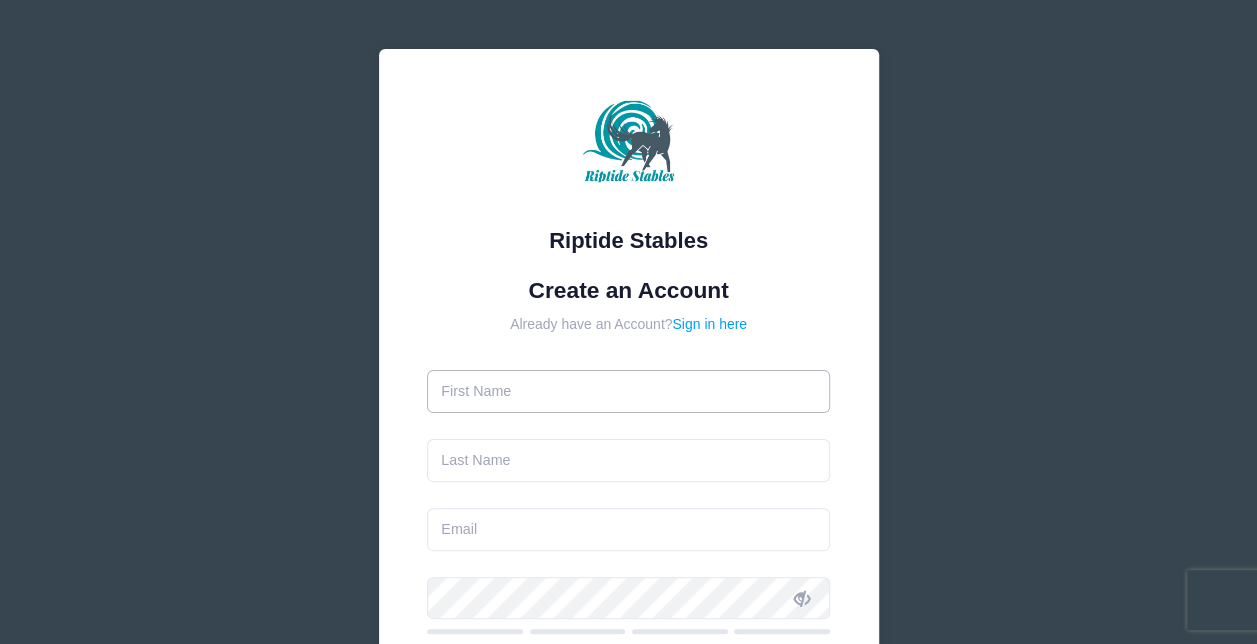 click at bounding box center [628, 391] 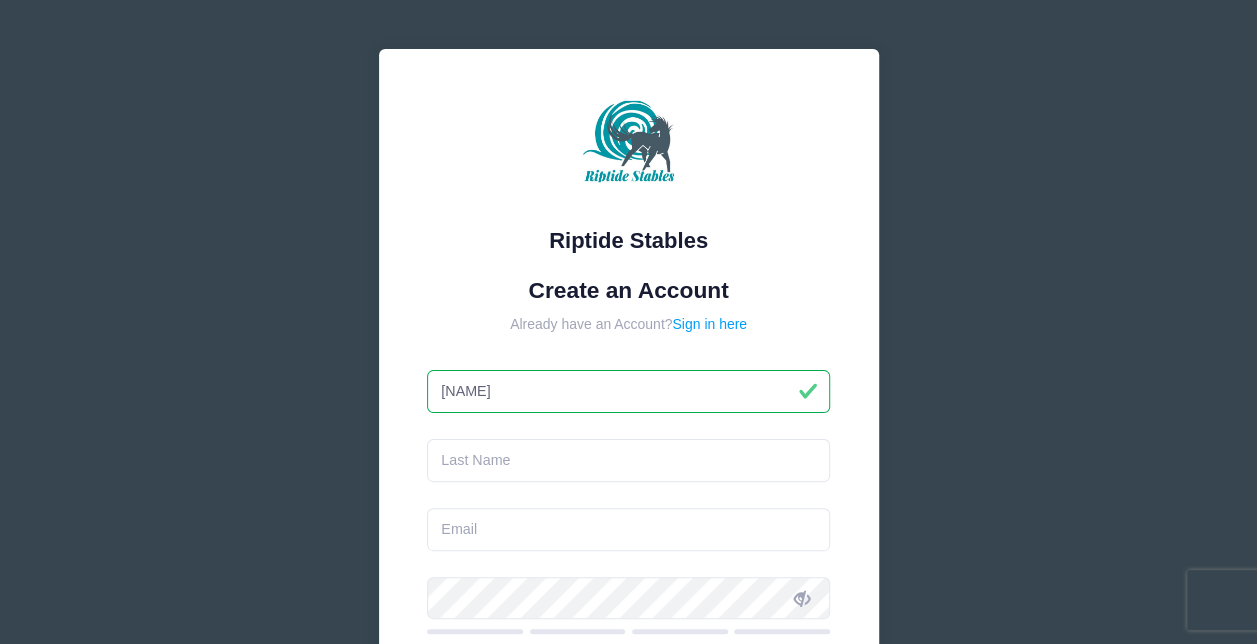 type on "Amy" 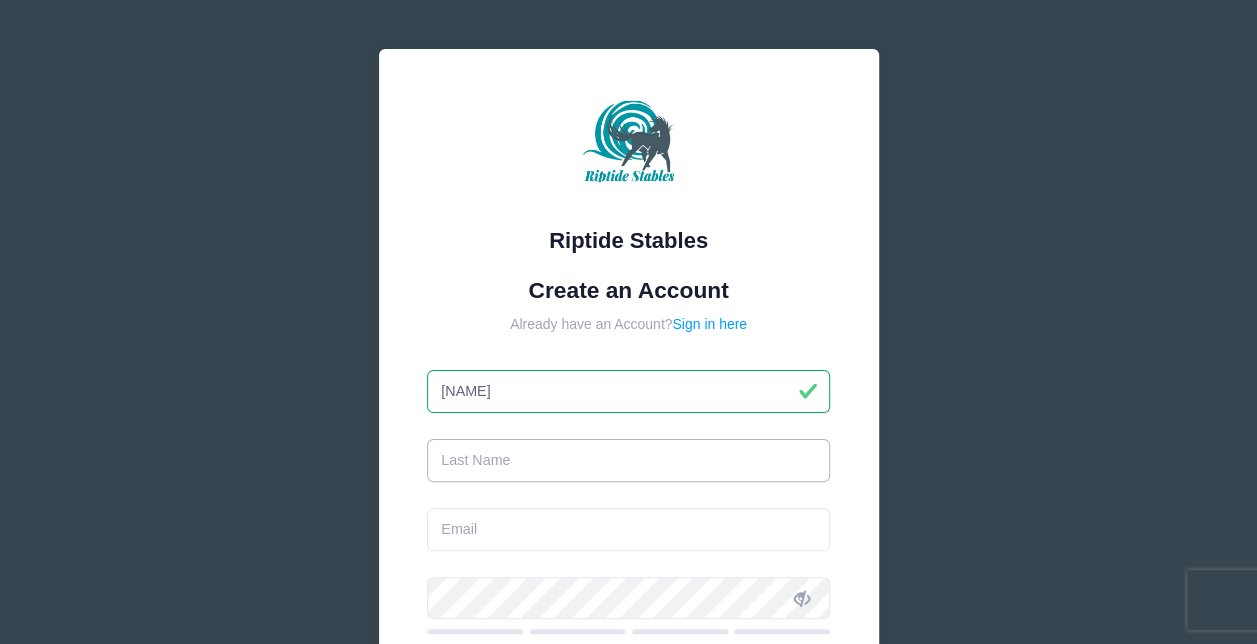type on "b" 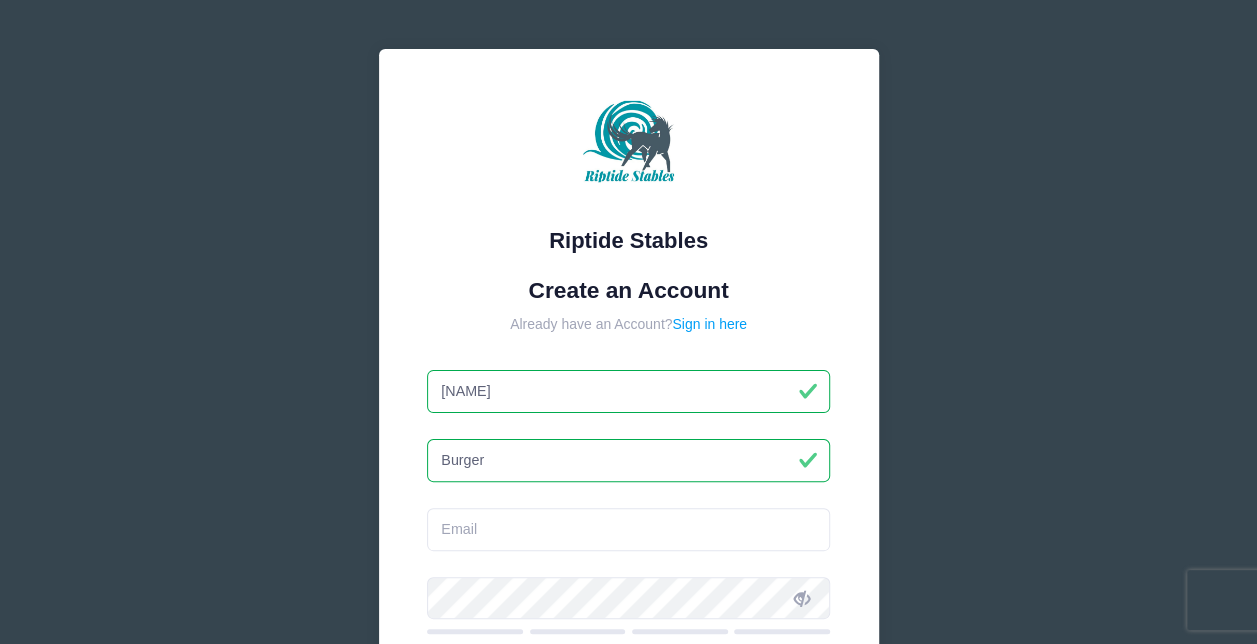 type on "[LAST]" 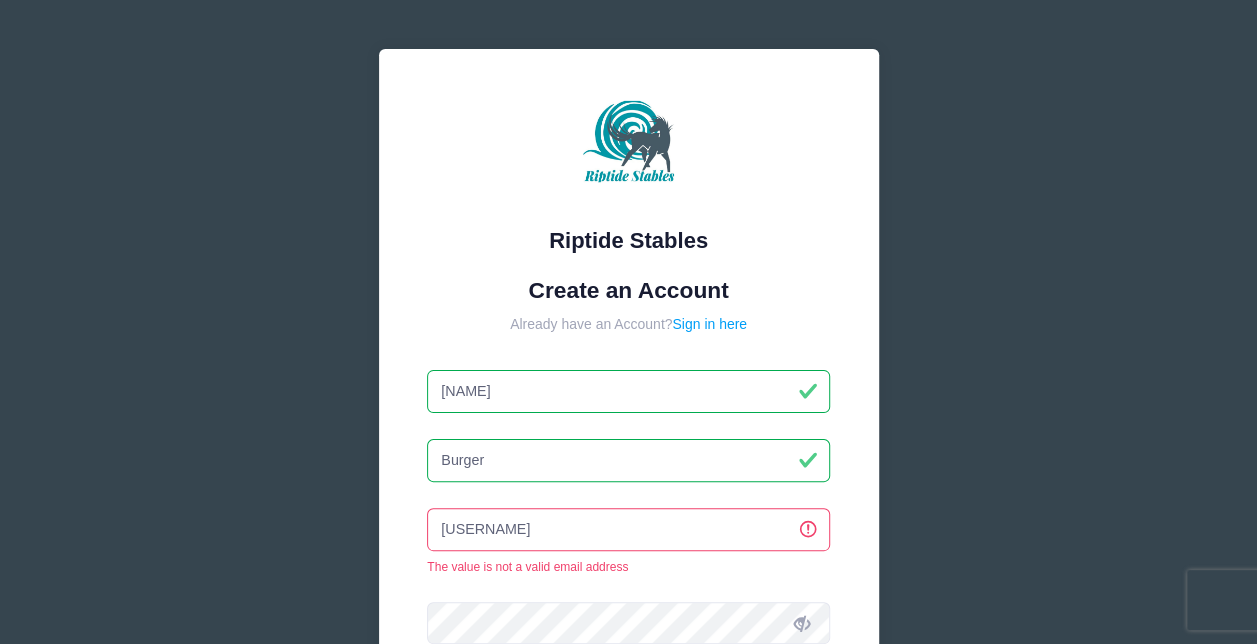 click on "amyburger" at bounding box center (628, 529) 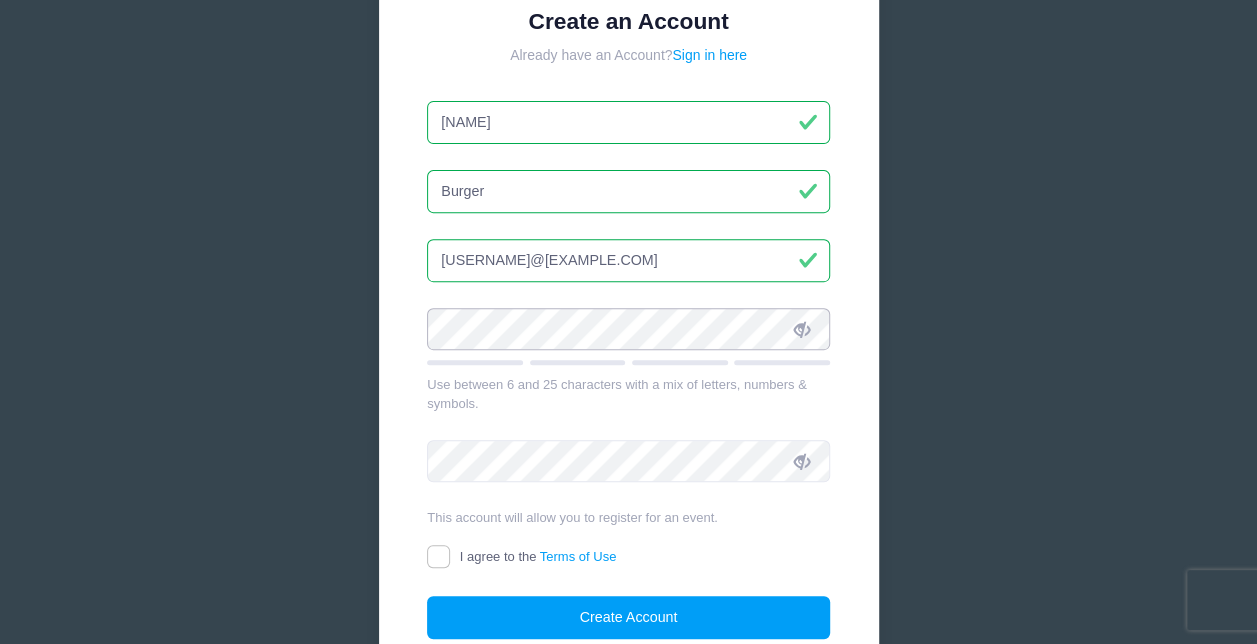 scroll, scrollTop: 273, scrollLeft: 0, axis: vertical 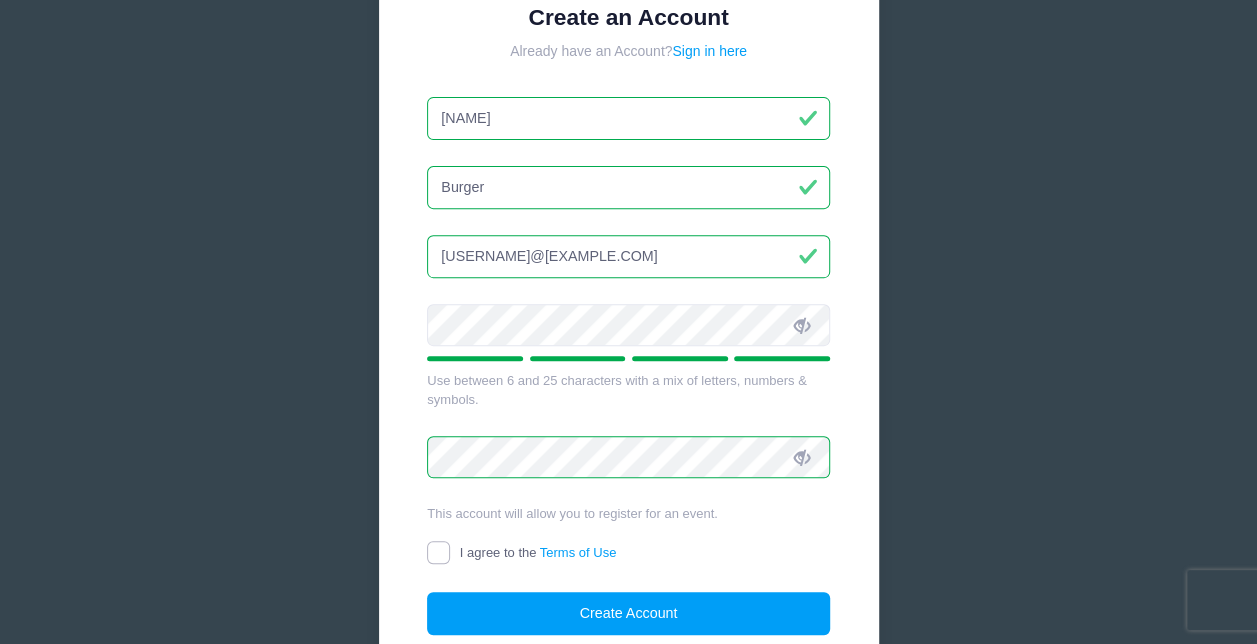 click on "I agree to the
Terms of Use" at bounding box center (438, 552) 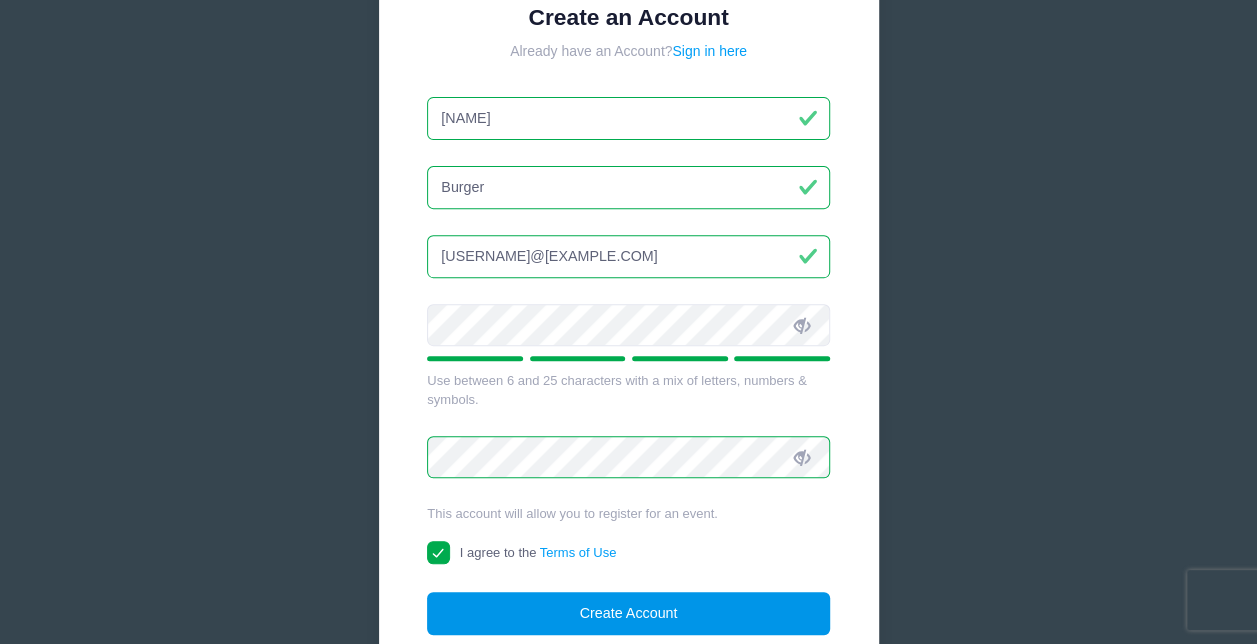 click on "Create Account" at bounding box center (628, 613) 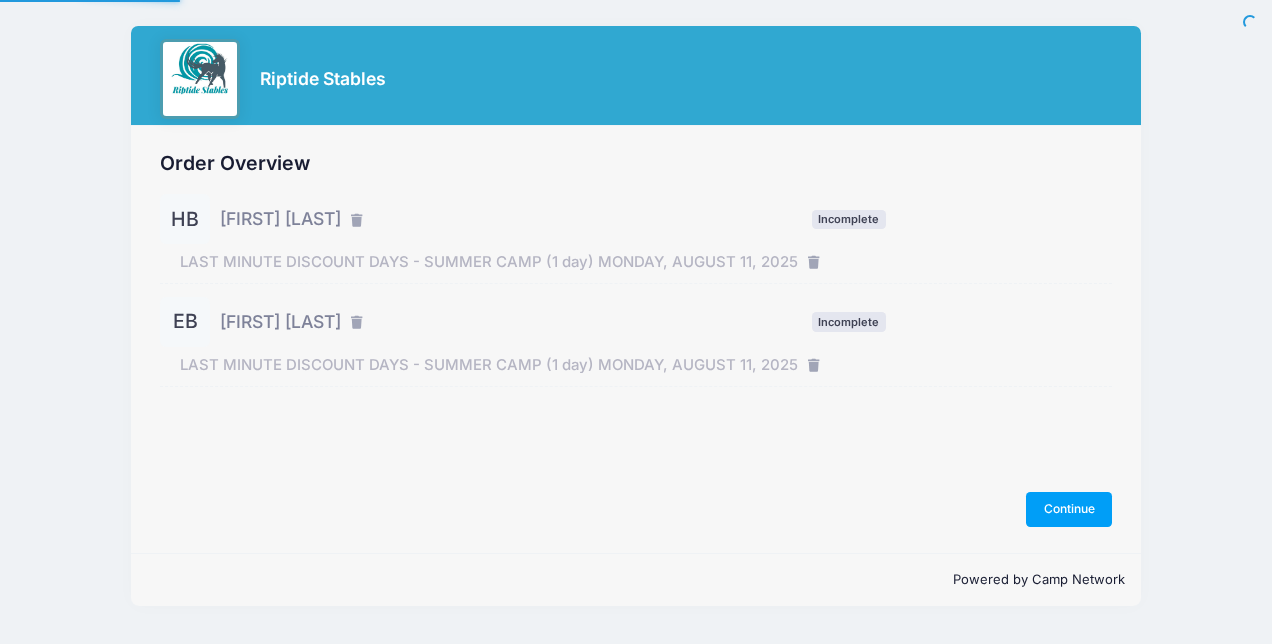 scroll, scrollTop: 0, scrollLeft: 0, axis: both 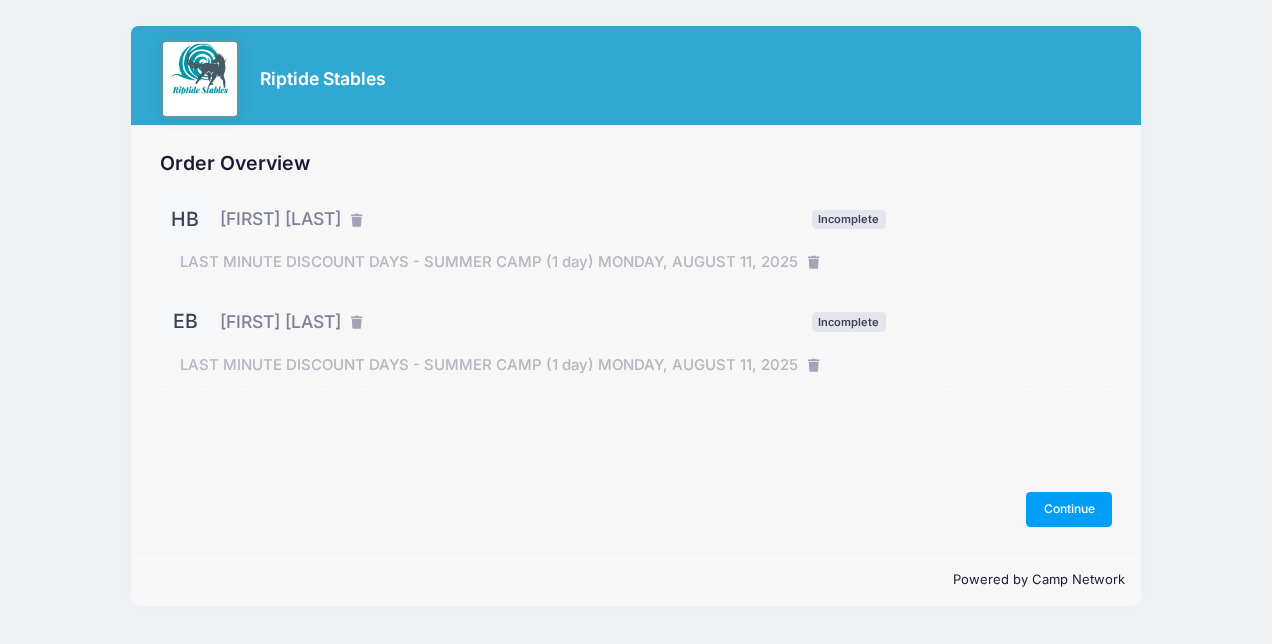 click on "Incomplete" at bounding box center [849, 219] 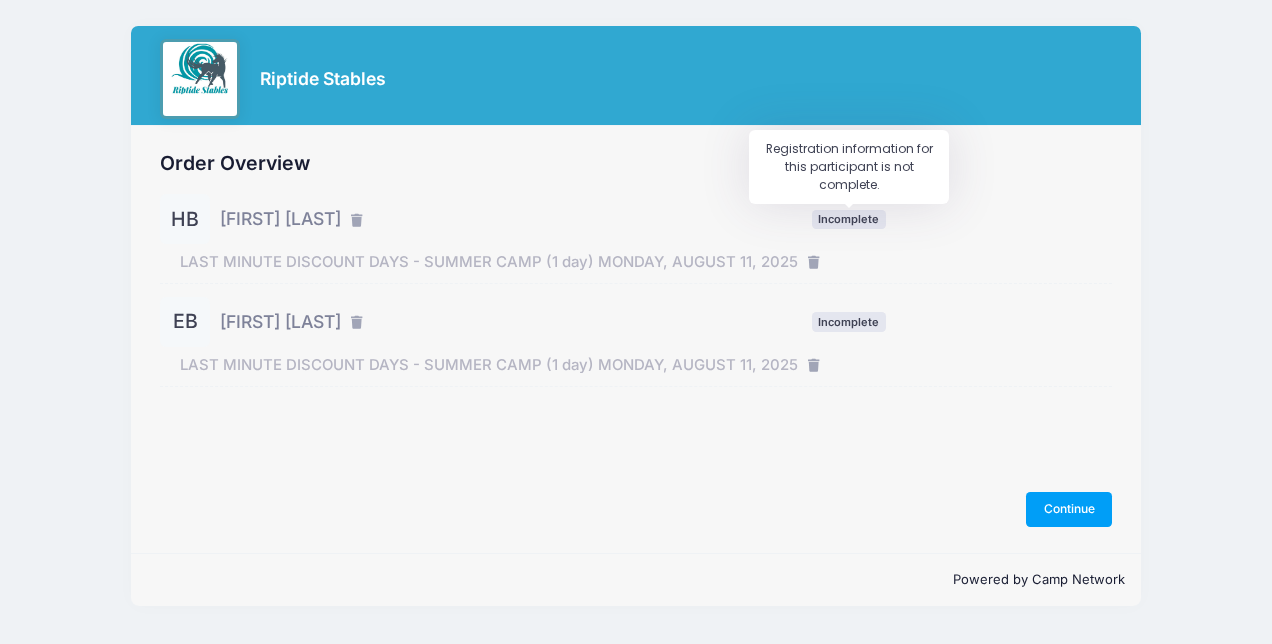 click on "LAST MINUTE DISCOUNT DAYS - SUMMER CAMP (1 day) MONDAY, [MONTH] [DAY], [YEAR]" at bounding box center (636, 262) 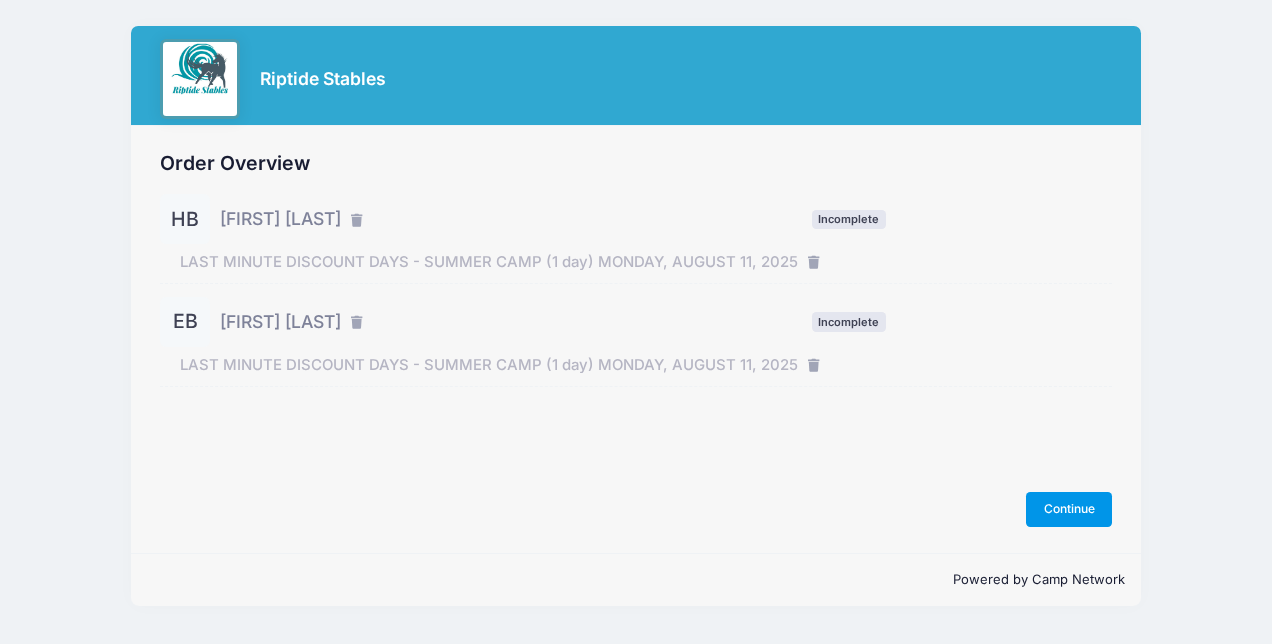 click on "Continue" at bounding box center [1069, 509] 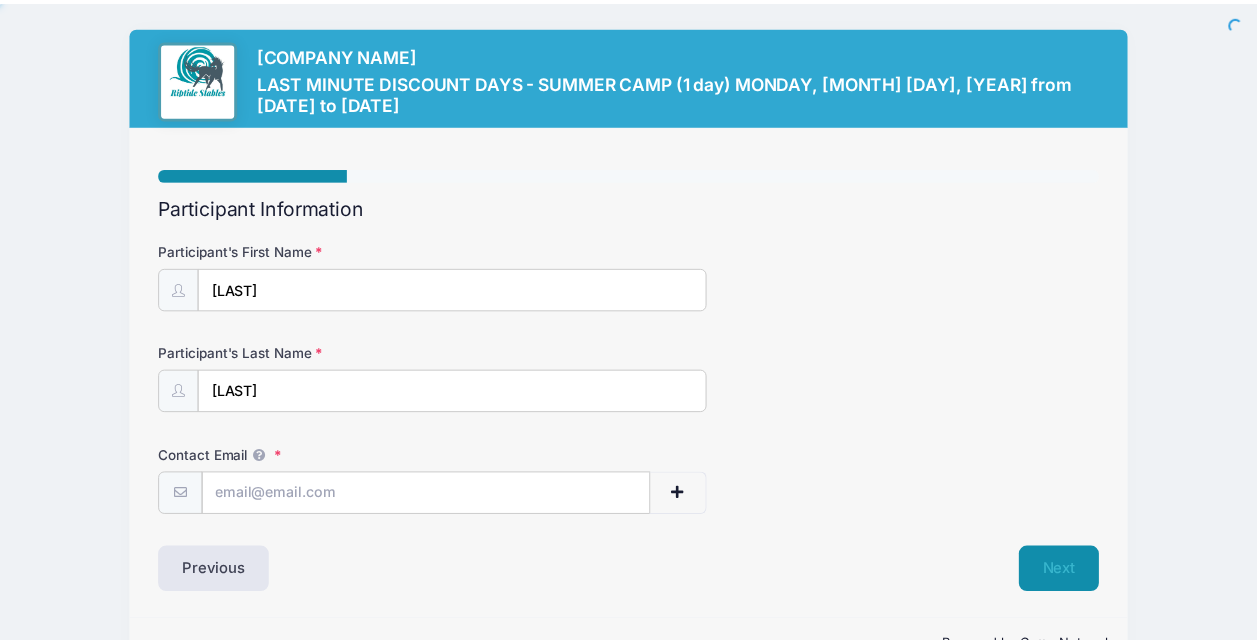 scroll, scrollTop: 0, scrollLeft: 0, axis: both 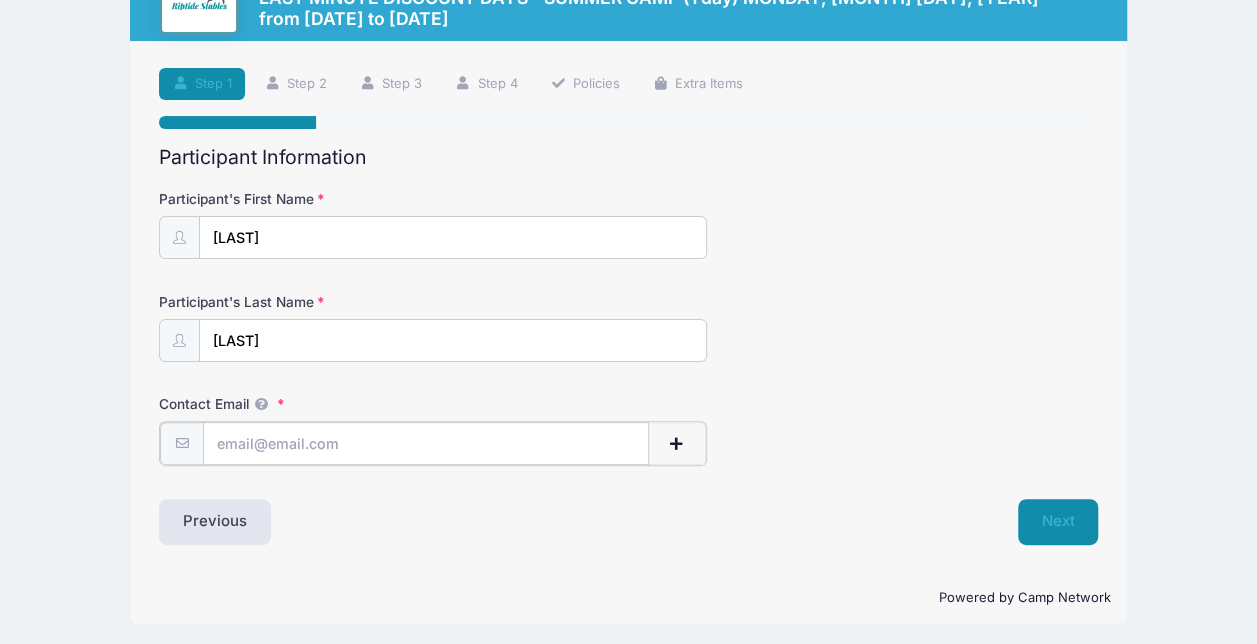 click on "Contact Email" at bounding box center (426, 443) 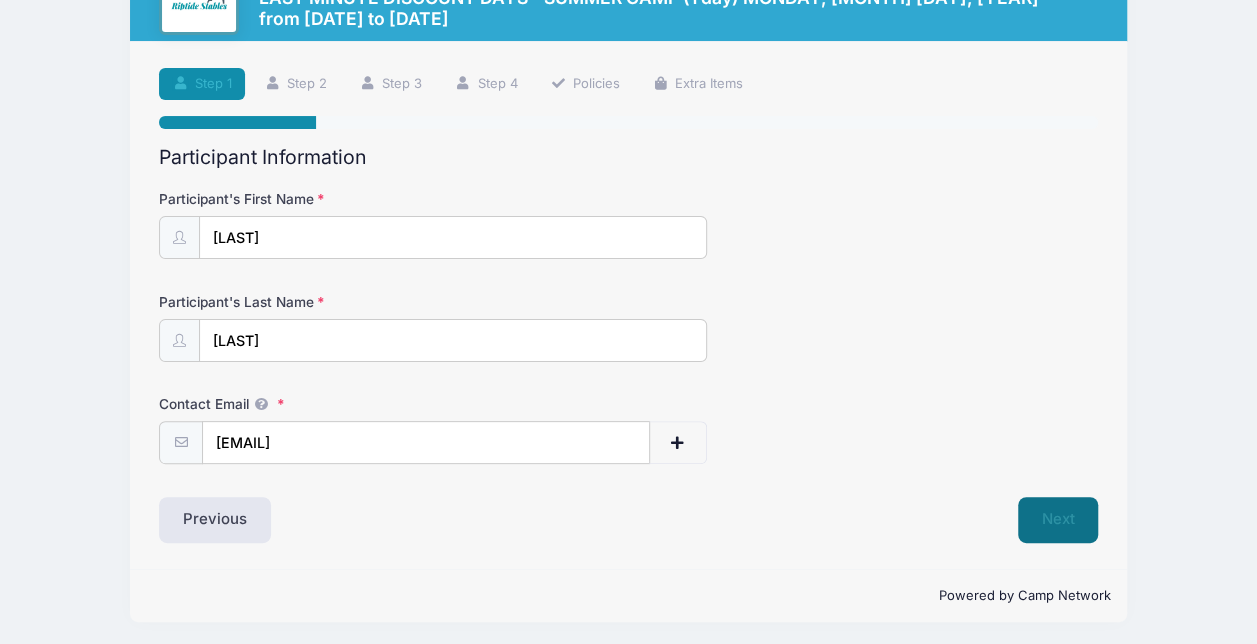 click on "Next" at bounding box center (1058, 520) 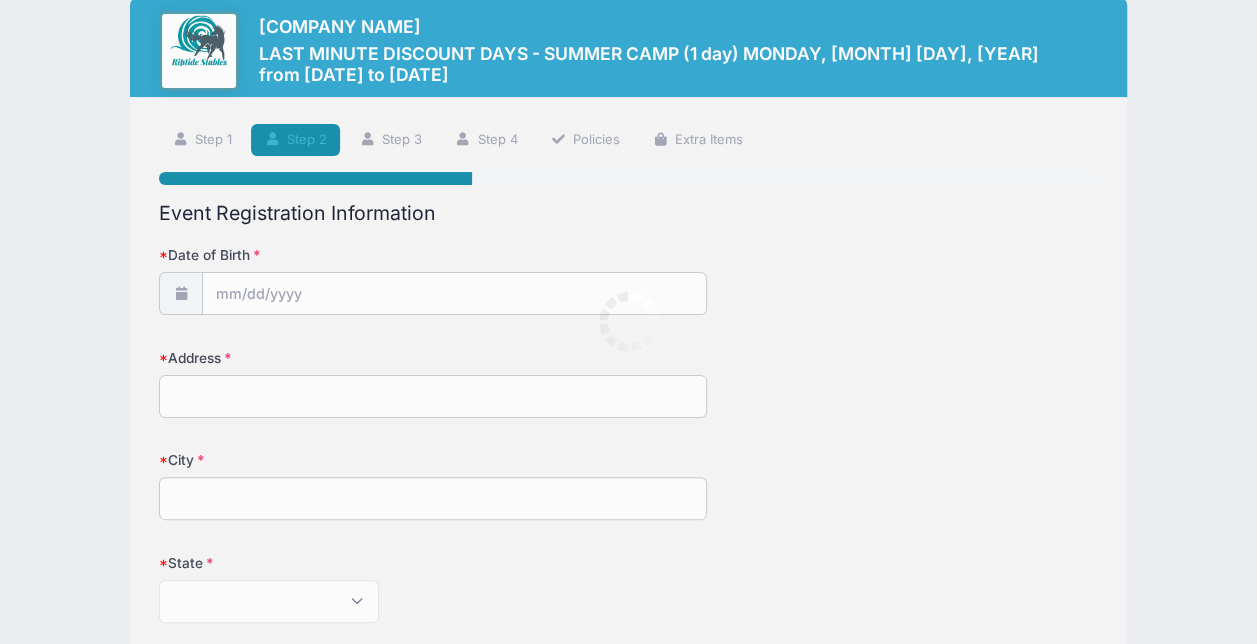 scroll, scrollTop: 0, scrollLeft: 0, axis: both 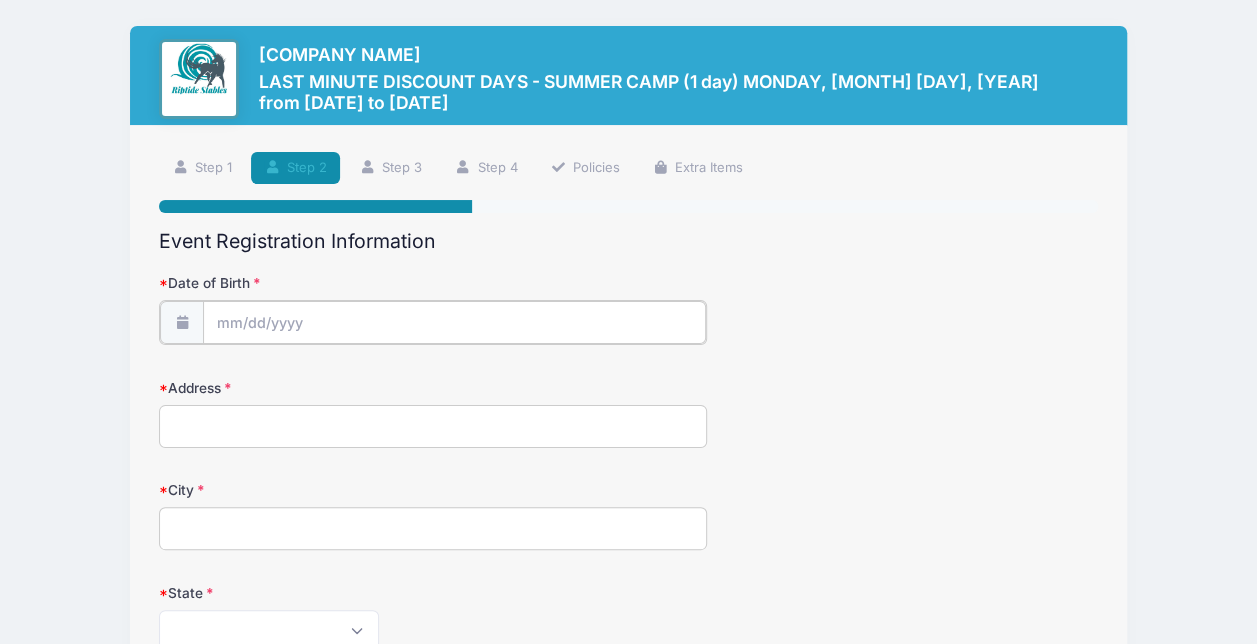 click on "Date of Birth" at bounding box center [454, 322] 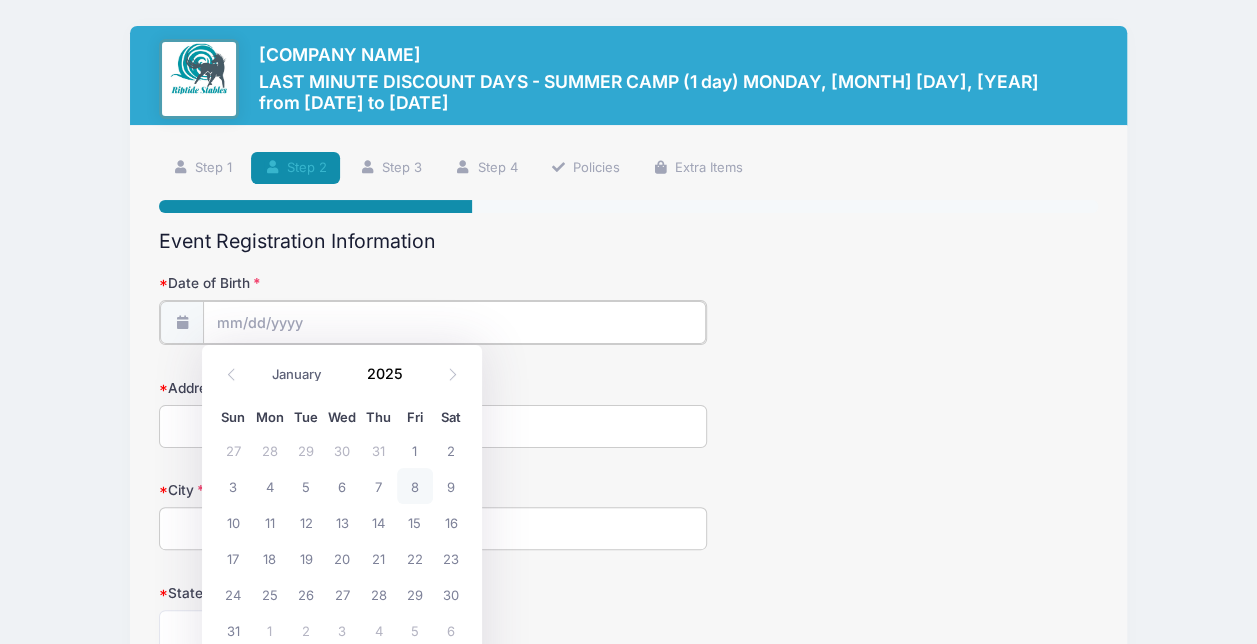 click on "Date of Birth" at bounding box center (454, 322) 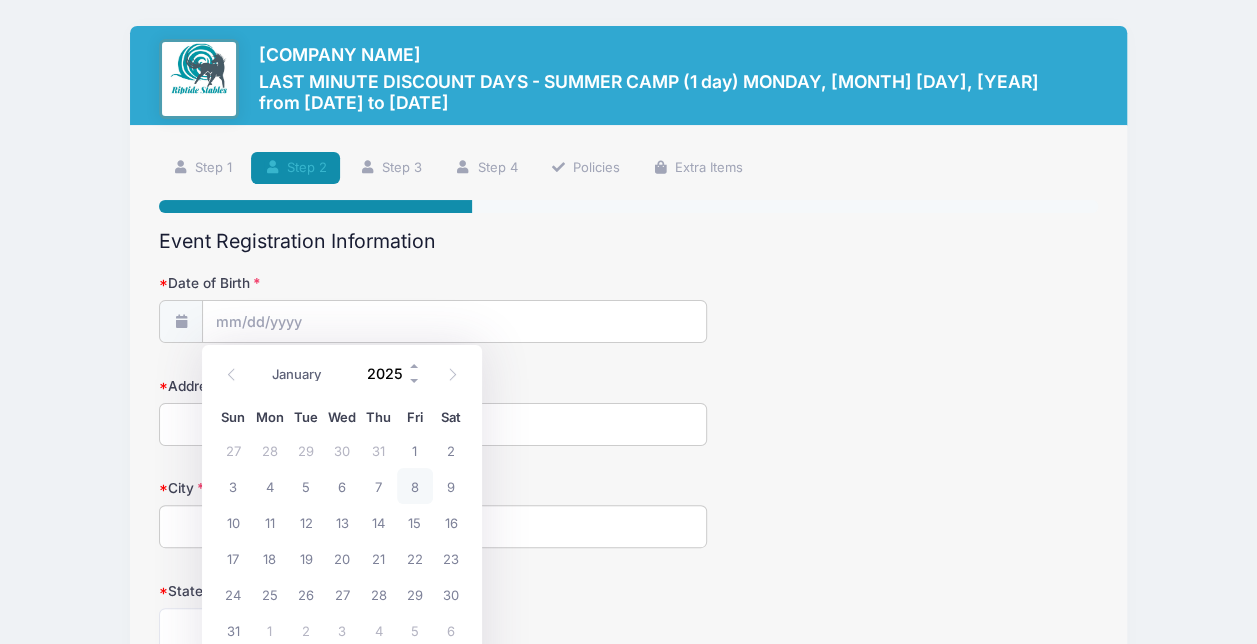 click on "2025" at bounding box center [389, 374] 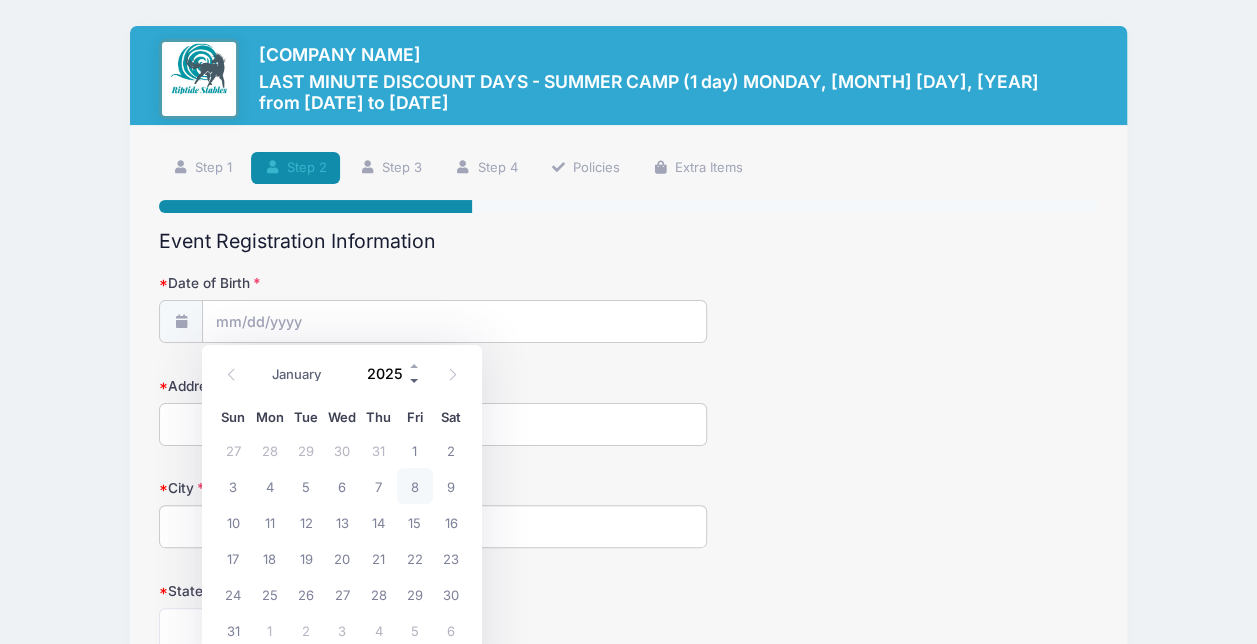 click at bounding box center [415, 381] 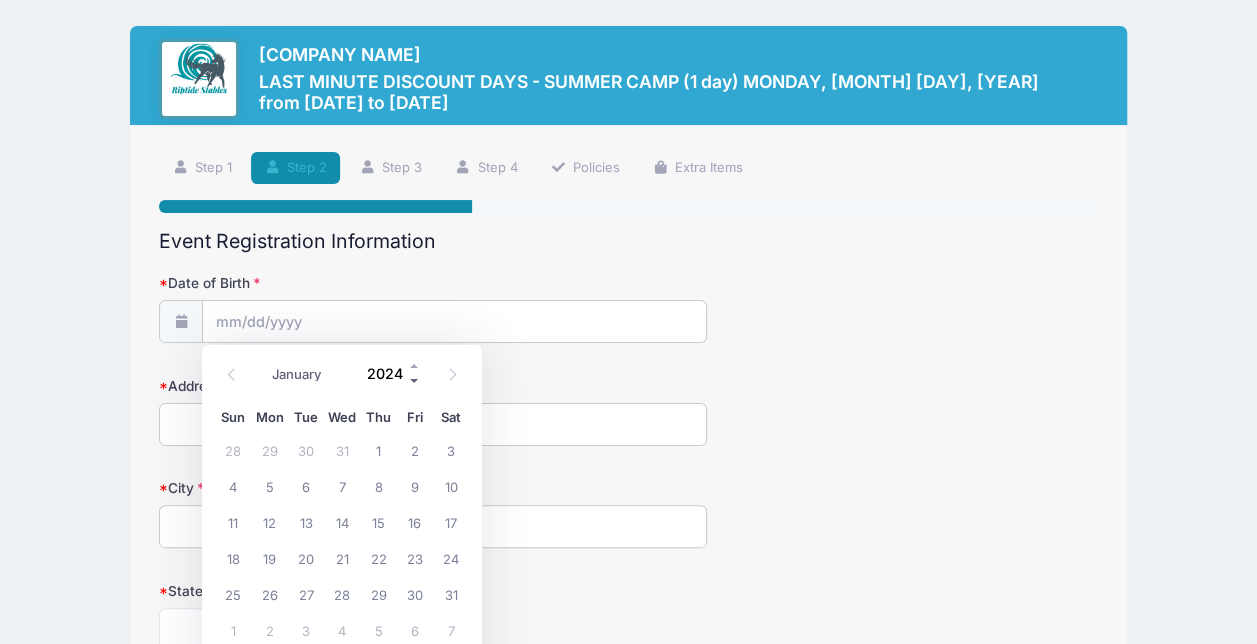 click at bounding box center [415, 381] 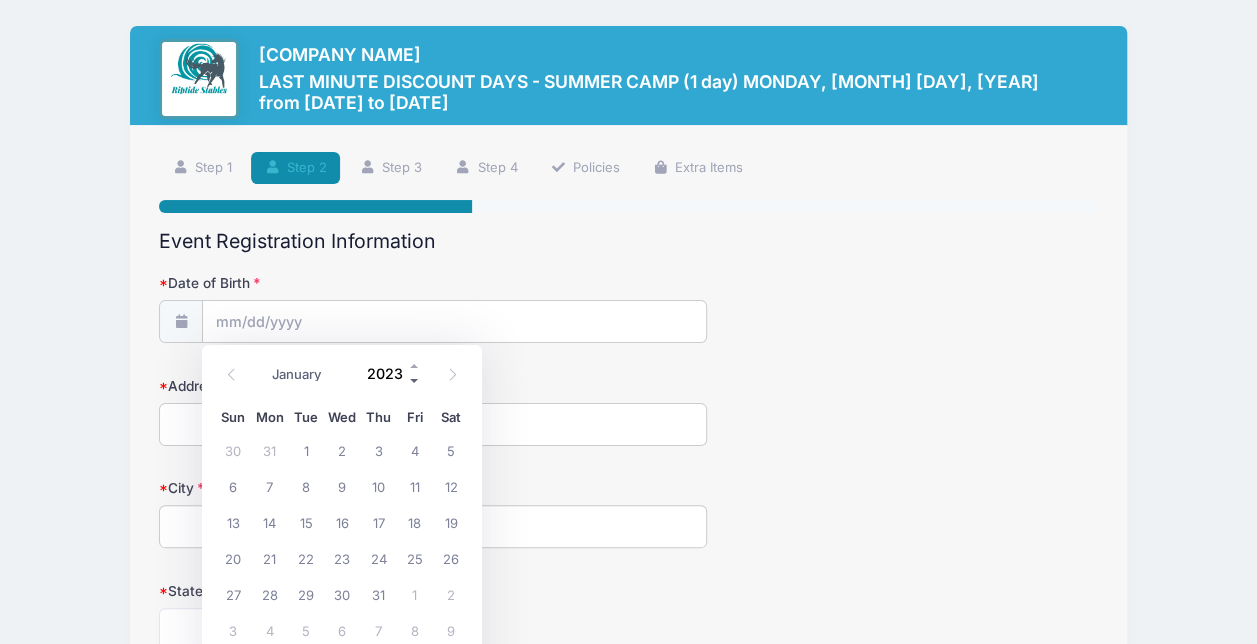 click at bounding box center [415, 381] 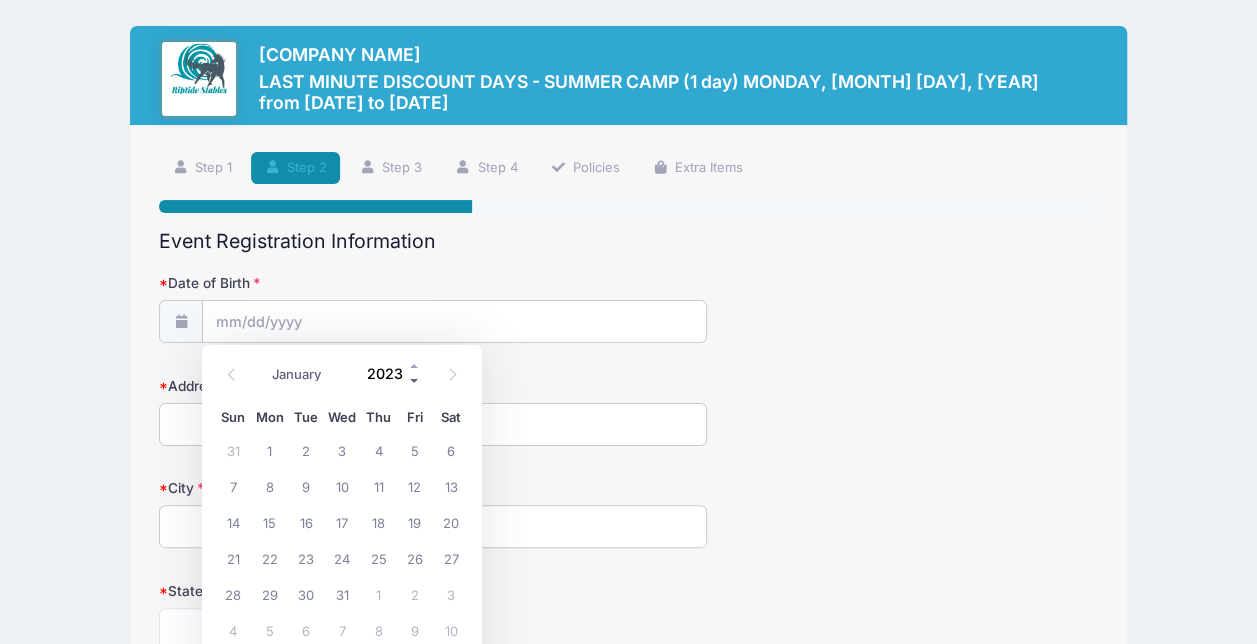 click at bounding box center [415, 381] 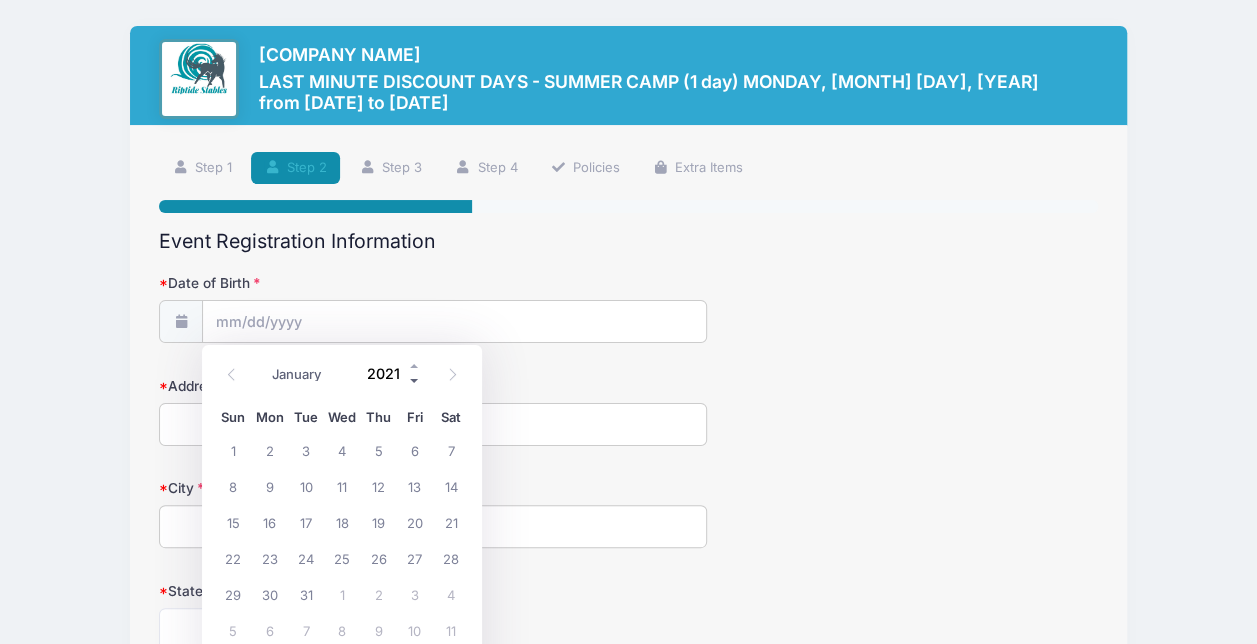 click at bounding box center (415, 381) 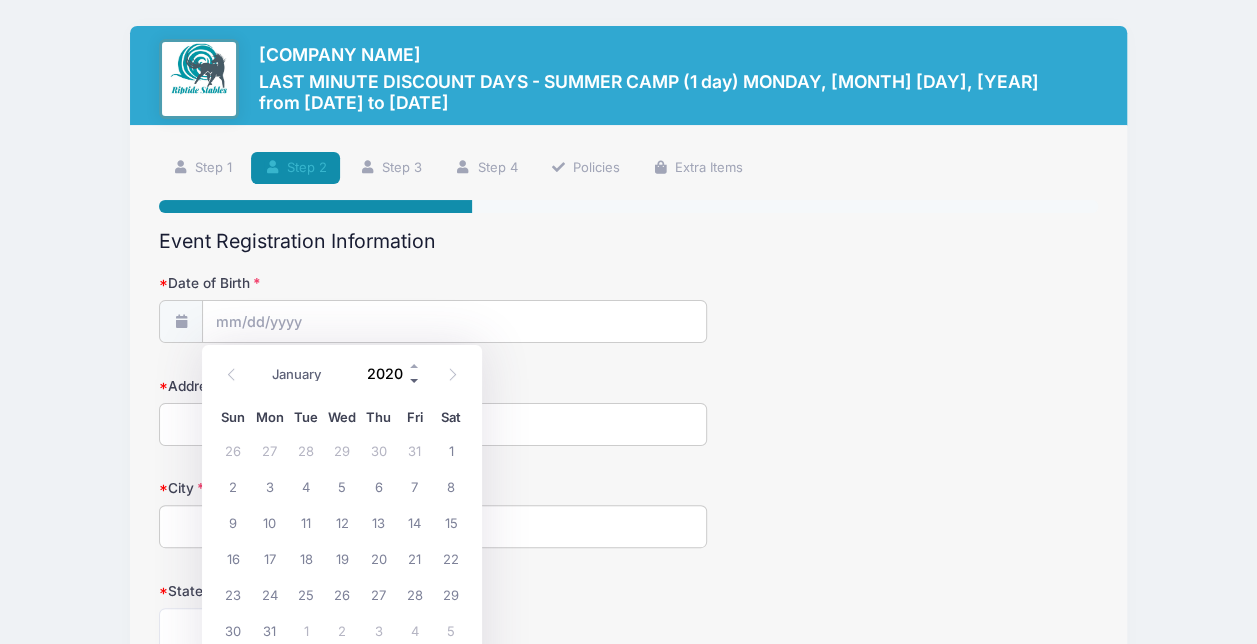 click at bounding box center (415, 381) 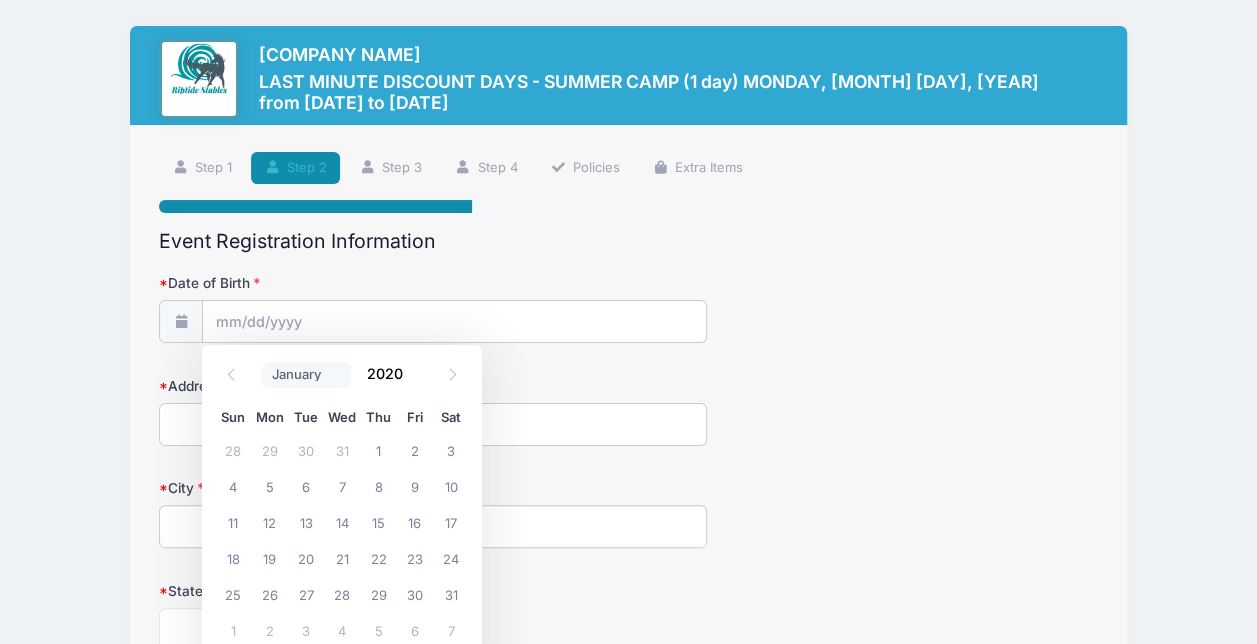click on "January February March April May June July August September October November December" at bounding box center (306, 375) 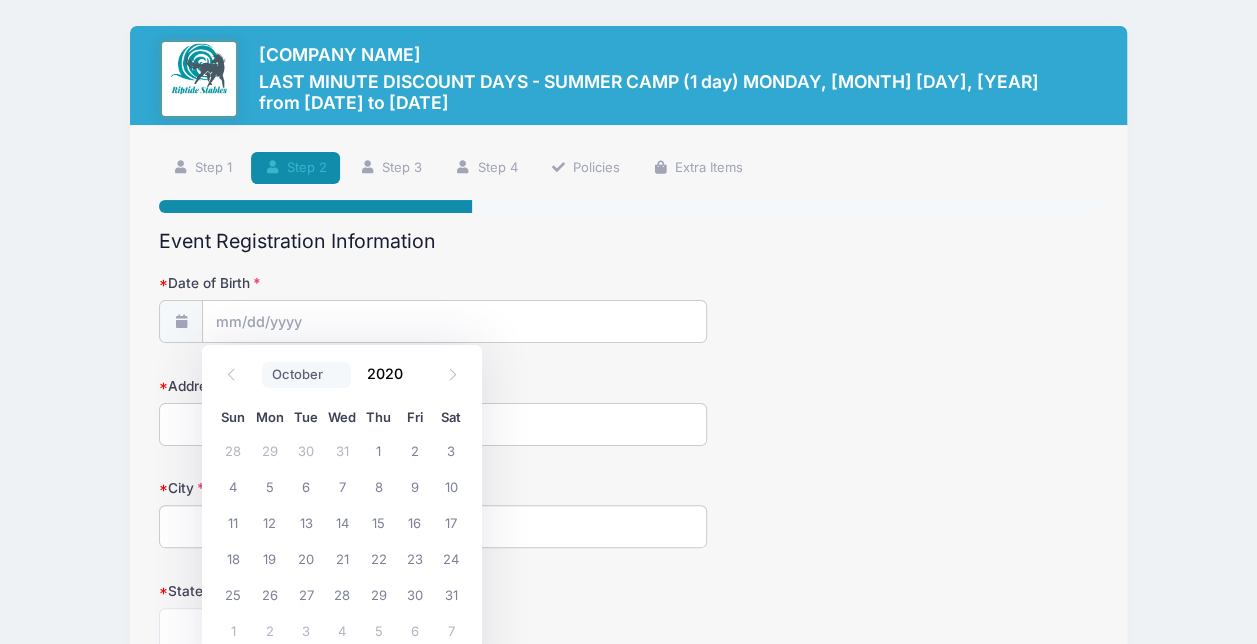 click on "January February March April May June July August September October November December" at bounding box center [306, 375] 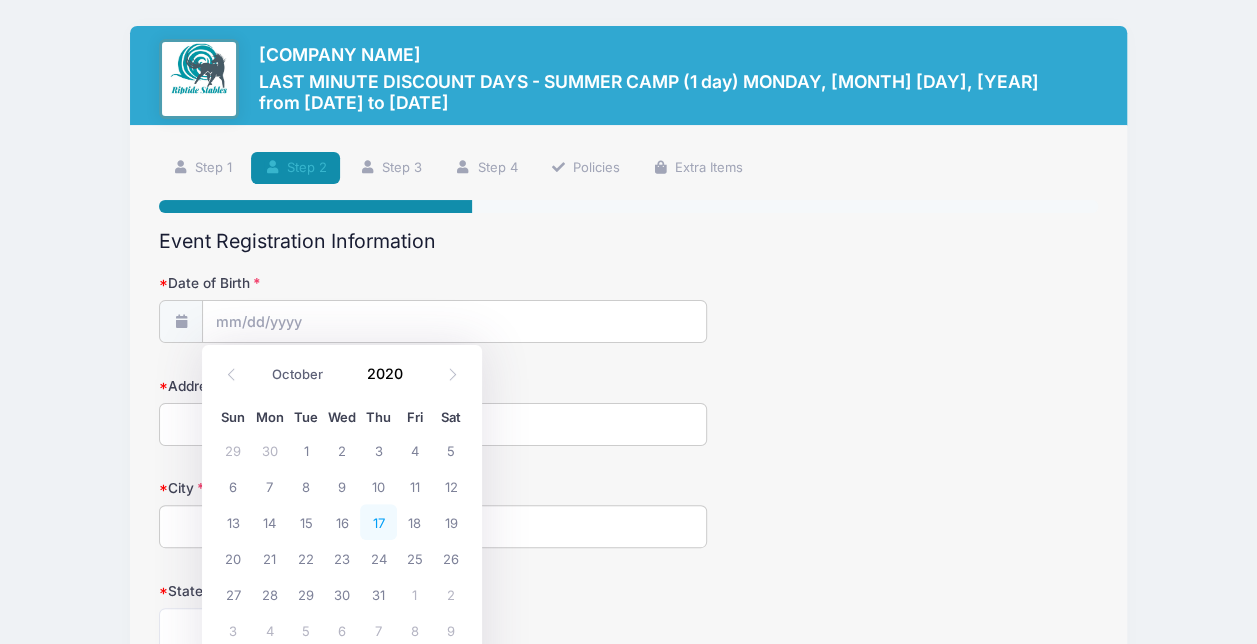 click on "17" at bounding box center [378, 522] 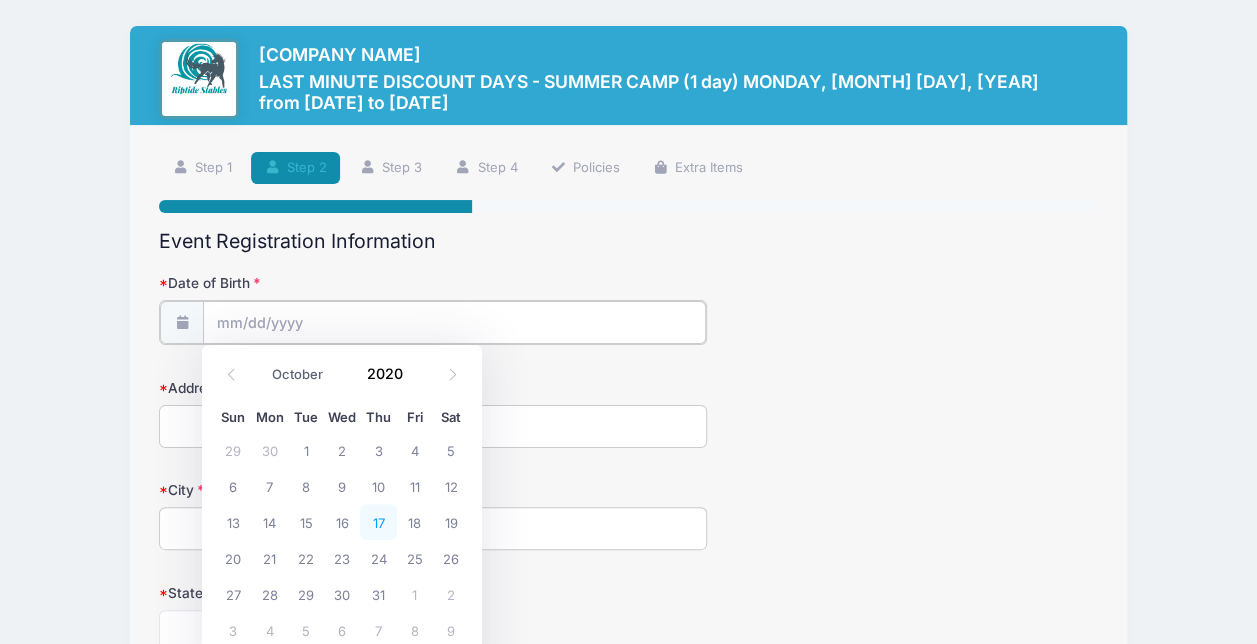 type on "10/17/2019" 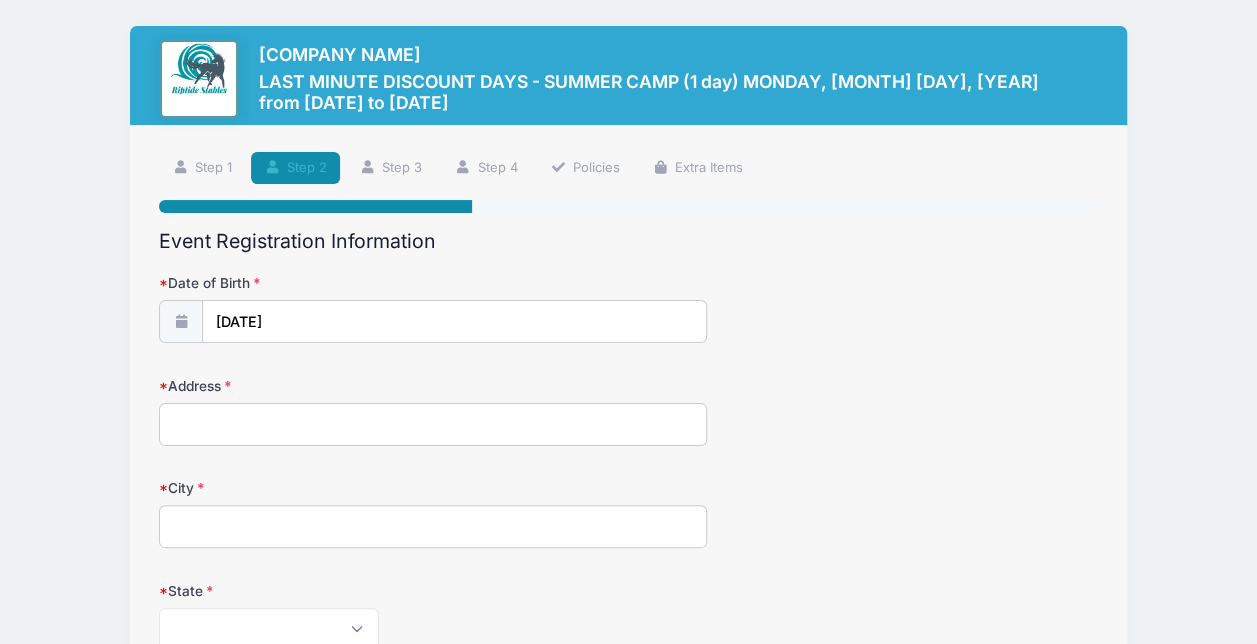 click on "Address" at bounding box center [433, 424] 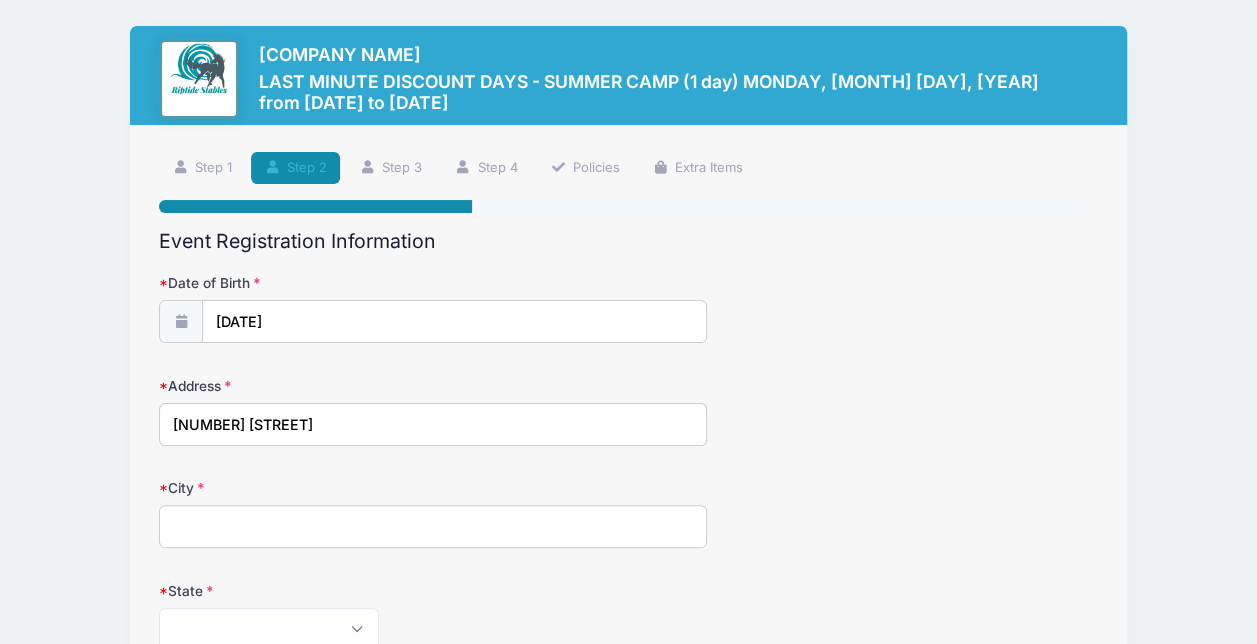 type on "138 Bradley Pines Drive" 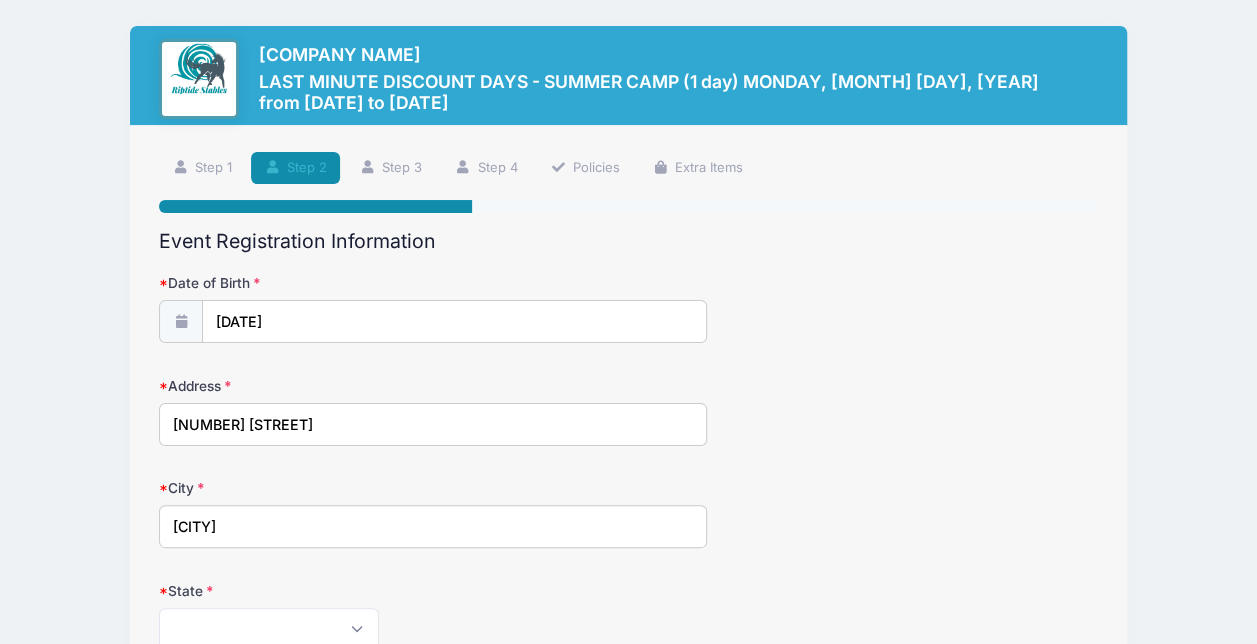 type on "Wilmington" 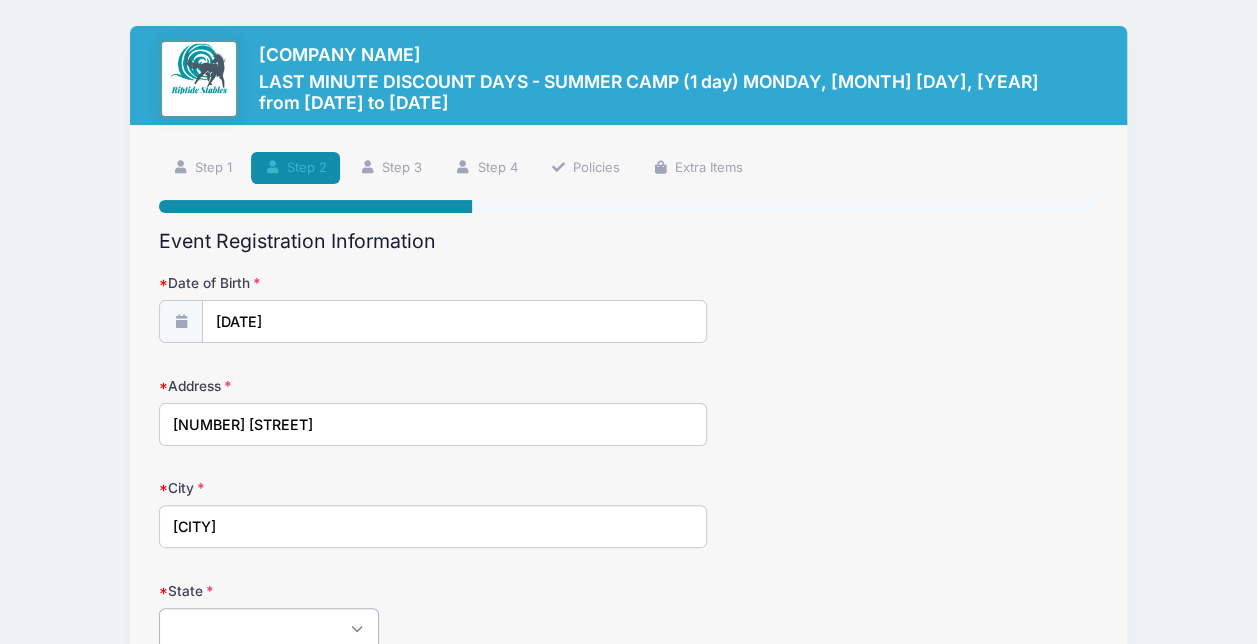 scroll, scrollTop: 3, scrollLeft: 0, axis: vertical 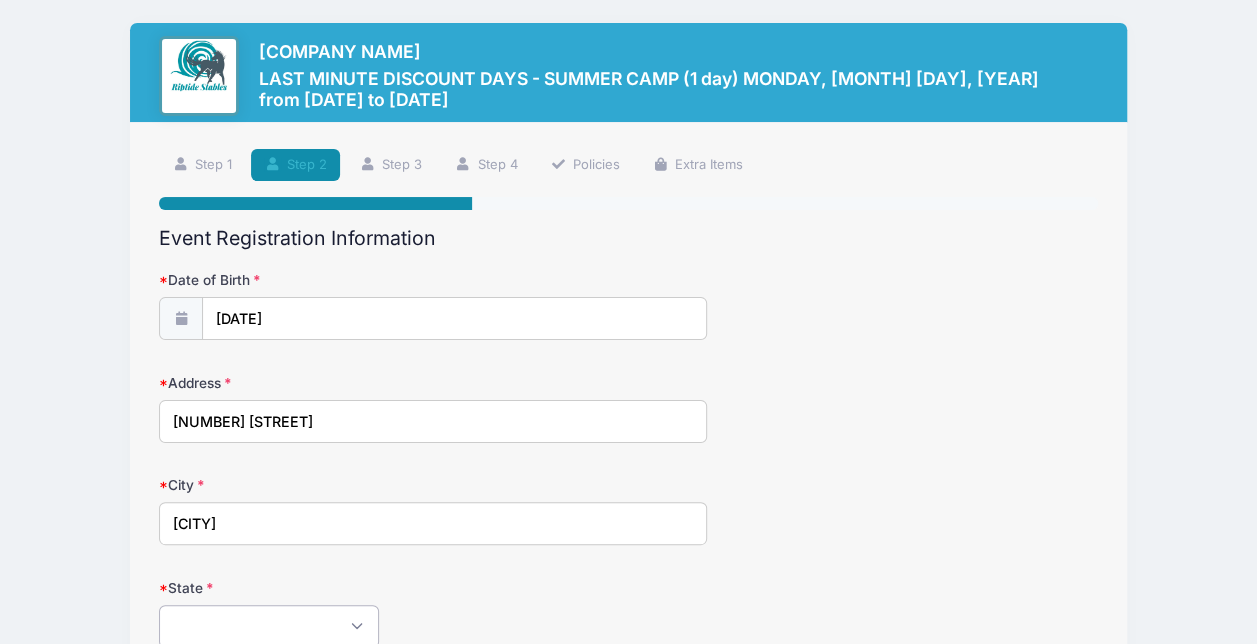 select on "NC" 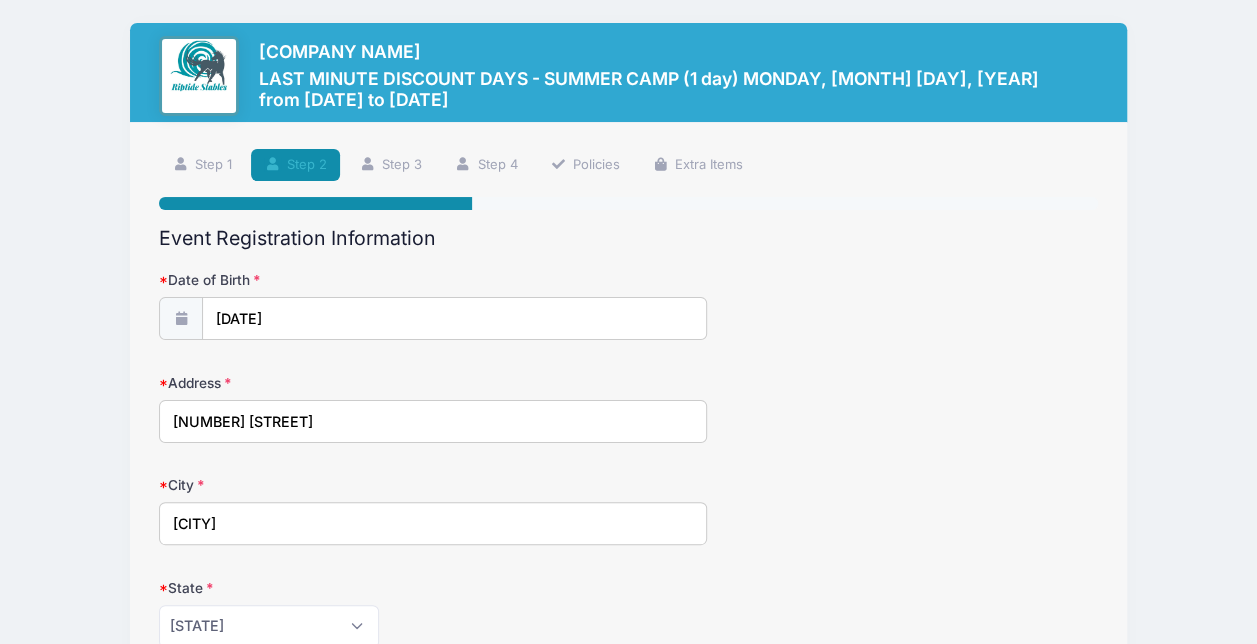 scroll, scrollTop: 406, scrollLeft: 0, axis: vertical 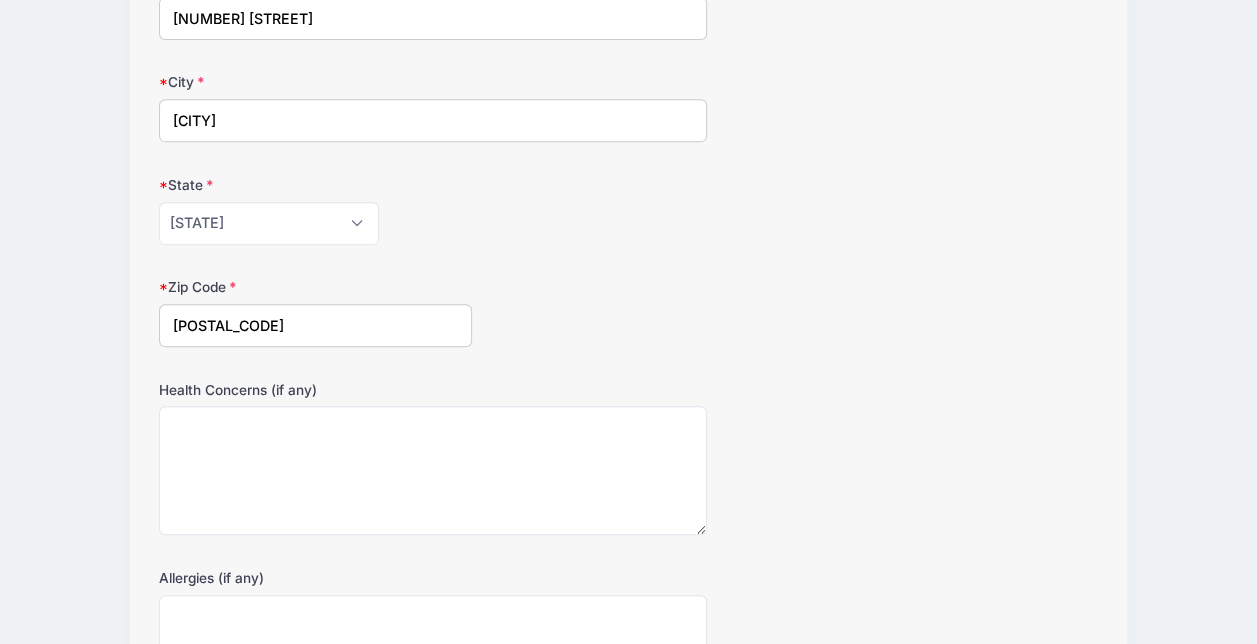 type on "[POSTAL_CODE]" 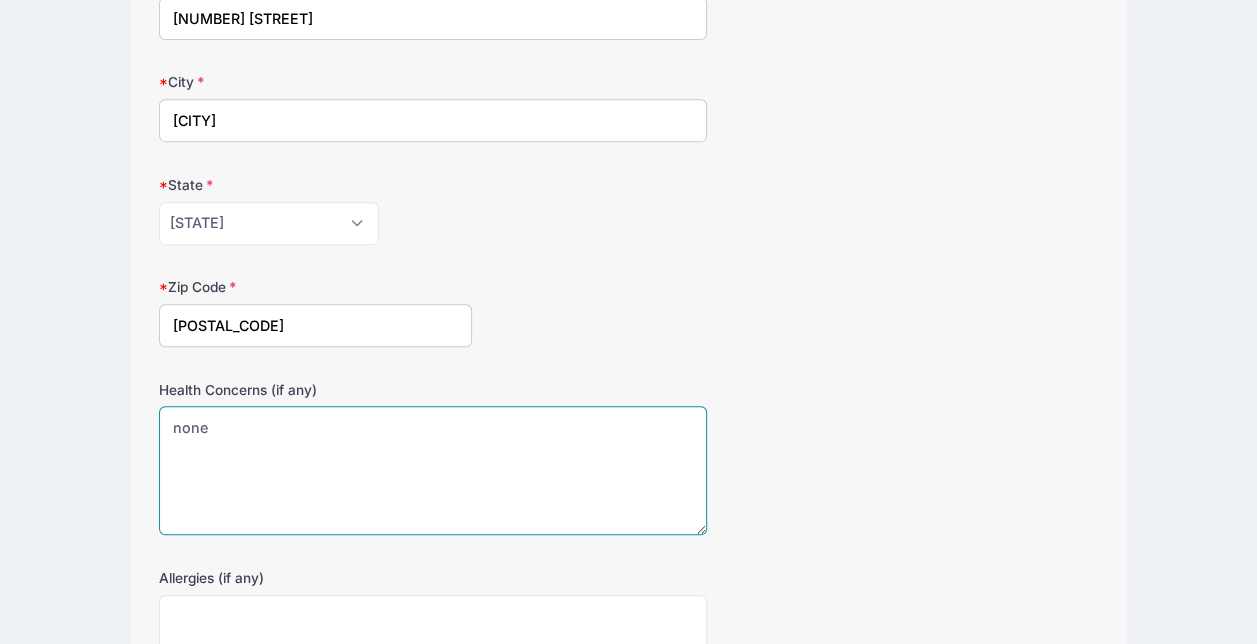 type on "none" 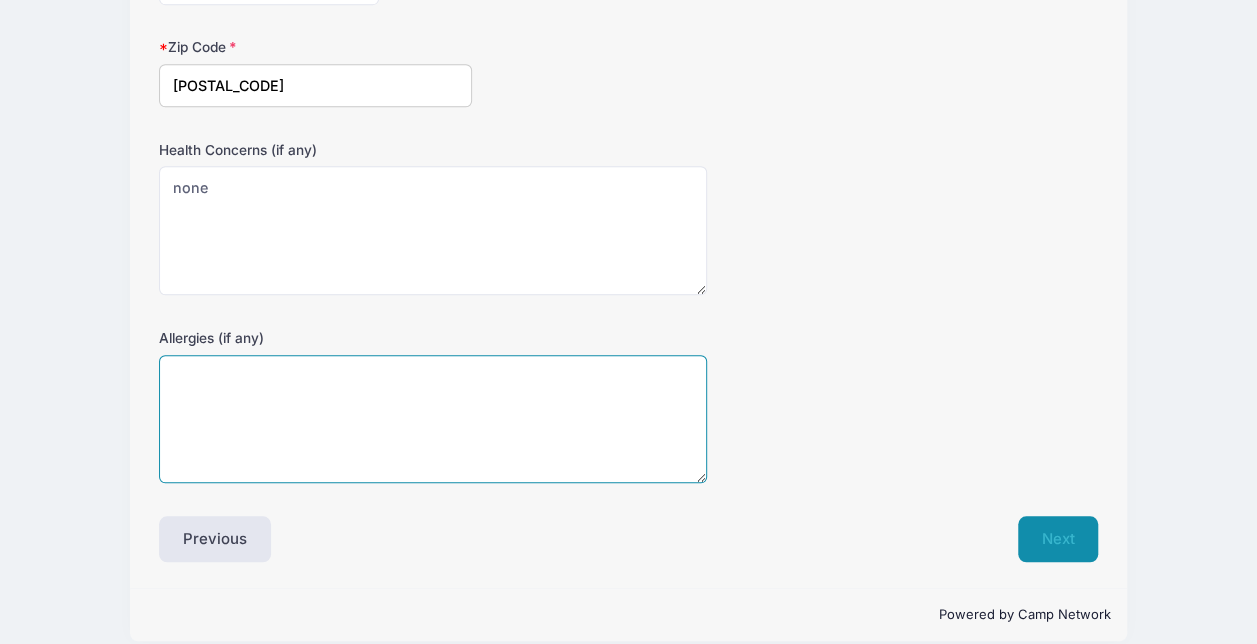 scroll, scrollTop: 663, scrollLeft: 0, axis: vertical 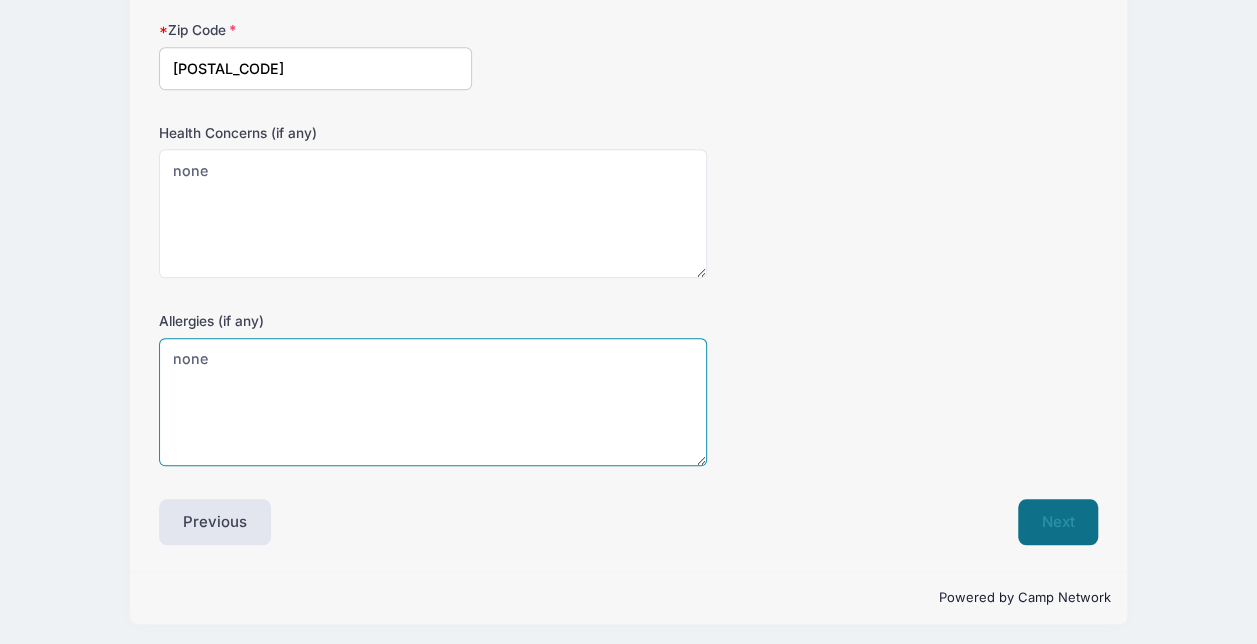 type on "none" 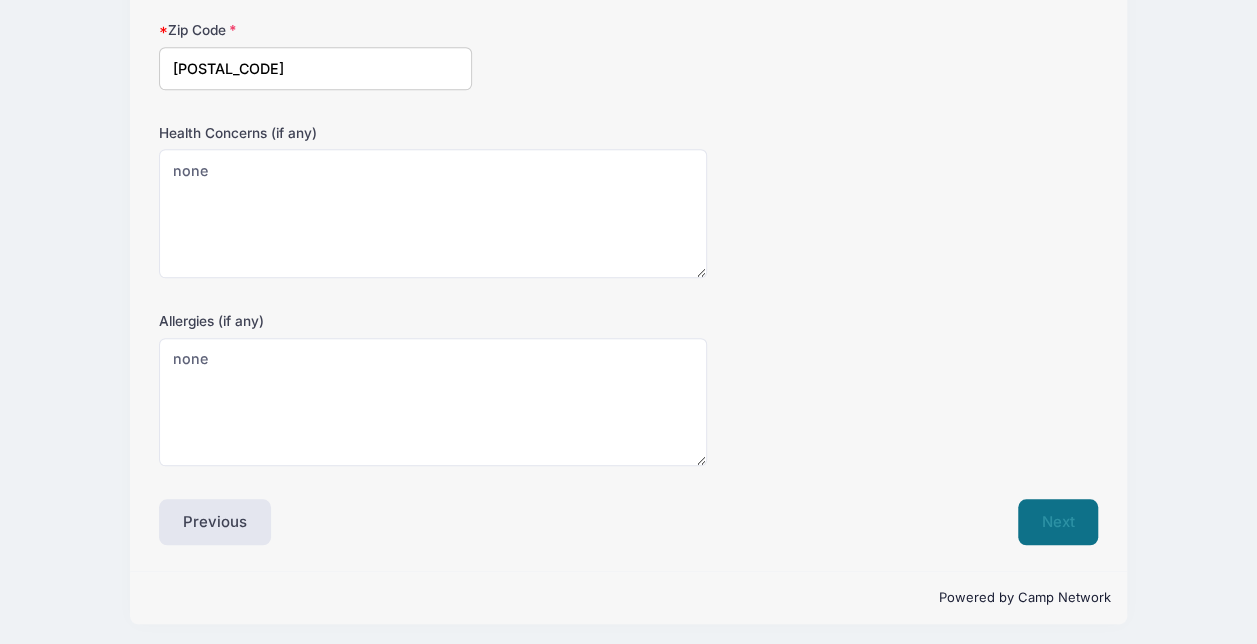 click on "Next" at bounding box center (1058, 522) 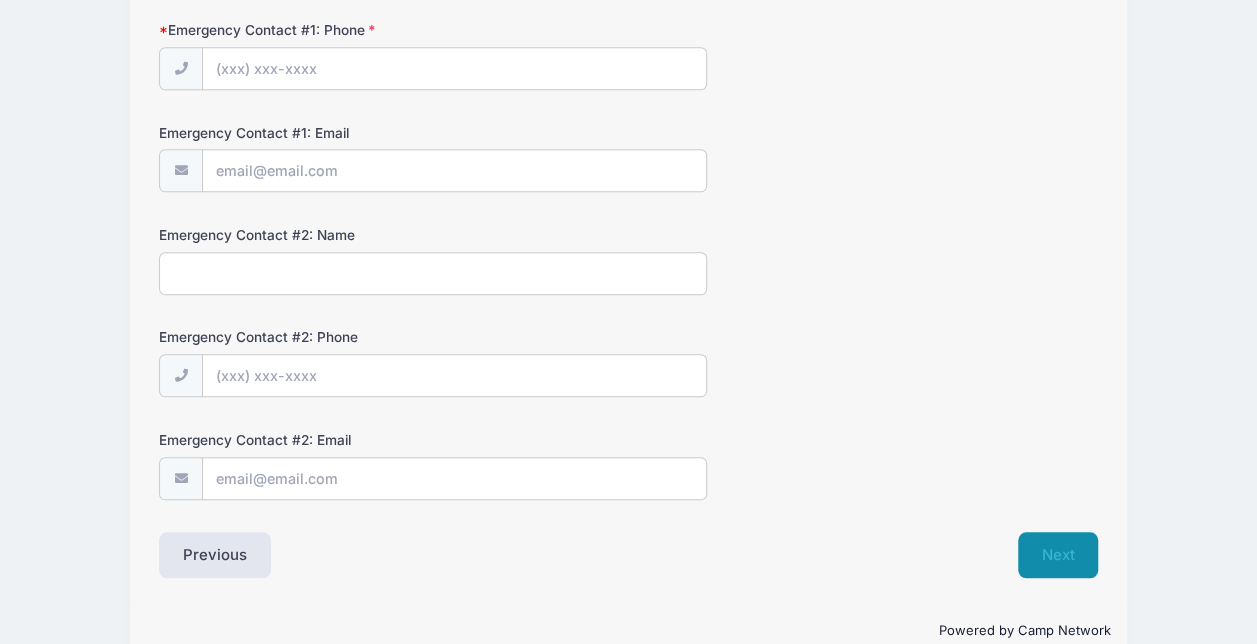 scroll, scrollTop: 442, scrollLeft: 0, axis: vertical 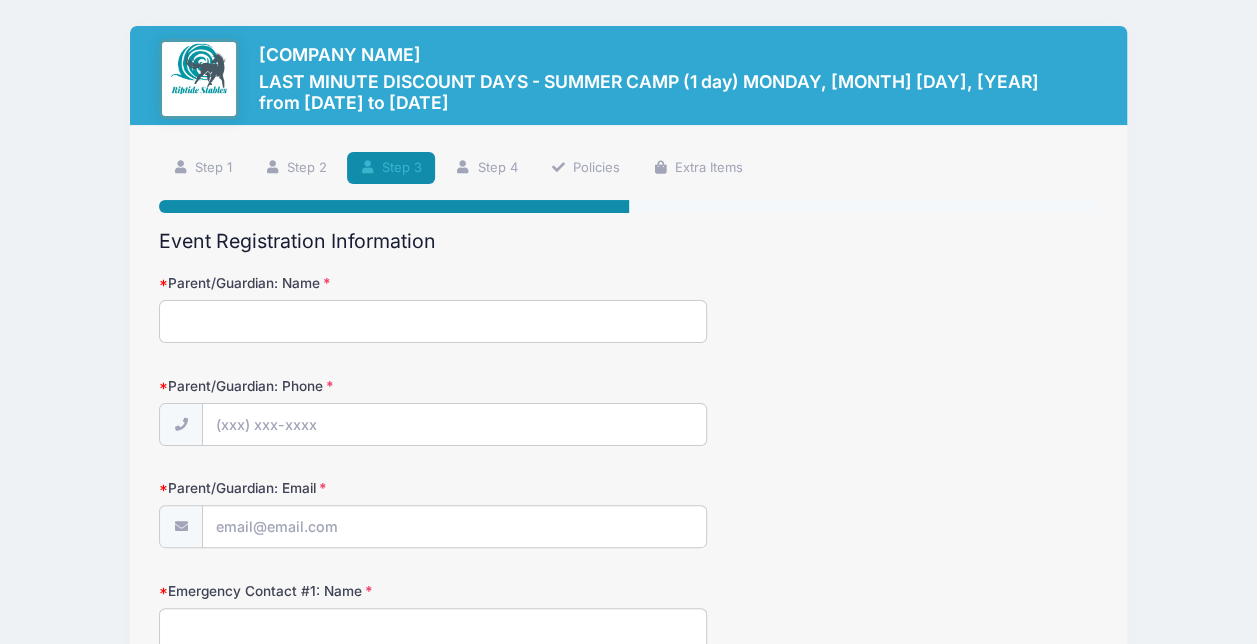 click on "Parent/Guardian: Name" at bounding box center (433, 321) 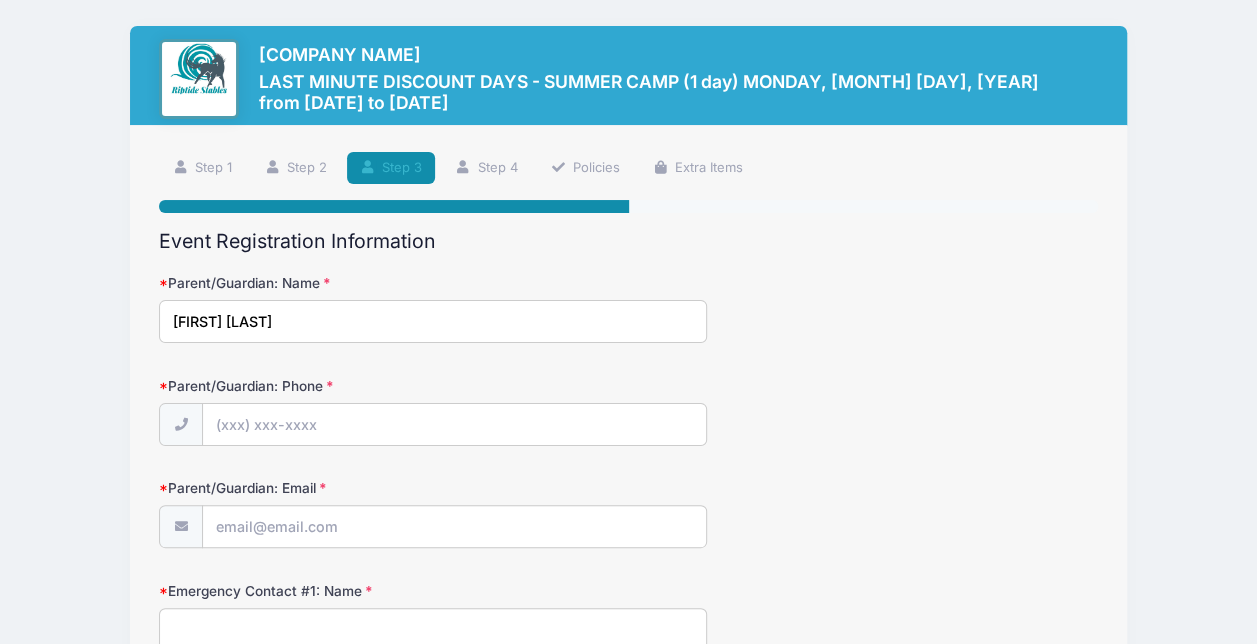 type on "Amy Burger" 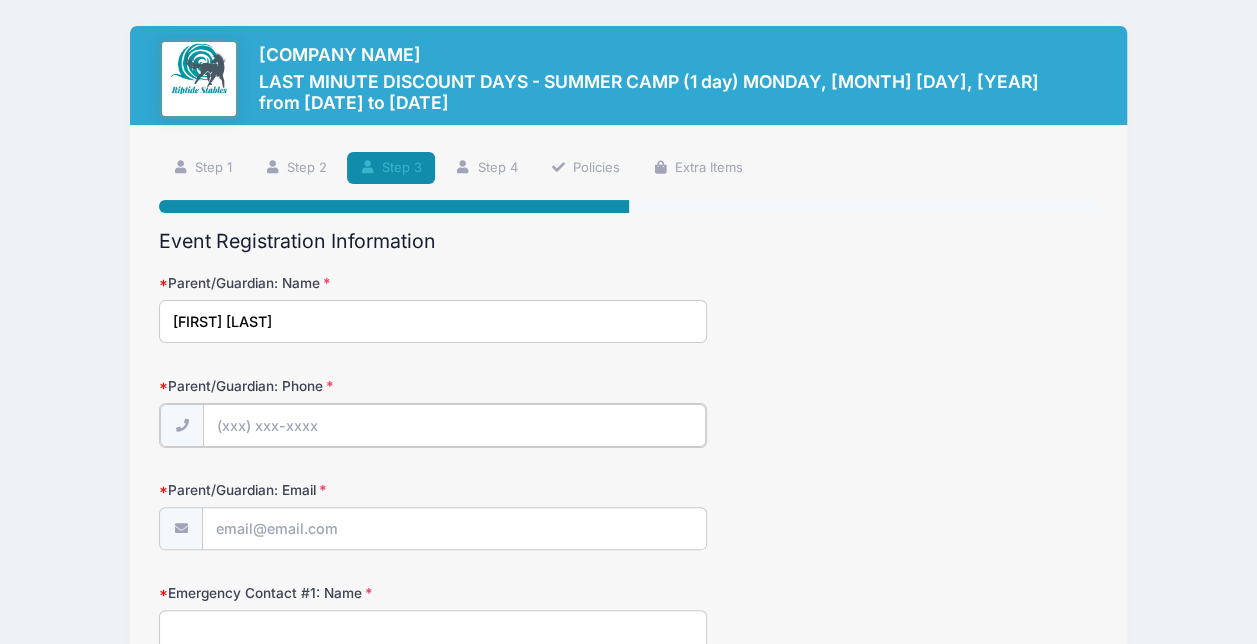 type on "(8" 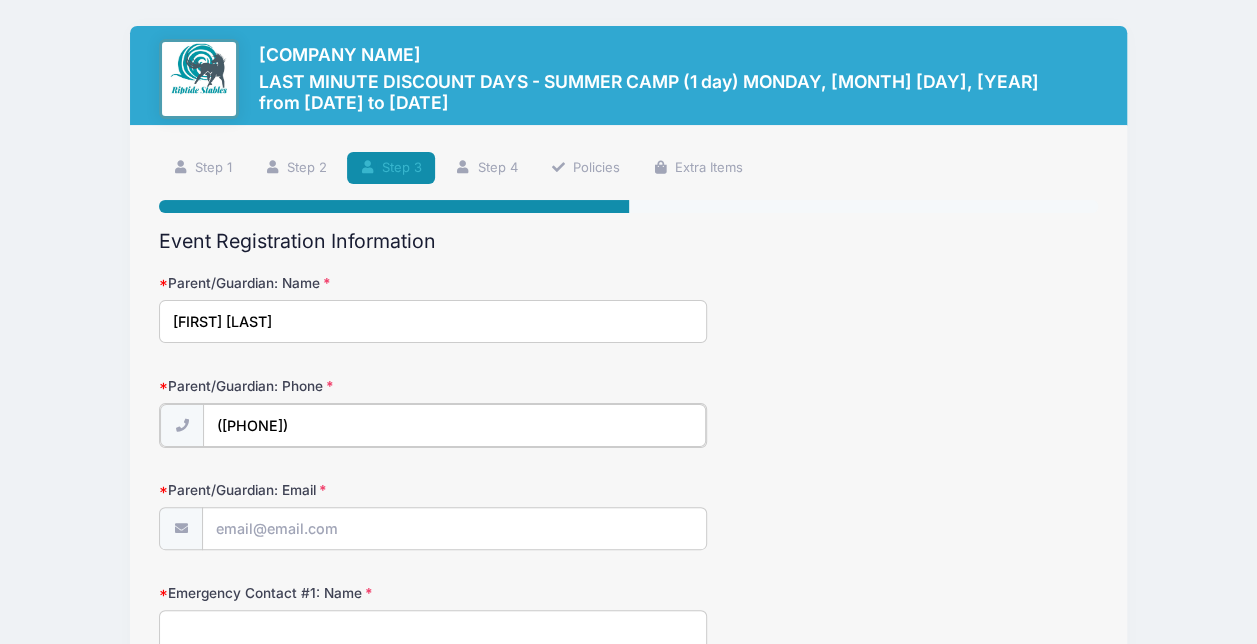 type on "(908) 601-3292" 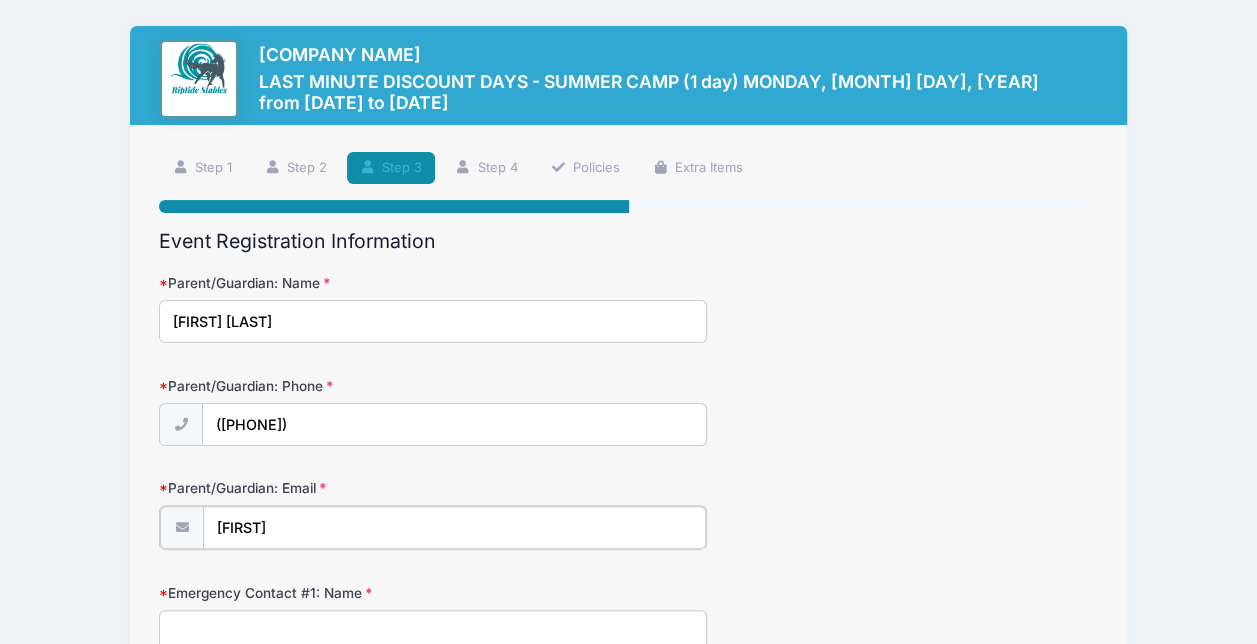 type on "amyburger287@gmail.com" 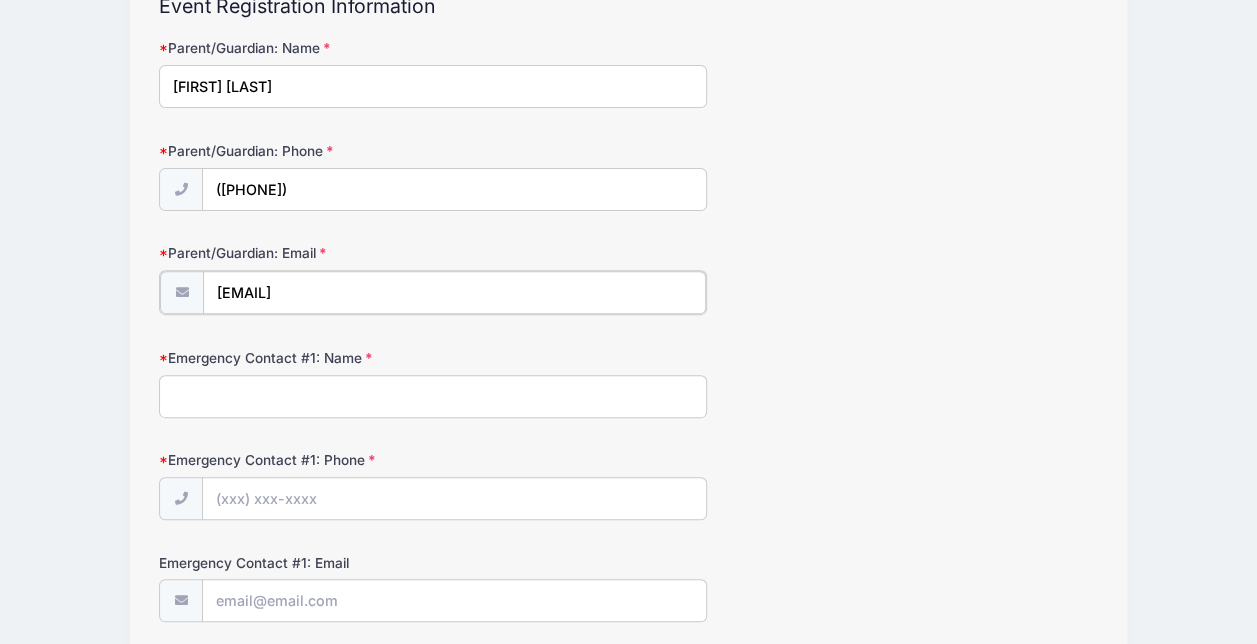 scroll, scrollTop: 236, scrollLeft: 0, axis: vertical 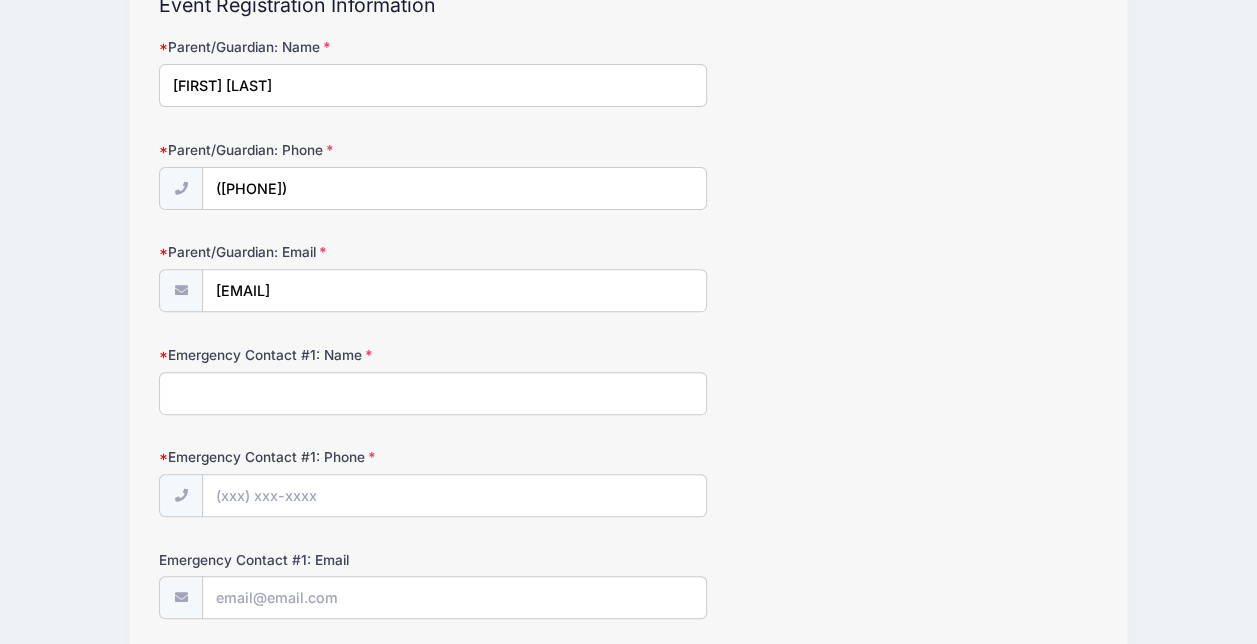 click on "Emergency Contact #1: Name" at bounding box center (433, 393) 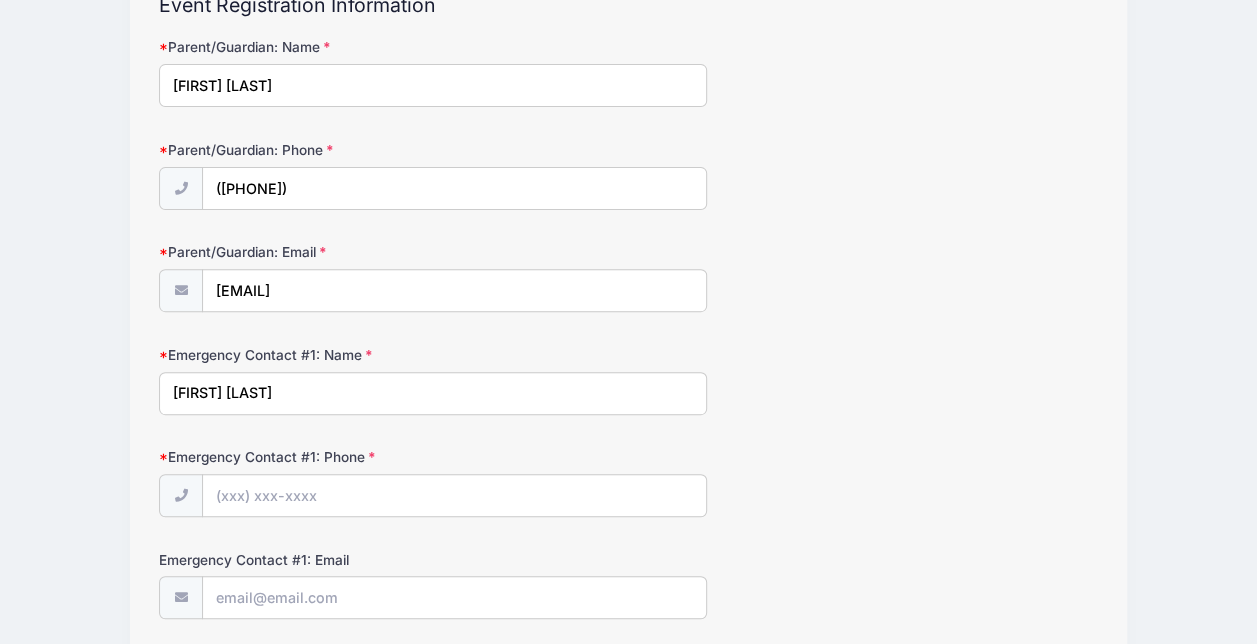 type on "Clark Burger" 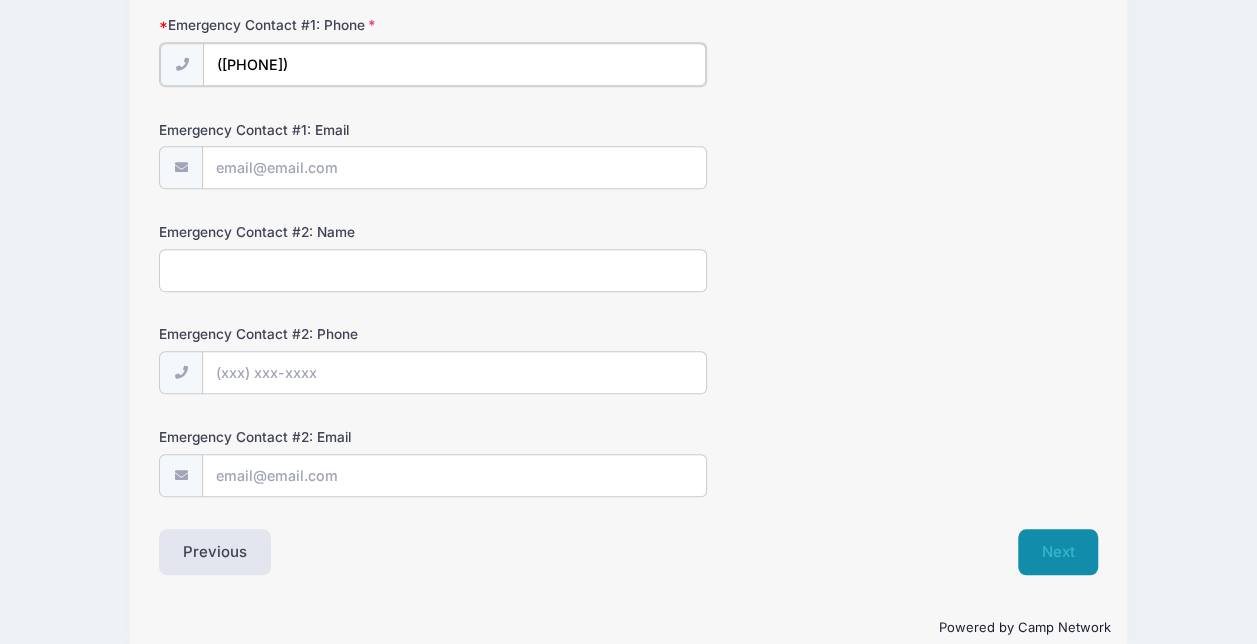 scroll, scrollTop: 696, scrollLeft: 0, axis: vertical 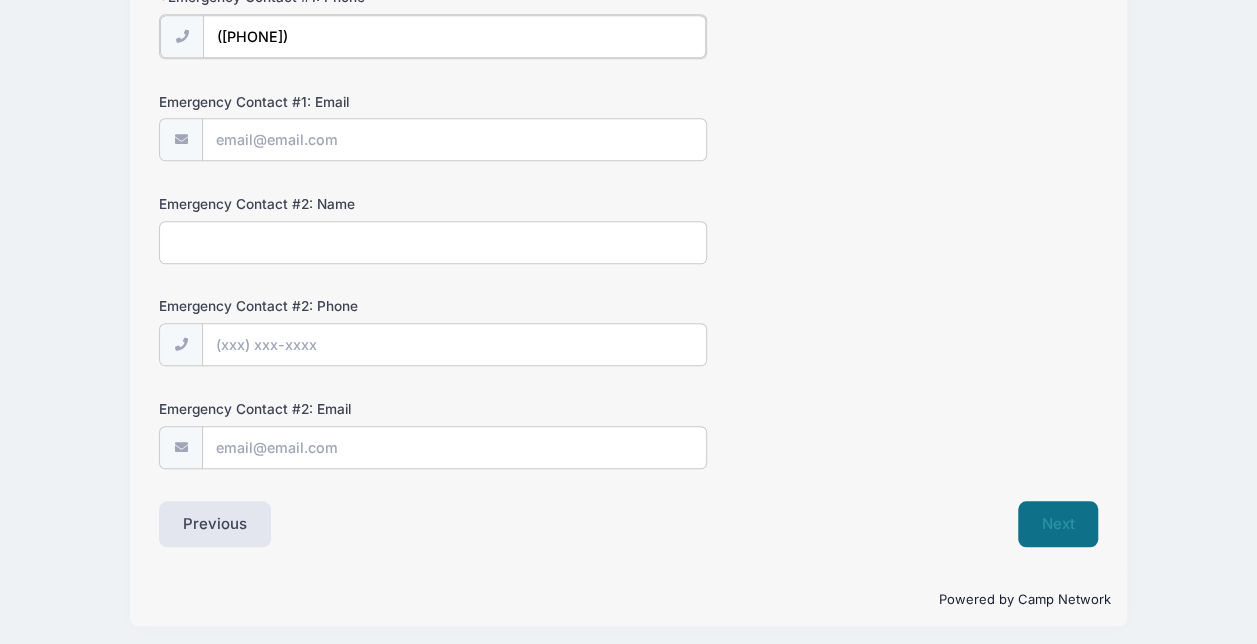 type on "(704) 622-4854" 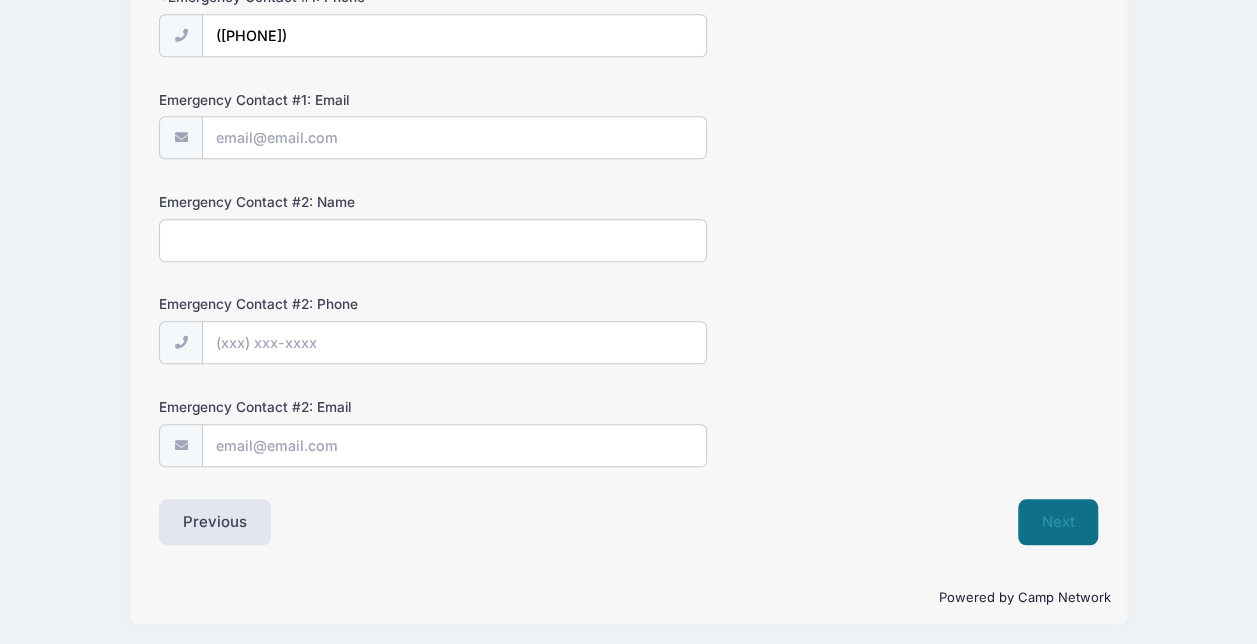 scroll, scrollTop: 695, scrollLeft: 0, axis: vertical 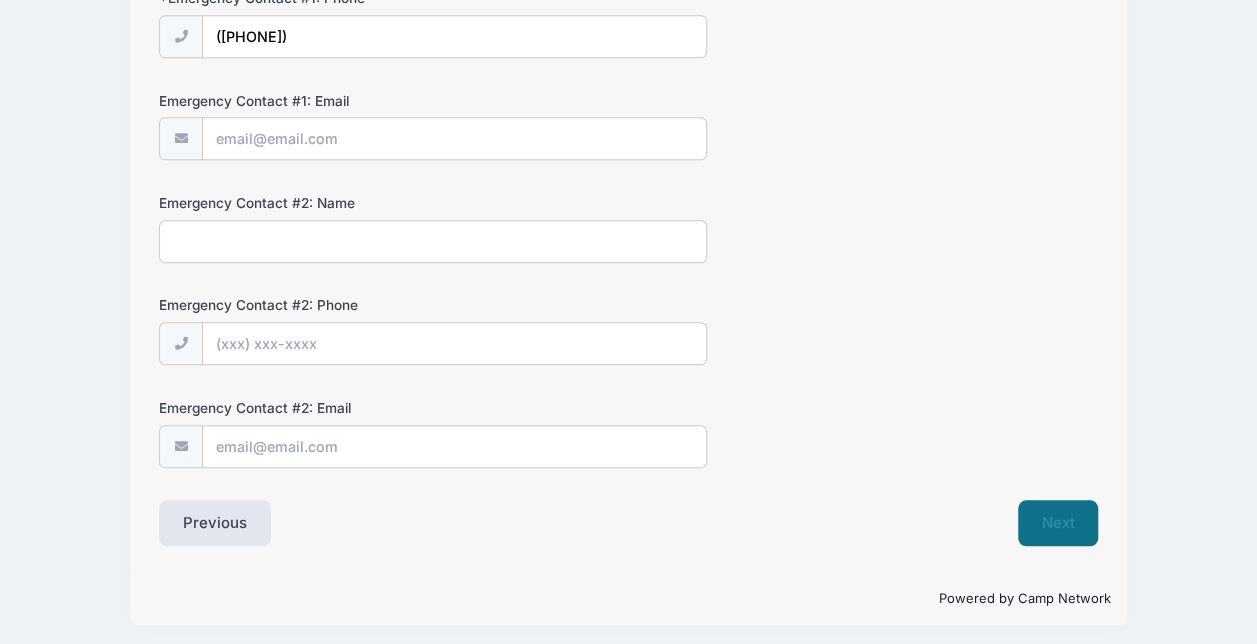 click on "Next" at bounding box center [1058, 523] 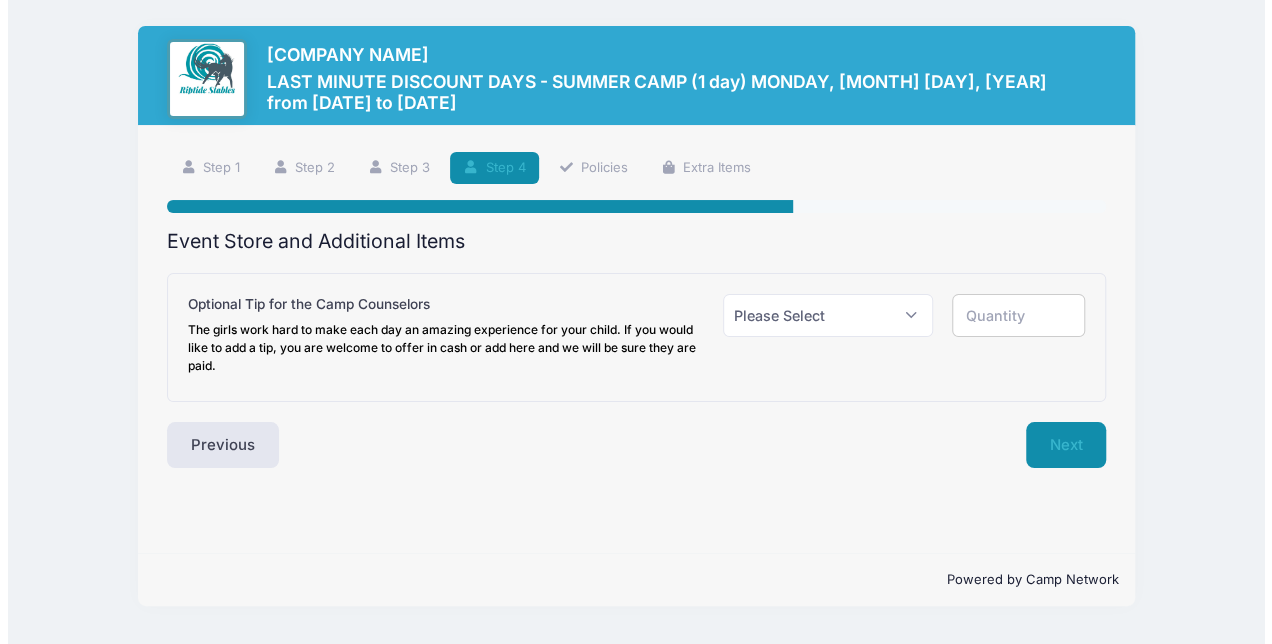 scroll, scrollTop: 0, scrollLeft: 0, axis: both 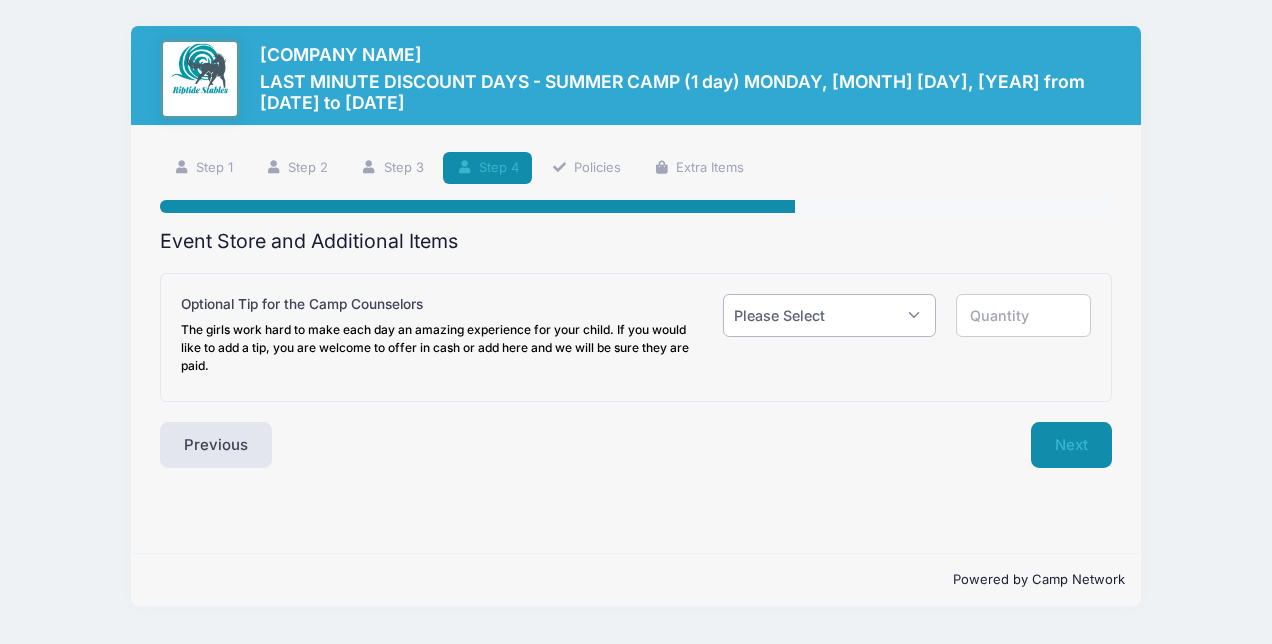 click on "Please Select Yes (+$1.00)
No" at bounding box center [829, 315] 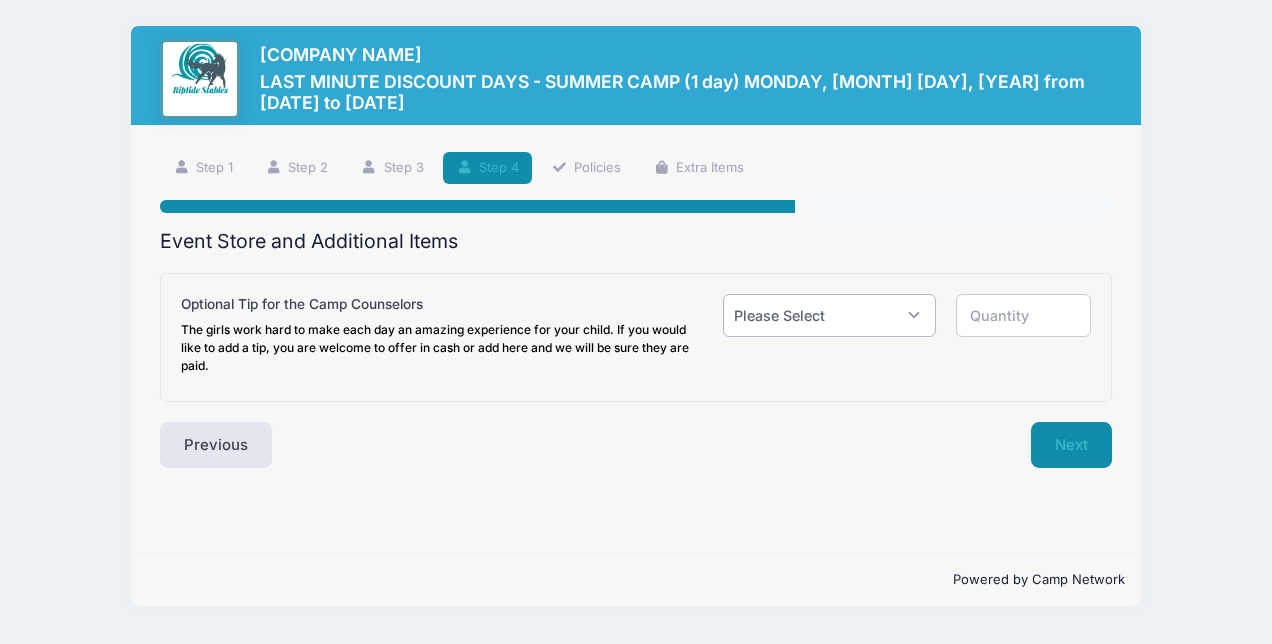 select on "0" 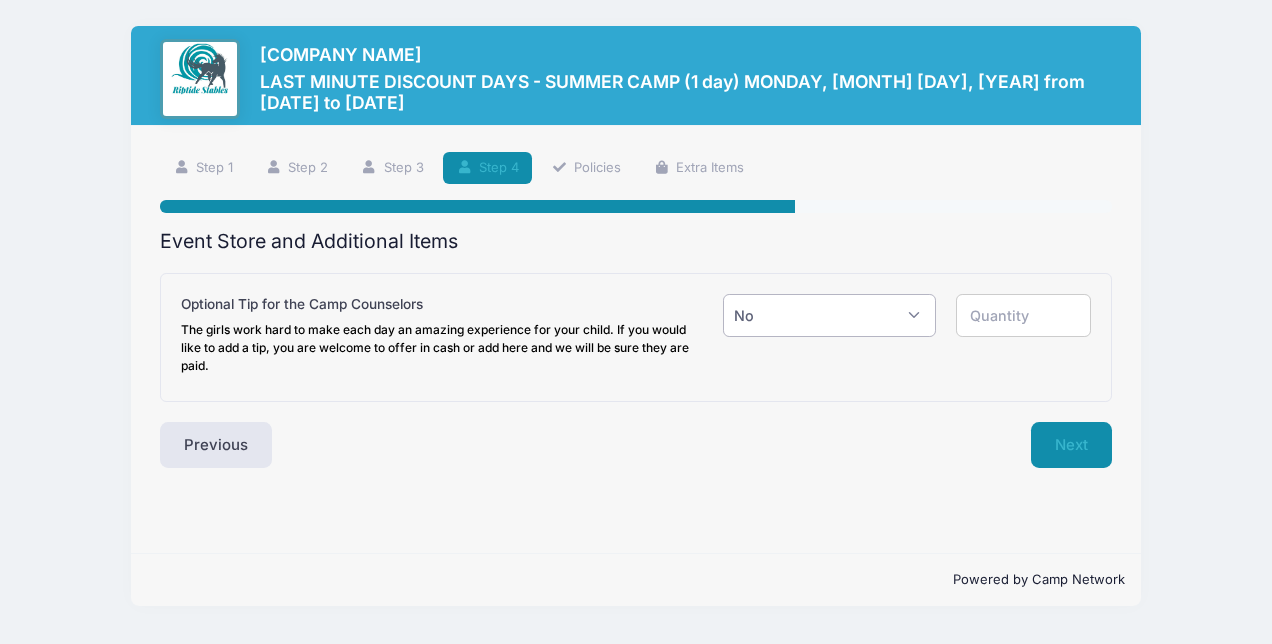click on "Please Select Yes (+$1.00)
No" at bounding box center (829, 315) 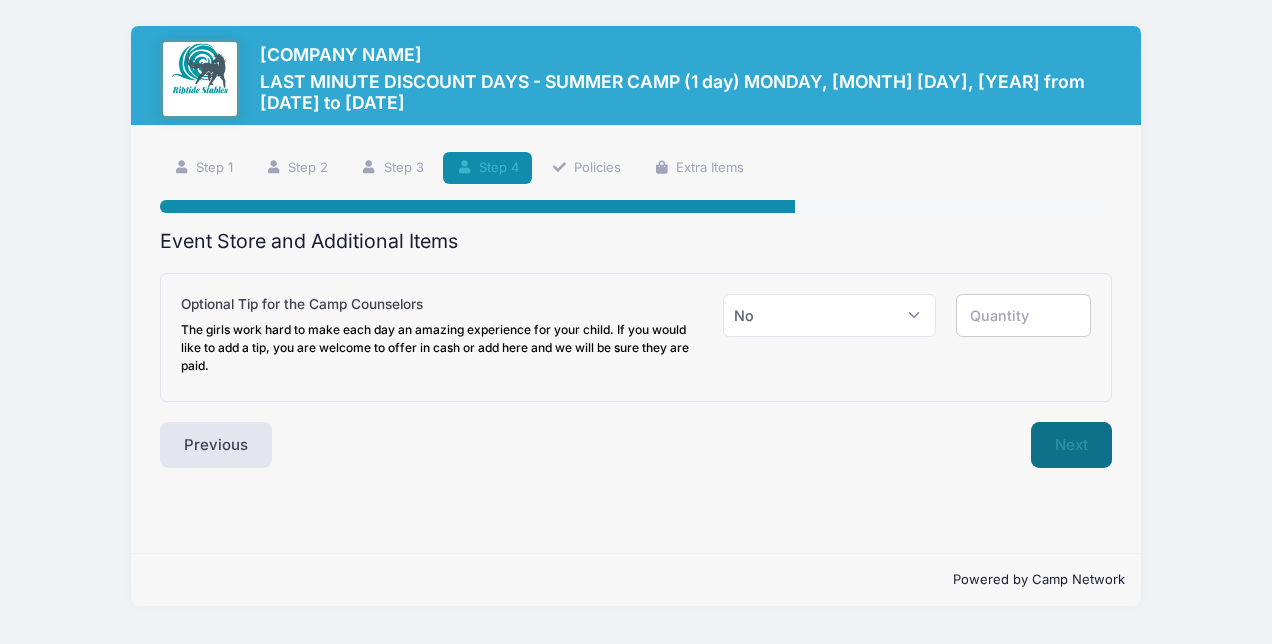 click on "Next" at bounding box center (1071, 445) 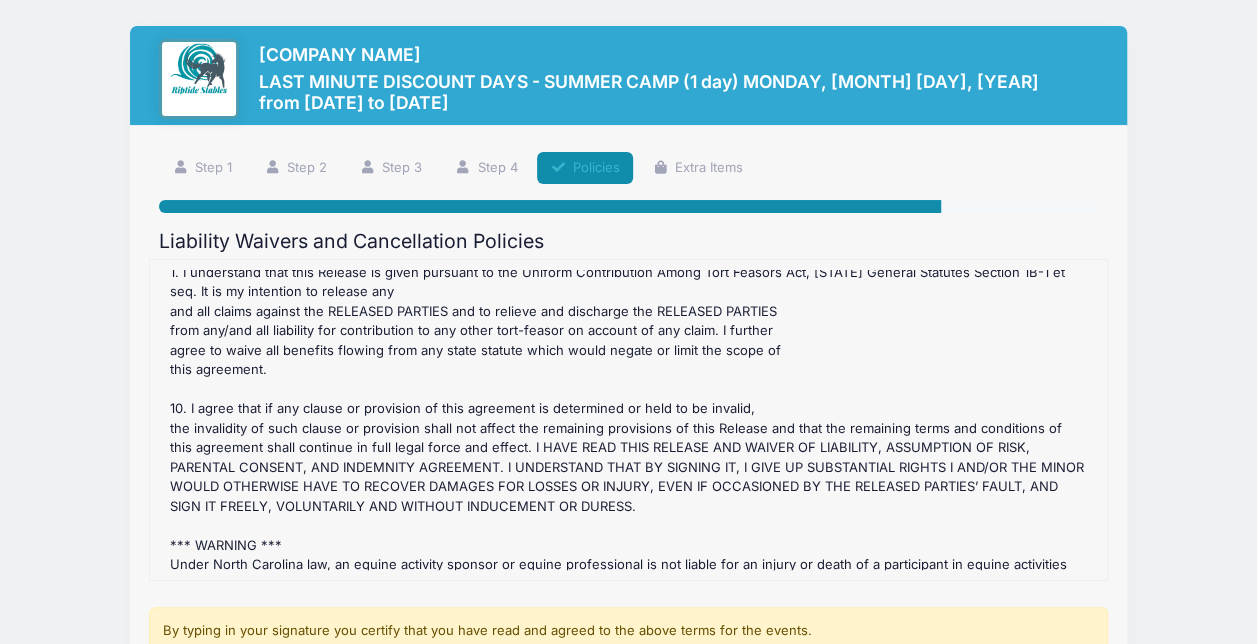 scroll, scrollTop: 1104, scrollLeft: 0, axis: vertical 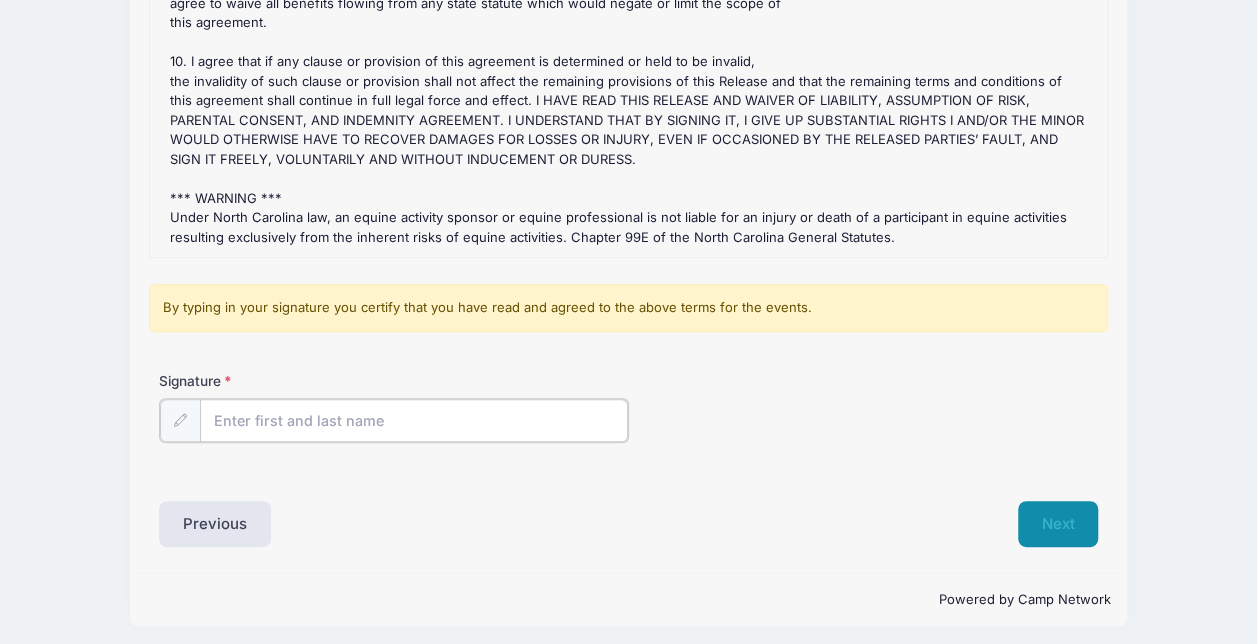 click on "Signature" at bounding box center [414, 420] 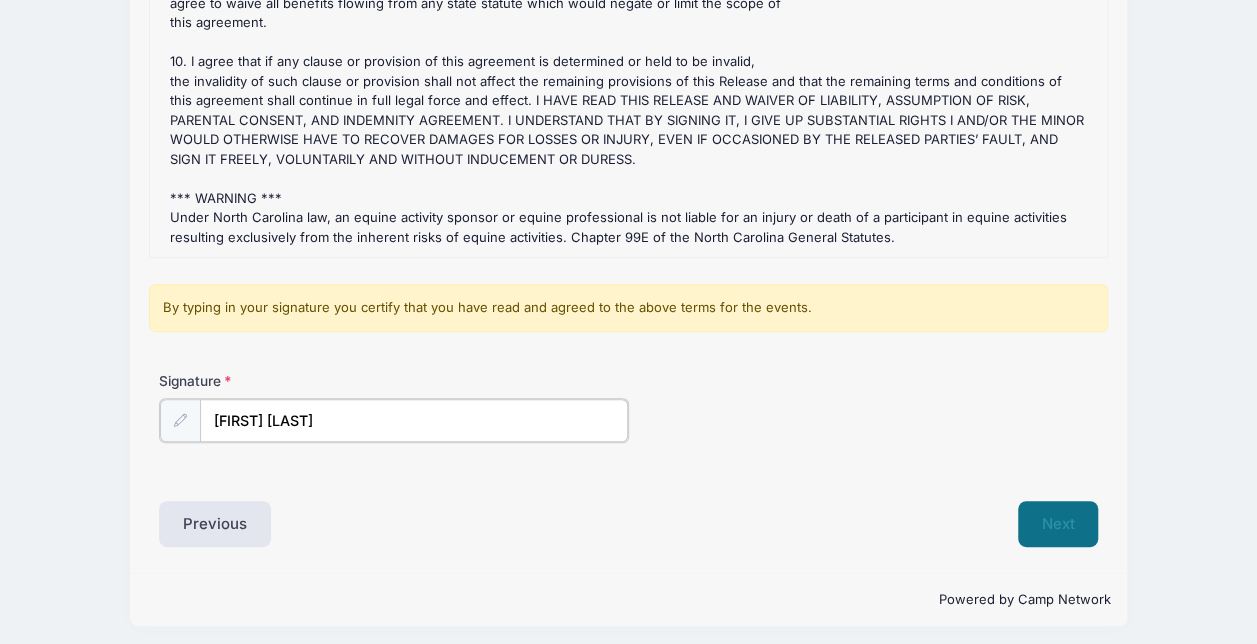 type on "Amy Burger" 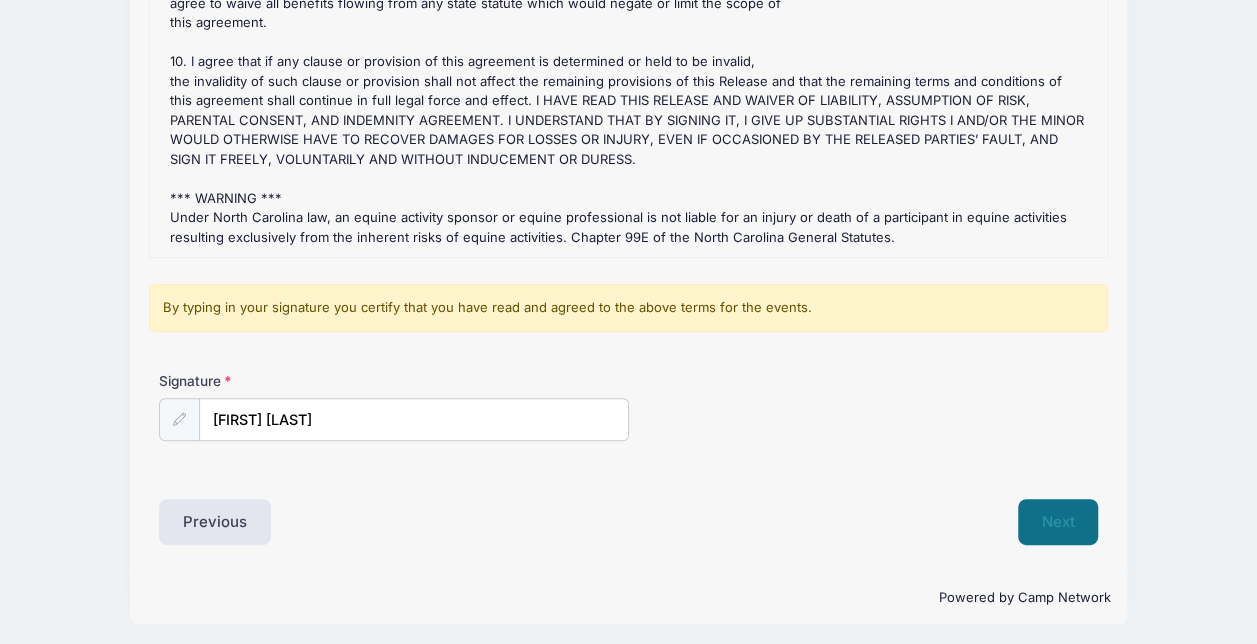 click on "Next" at bounding box center [1058, 522] 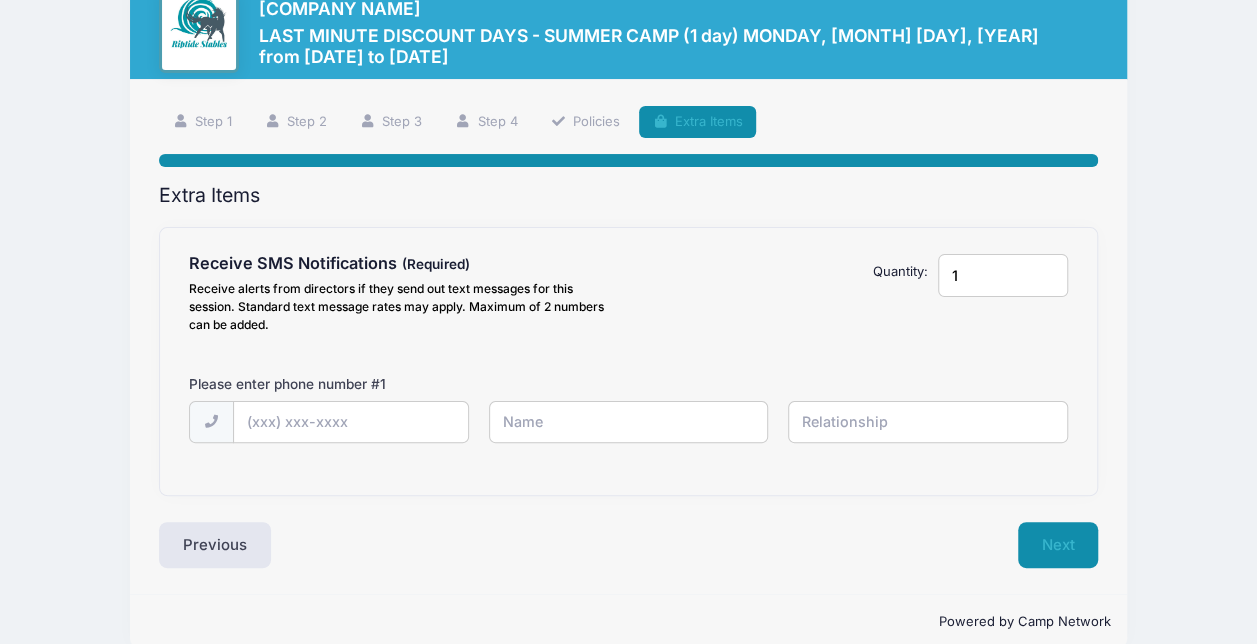 scroll, scrollTop: 0, scrollLeft: 0, axis: both 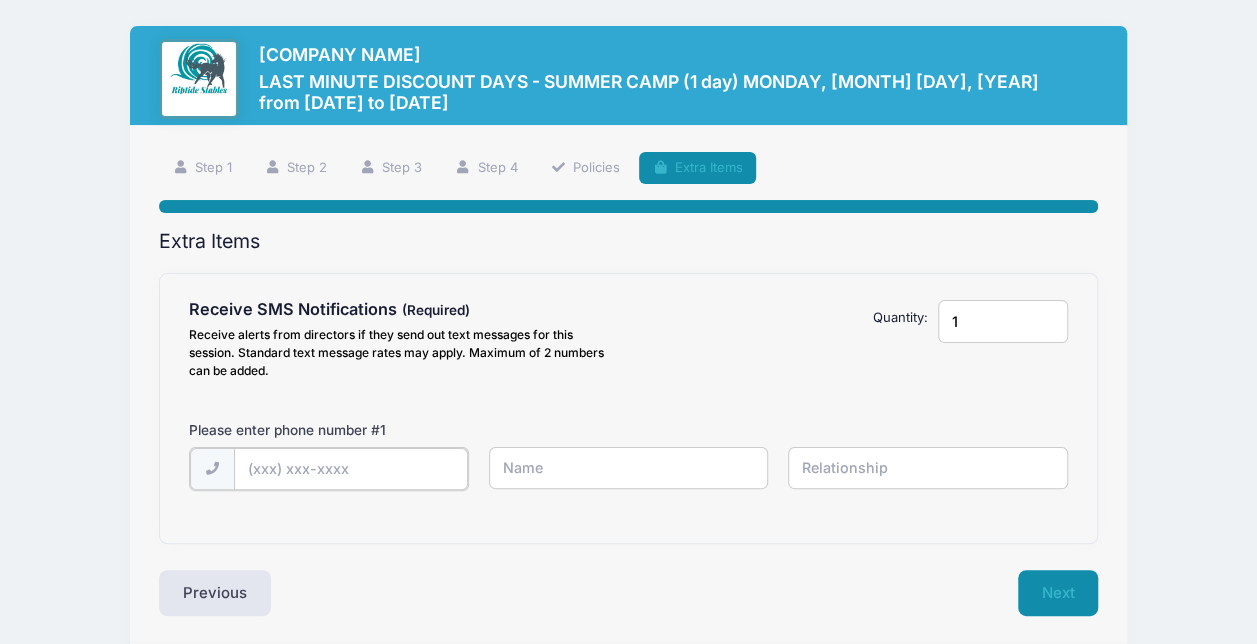 click at bounding box center (0, 0) 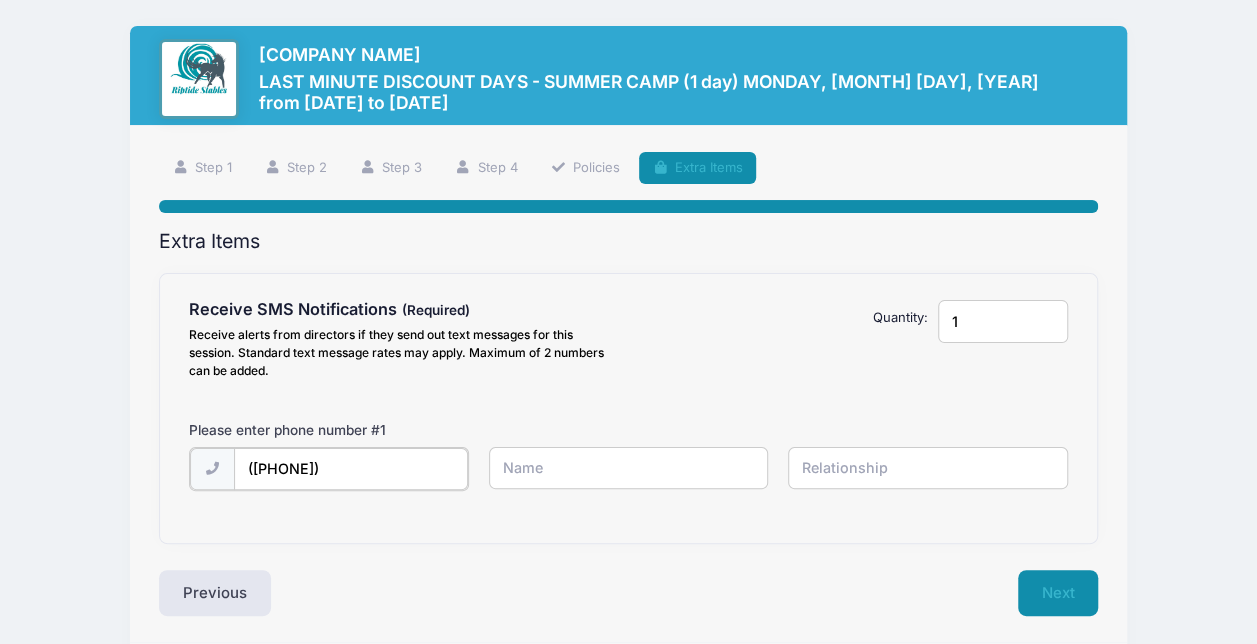 type on "(908) 601-3292" 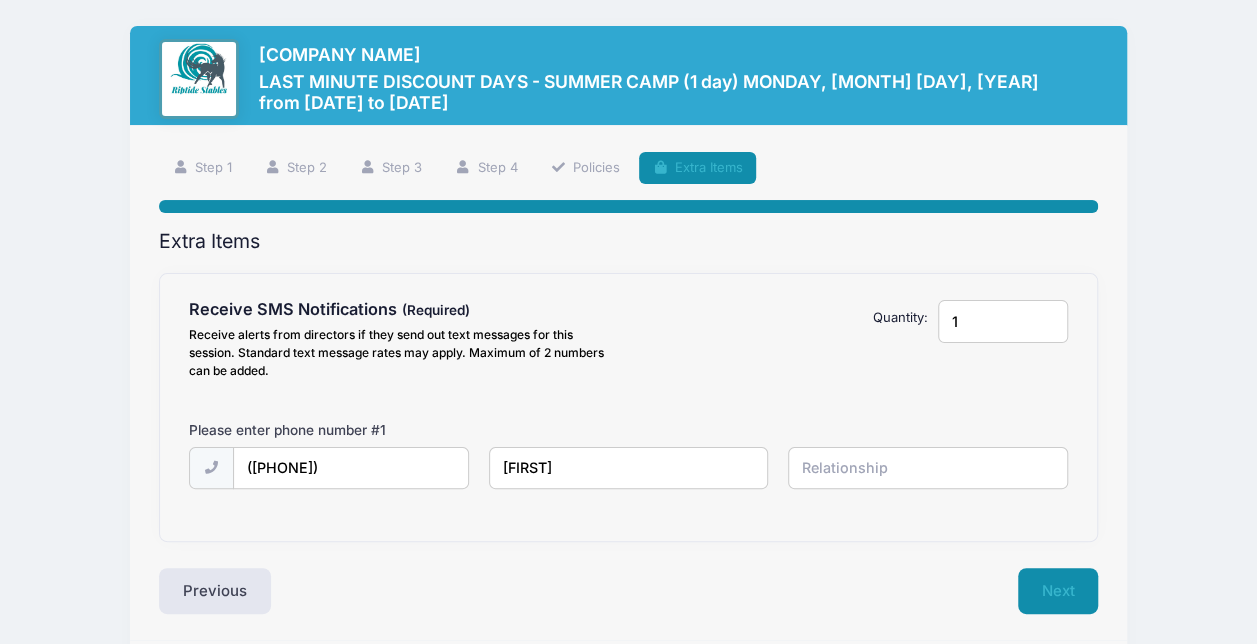 type on "Amy" 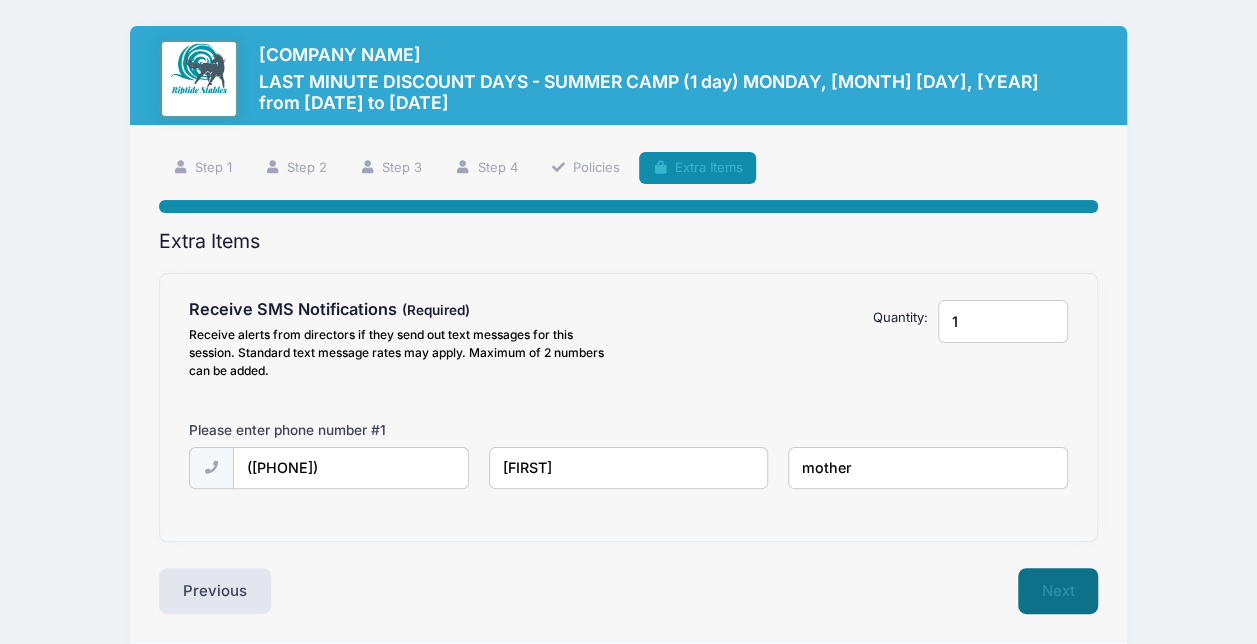 type on "mother" 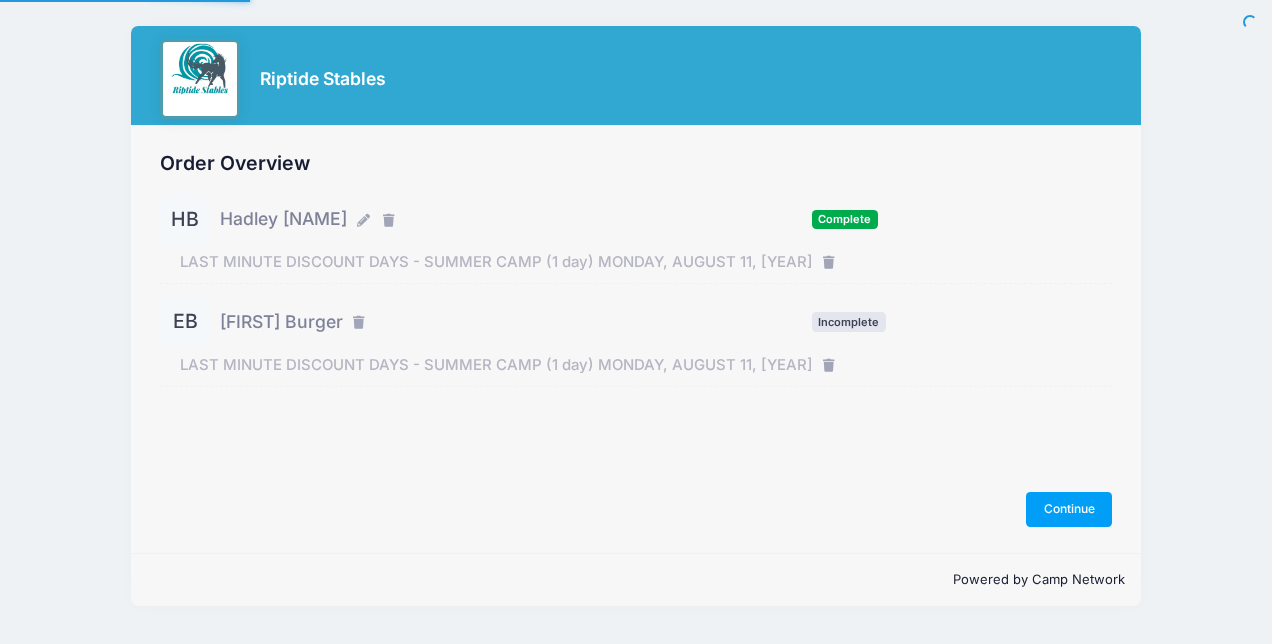 scroll, scrollTop: 0, scrollLeft: 0, axis: both 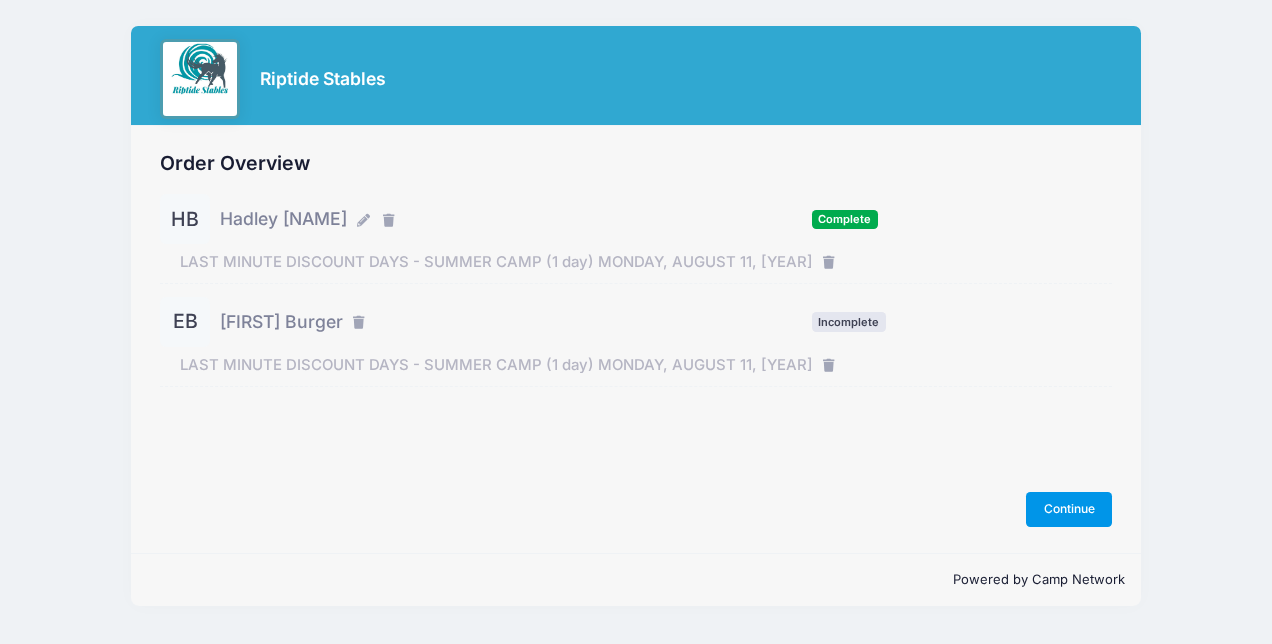 click on "Continue" at bounding box center (1069, 509) 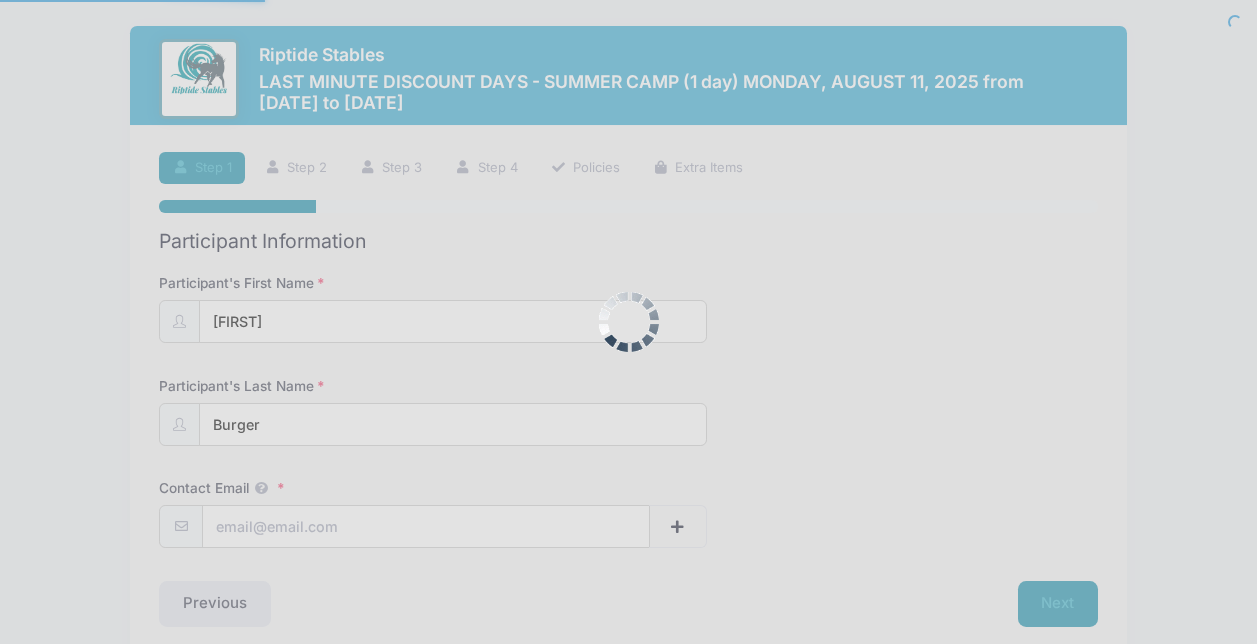 scroll, scrollTop: 0, scrollLeft: 0, axis: both 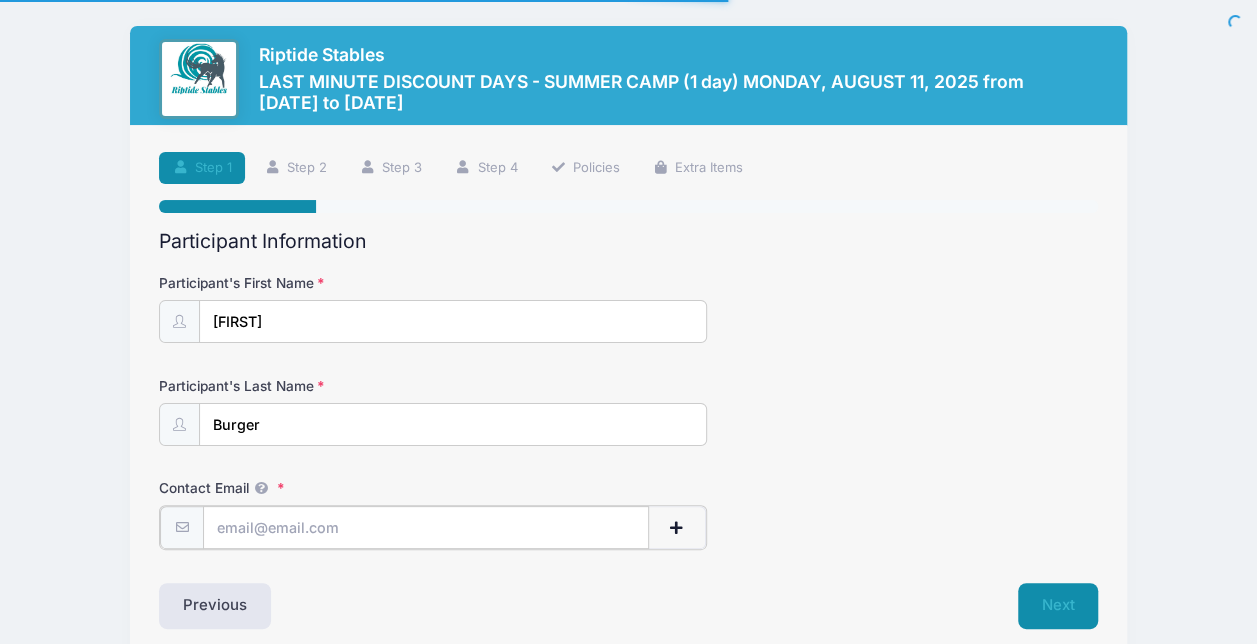 click on "Contact Email" at bounding box center [426, 527] 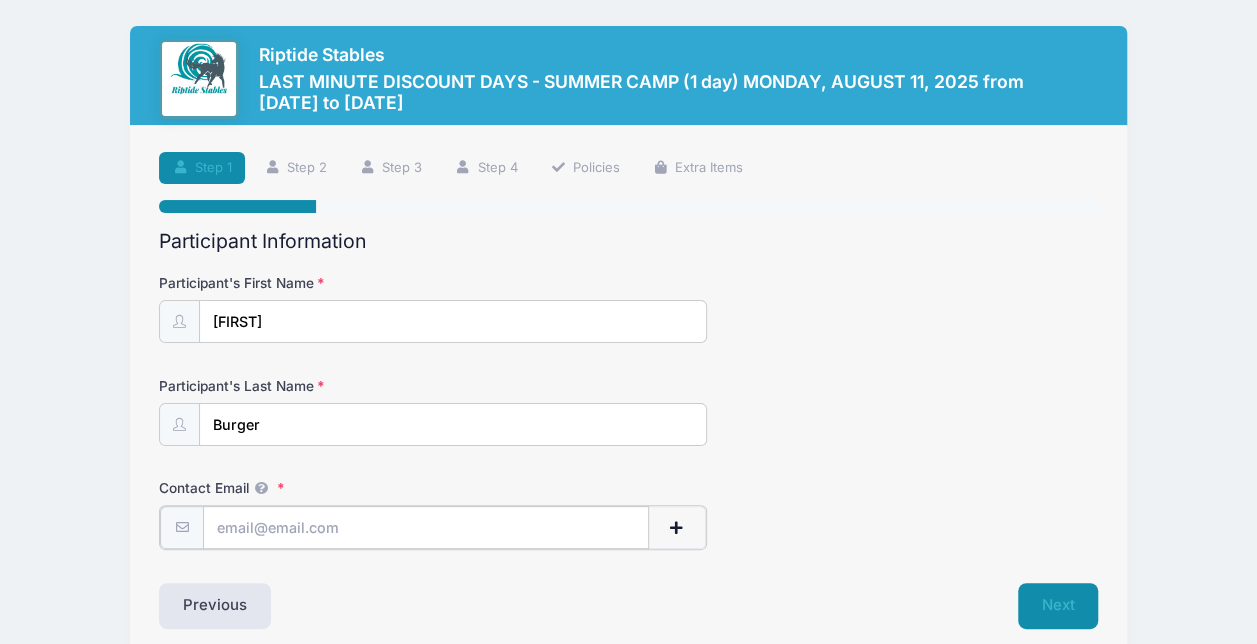type on "[EMAIL]" 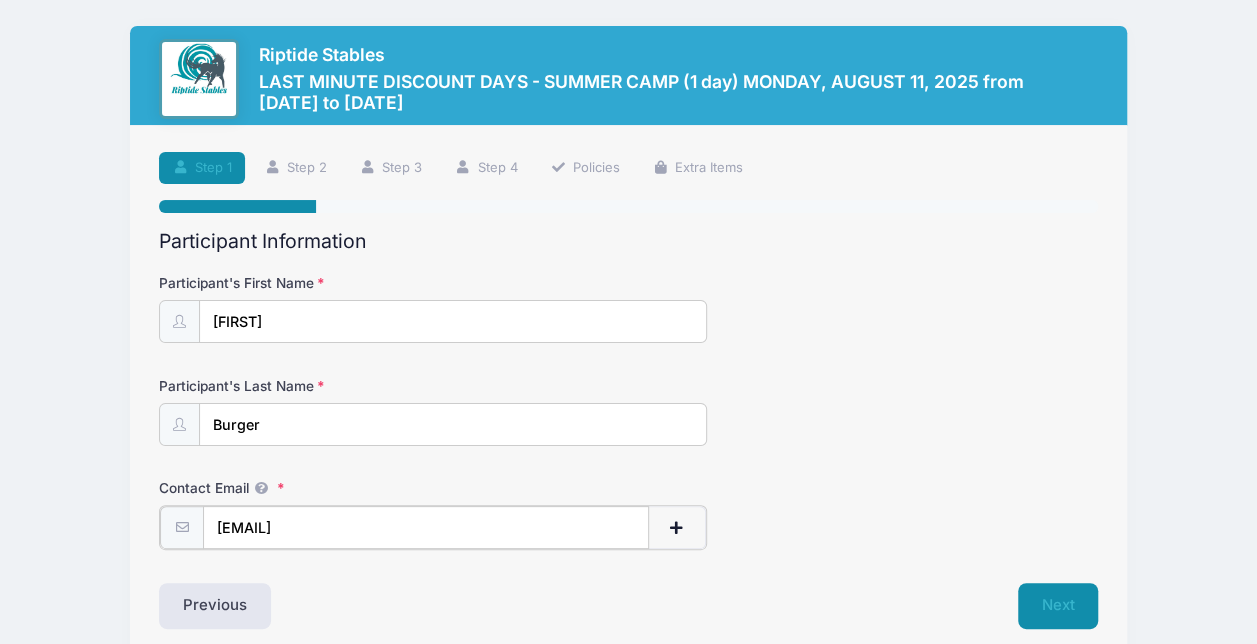 scroll, scrollTop: 86, scrollLeft: 0, axis: vertical 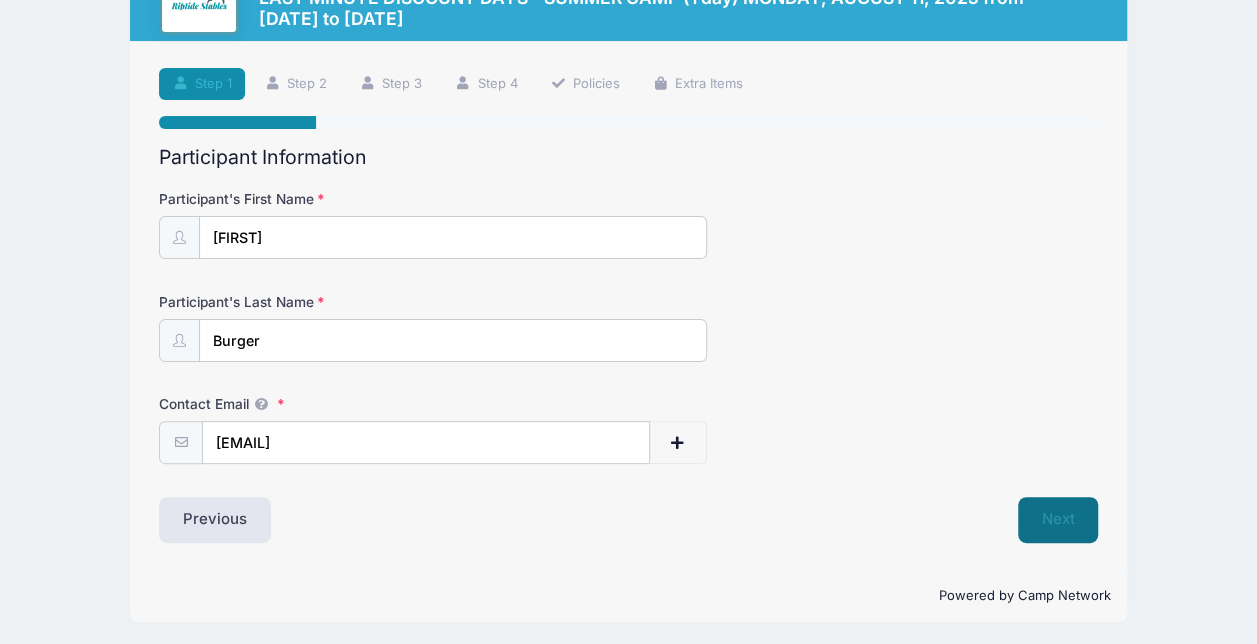 click on "Next" at bounding box center [1058, 520] 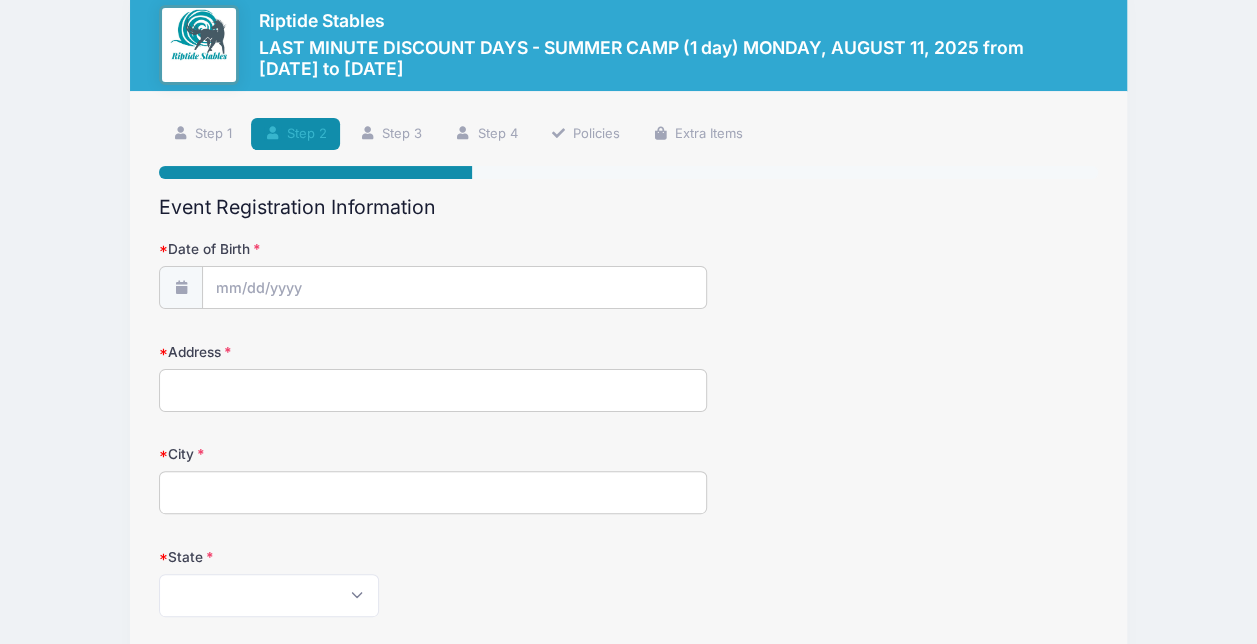 scroll, scrollTop: 0, scrollLeft: 0, axis: both 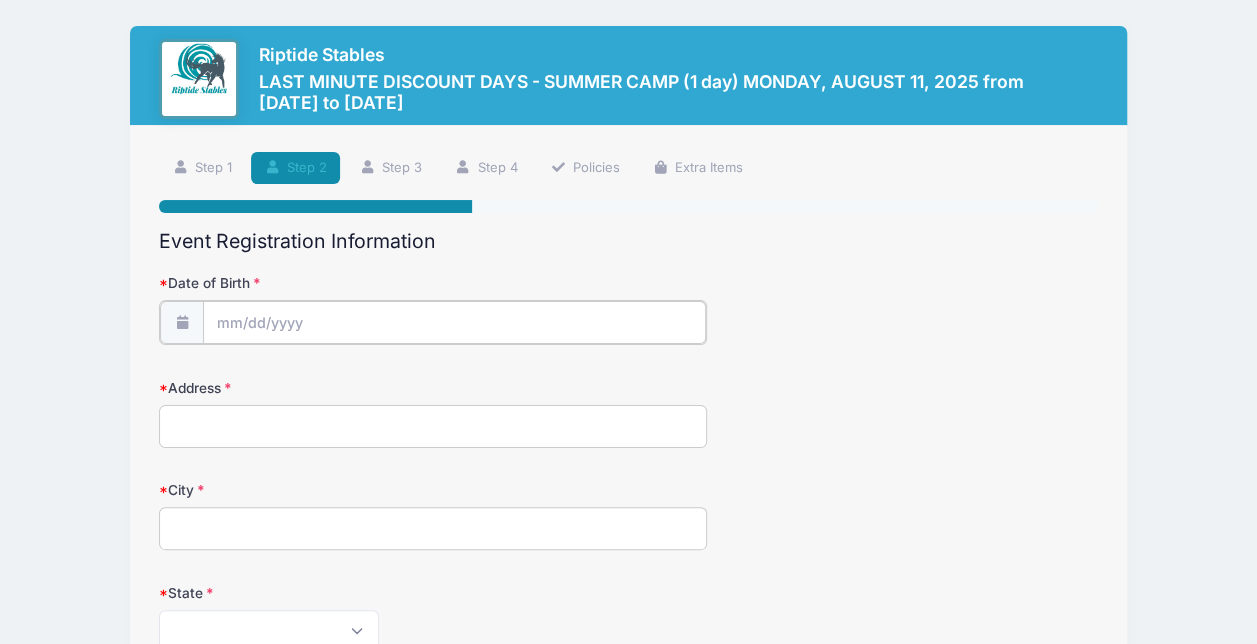 click on "Date of Birth" at bounding box center [454, 322] 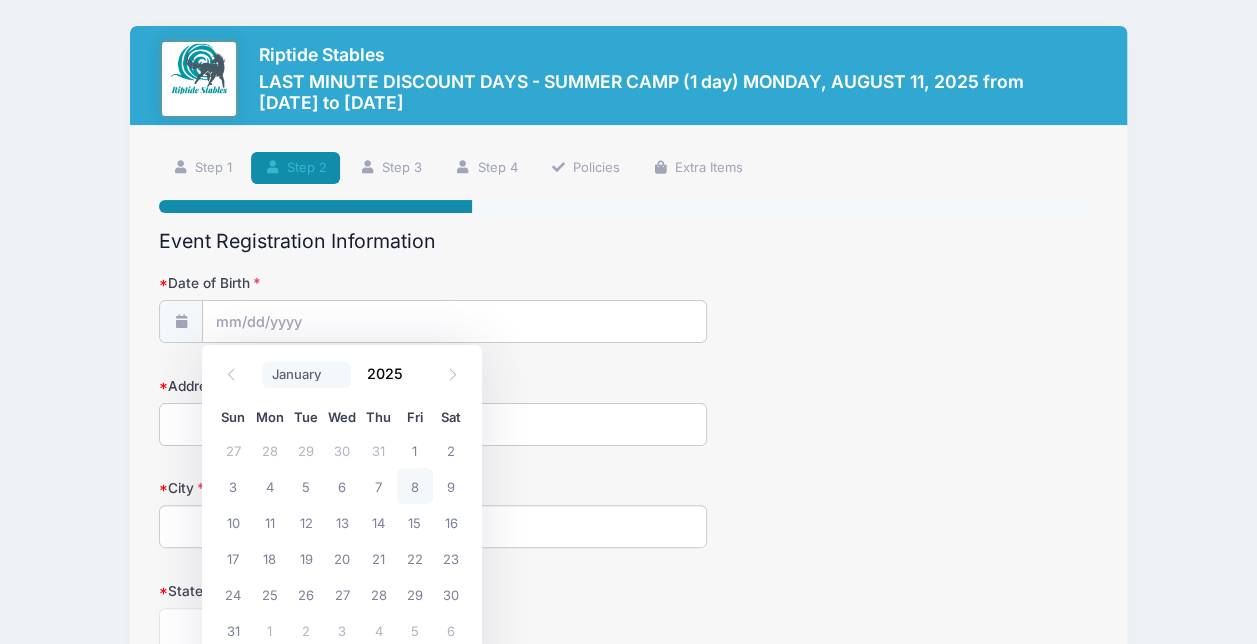 click on "January February March April May June July August September October November December" at bounding box center (306, 375) 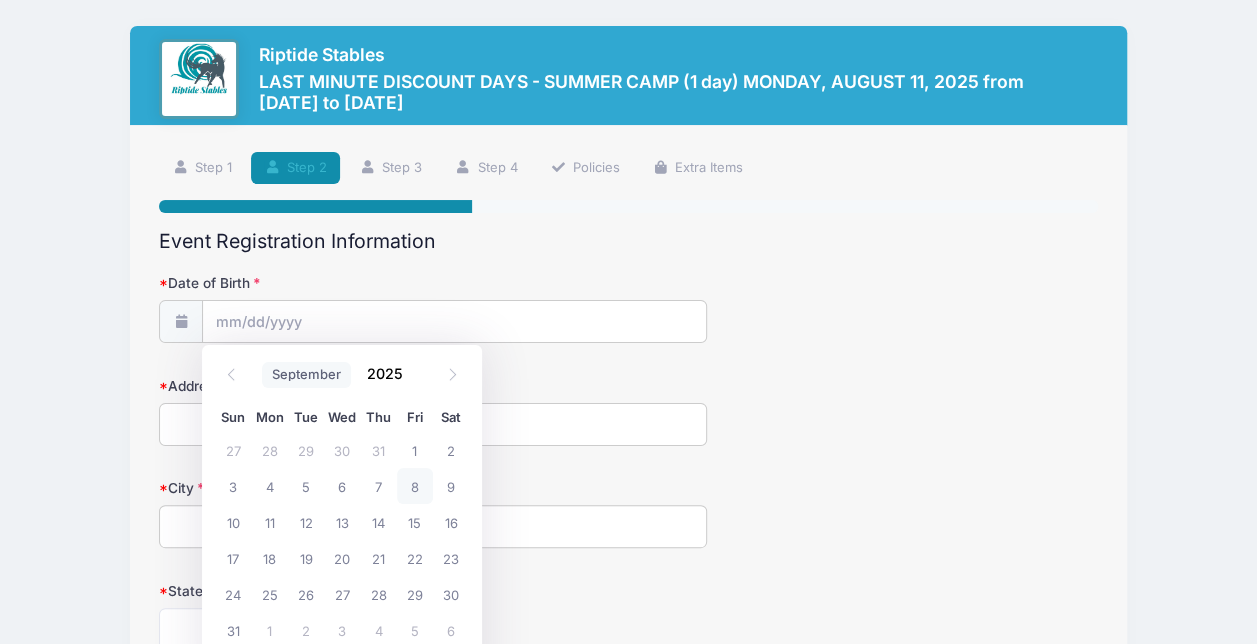 click on "January February March April May June July August September October November December" at bounding box center (306, 375) 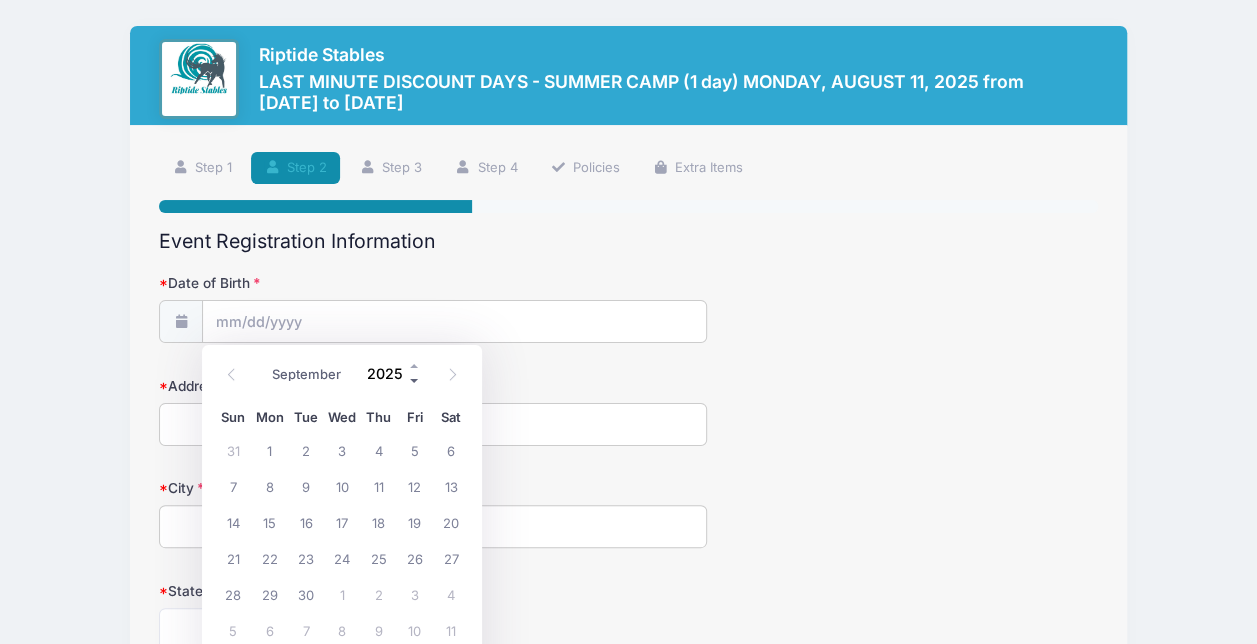 drag, startPoint x: 392, startPoint y: 372, endPoint x: 411, endPoint y: 382, distance: 21.470911 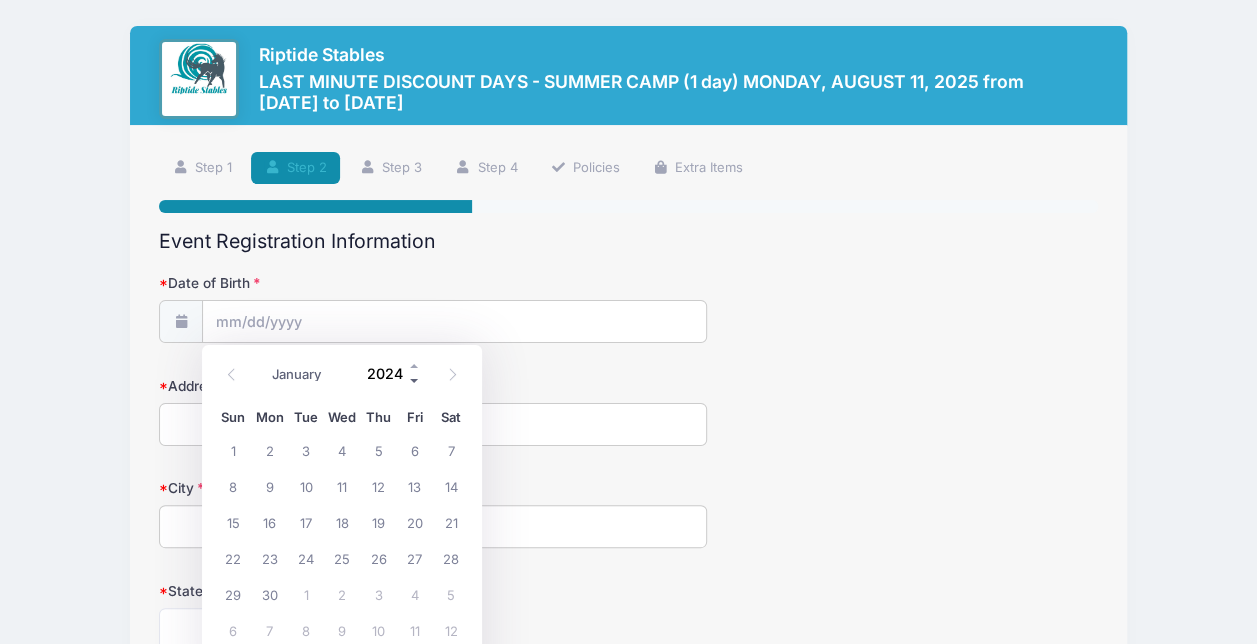 click at bounding box center [415, 381] 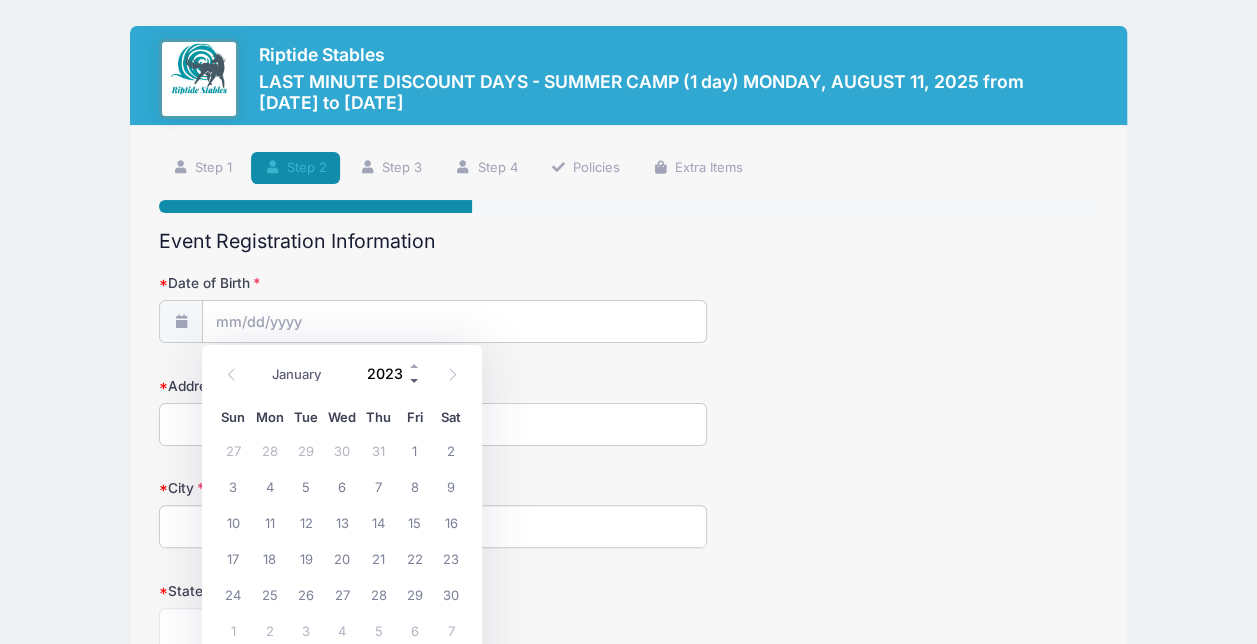 click at bounding box center [415, 381] 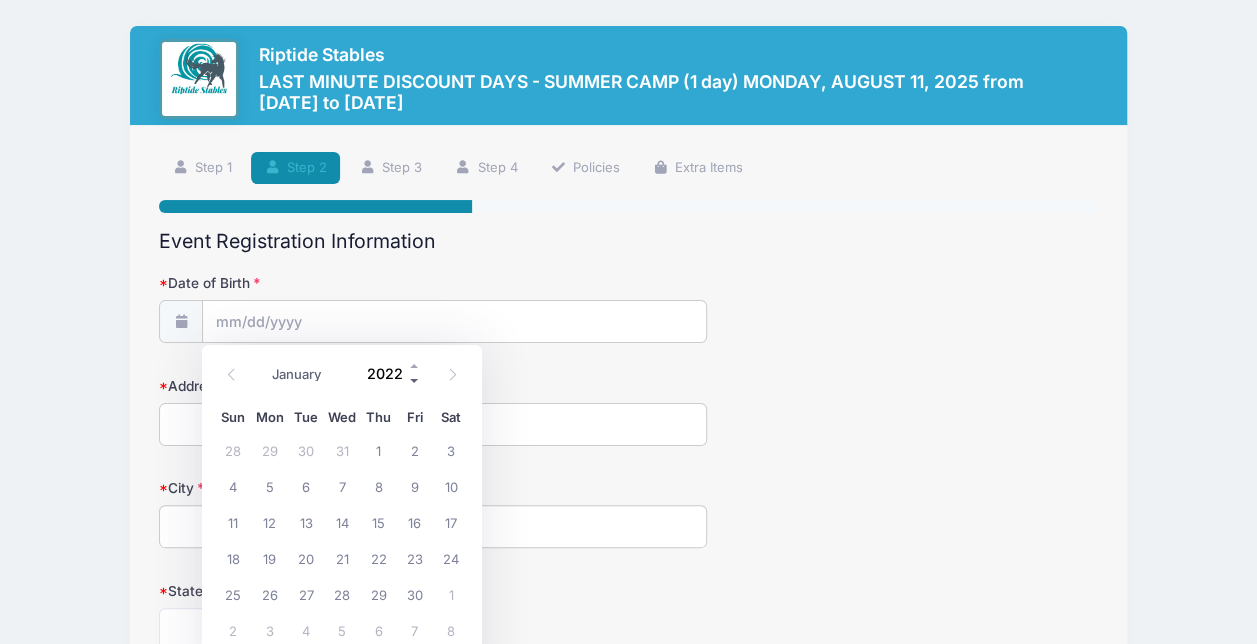 click at bounding box center (415, 381) 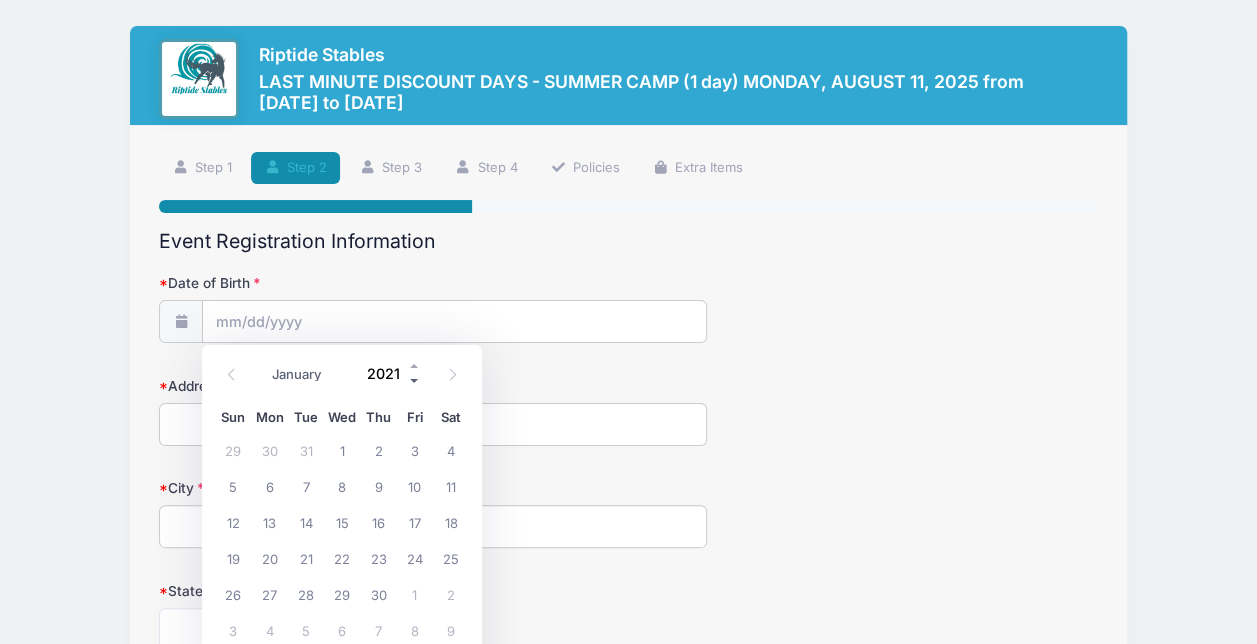 click at bounding box center [415, 381] 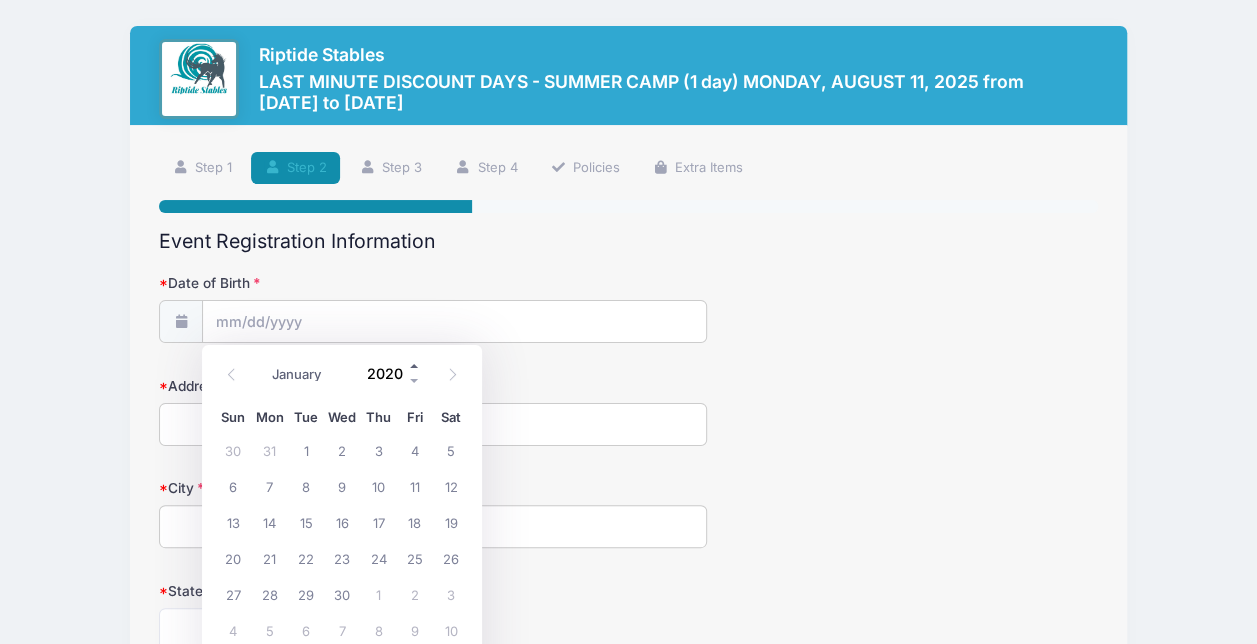 click at bounding box center [415, 366] 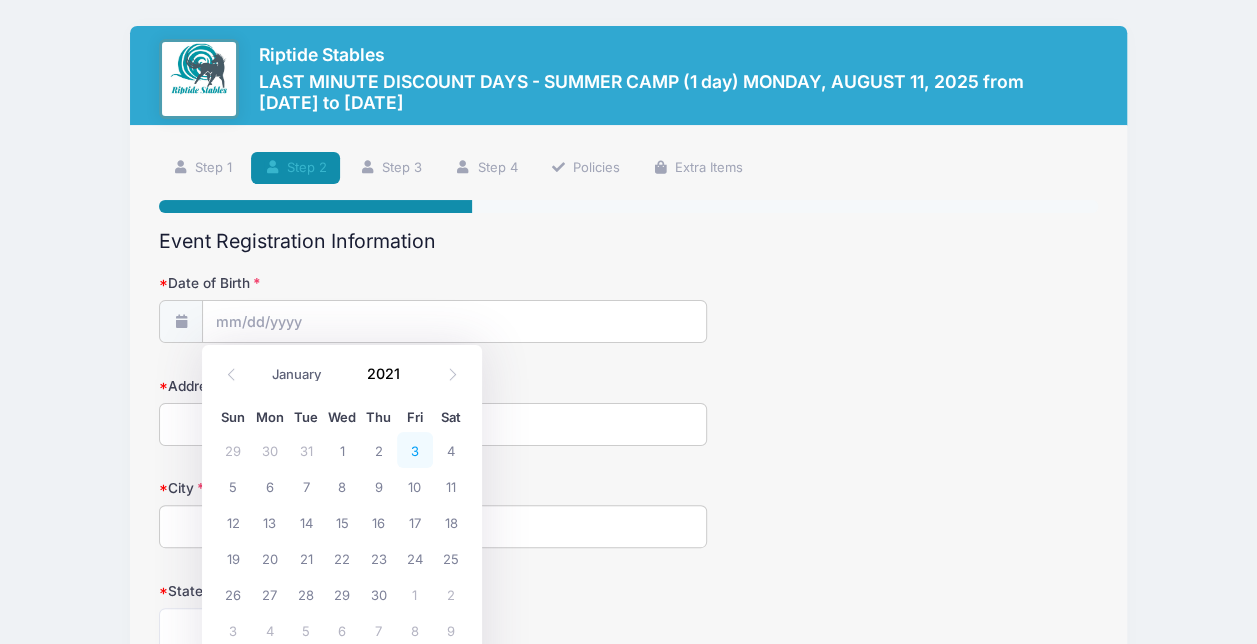 click on "3" at bounding box center [415, 450] 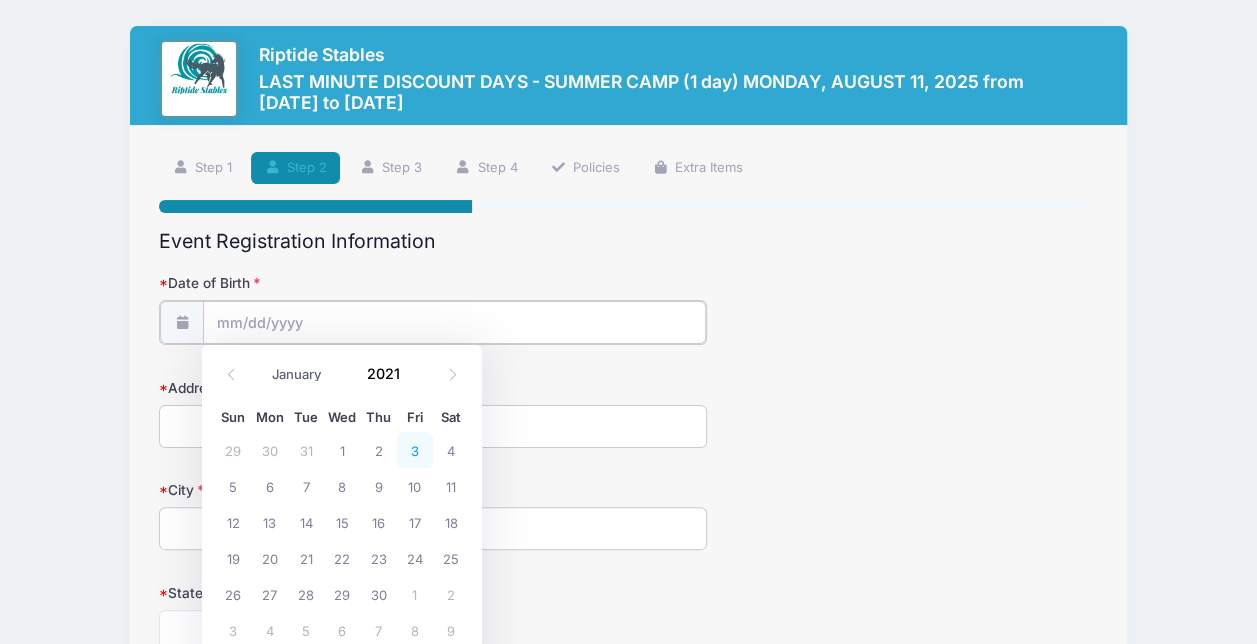 type on "09/03/2021" 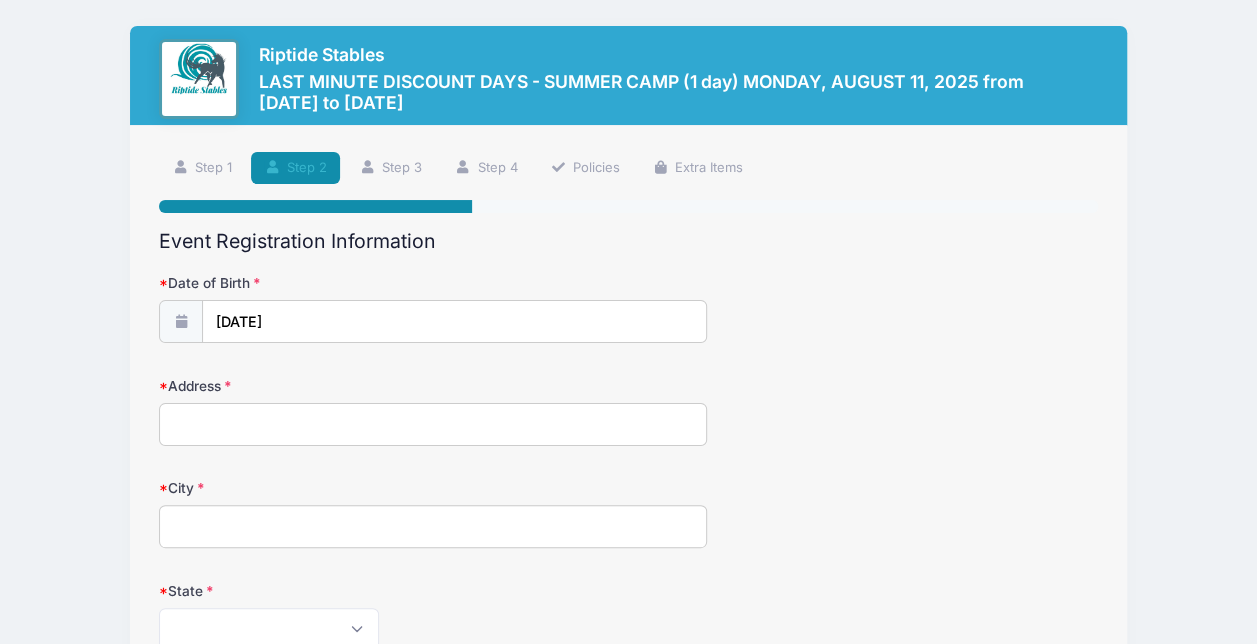 click on "Address" at bounding box center [433, 424] 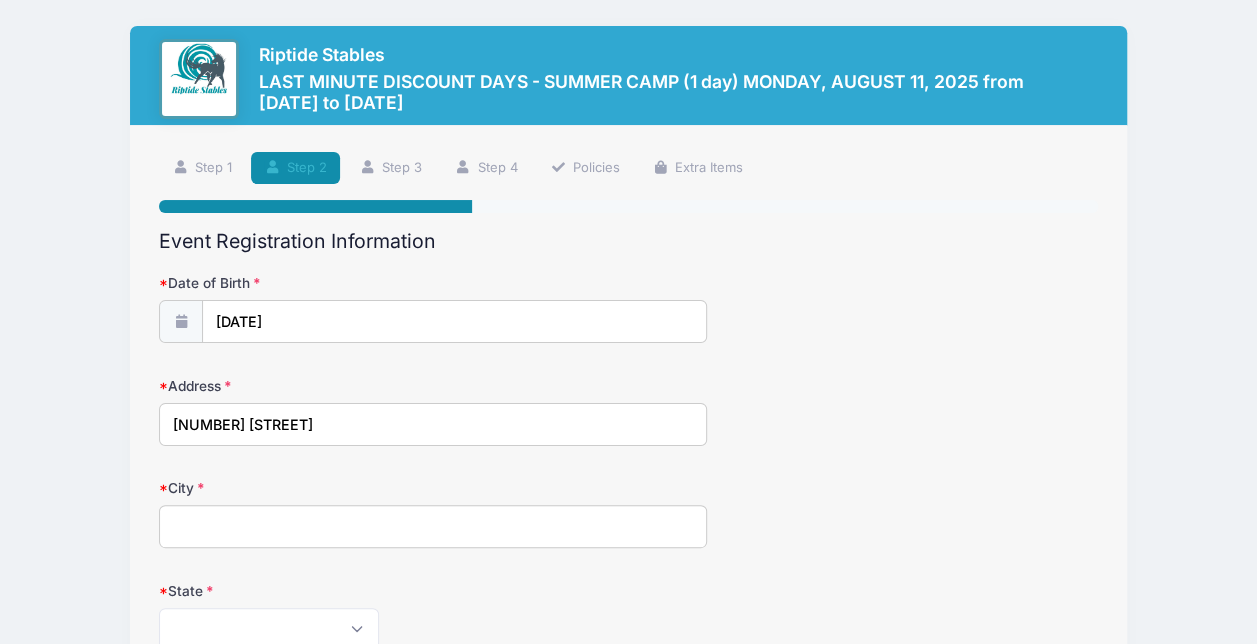 type on "138 Bradley Pines Drive" 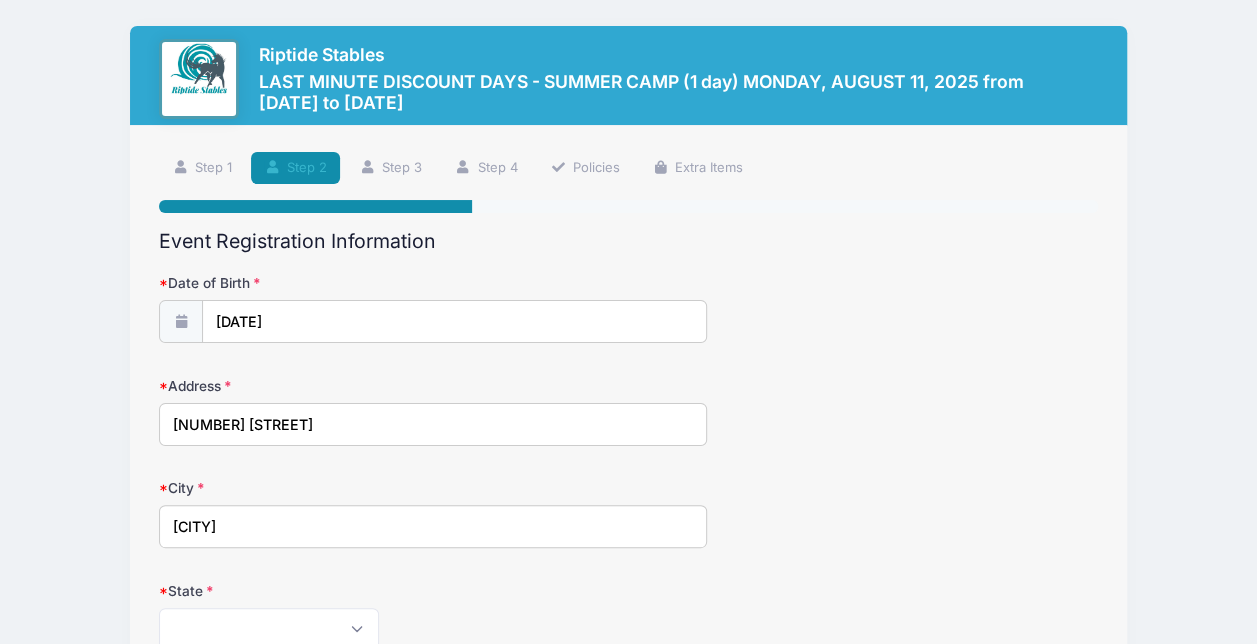 type on "Wilmington" 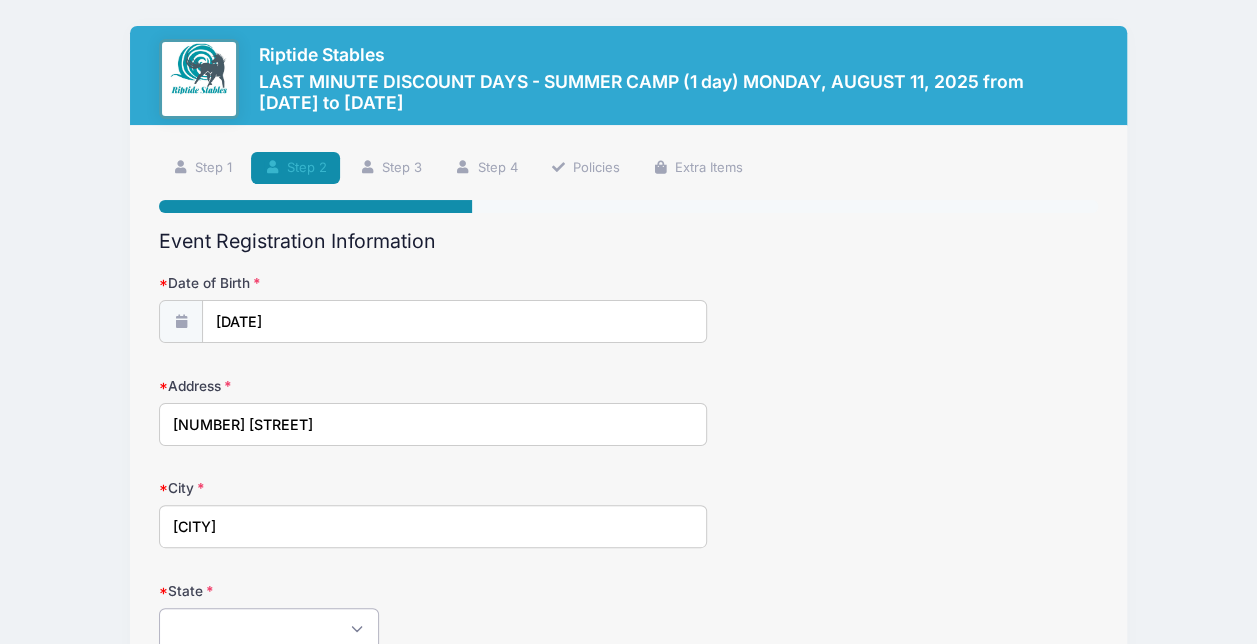 scroll, scrollTop: 3, scrollLeft: 0, axis: vertical 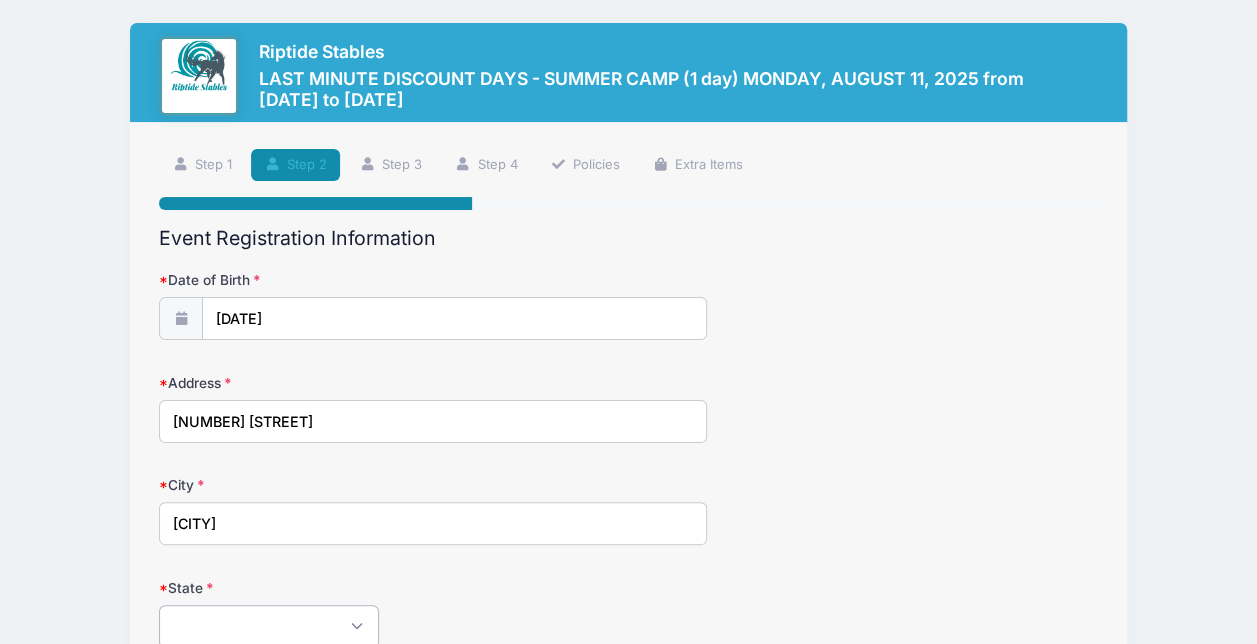 select on "NC" 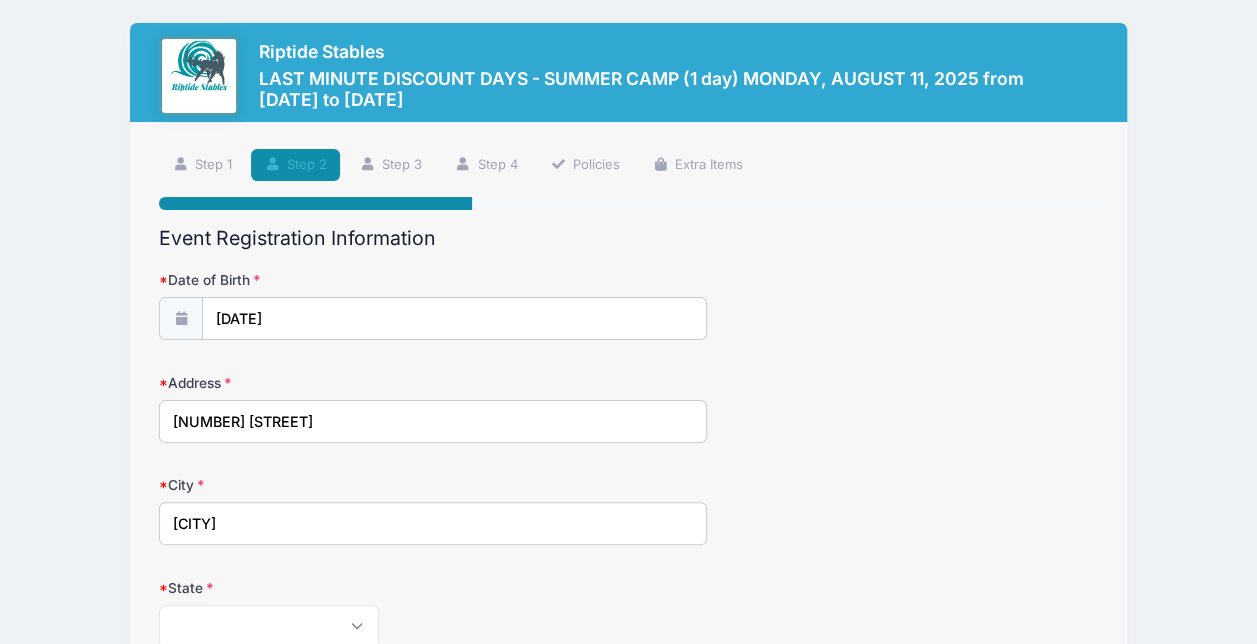 scroll, scrollTop: 406, scrollLeft: 0, axis: vertical 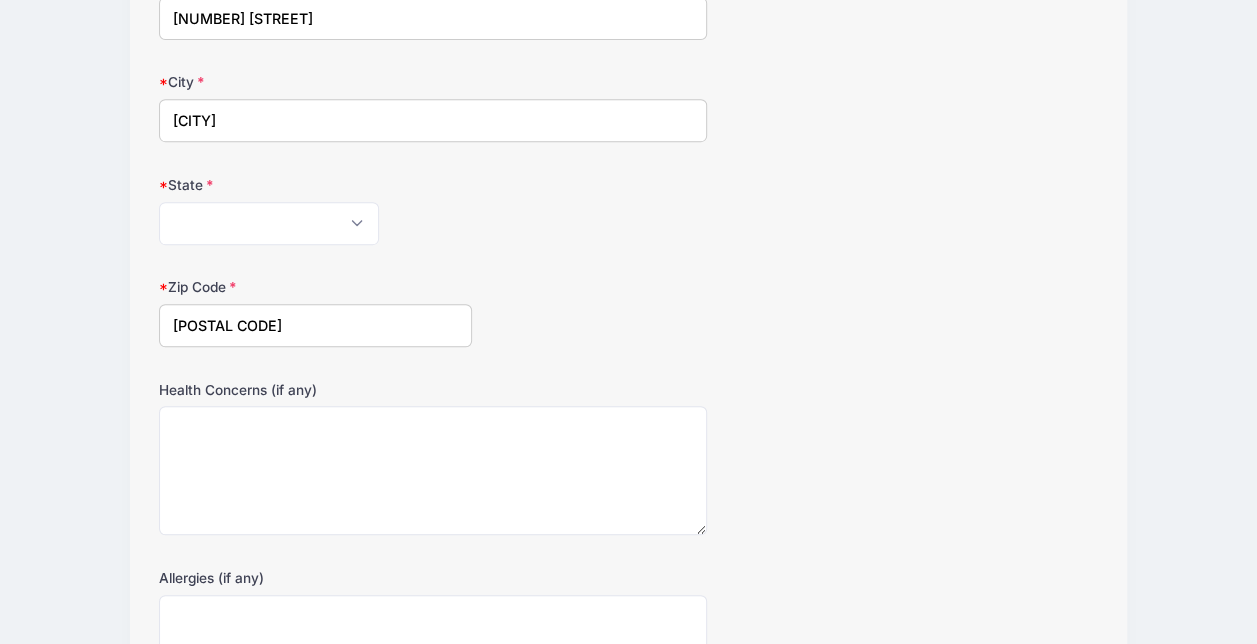 type on "28403" 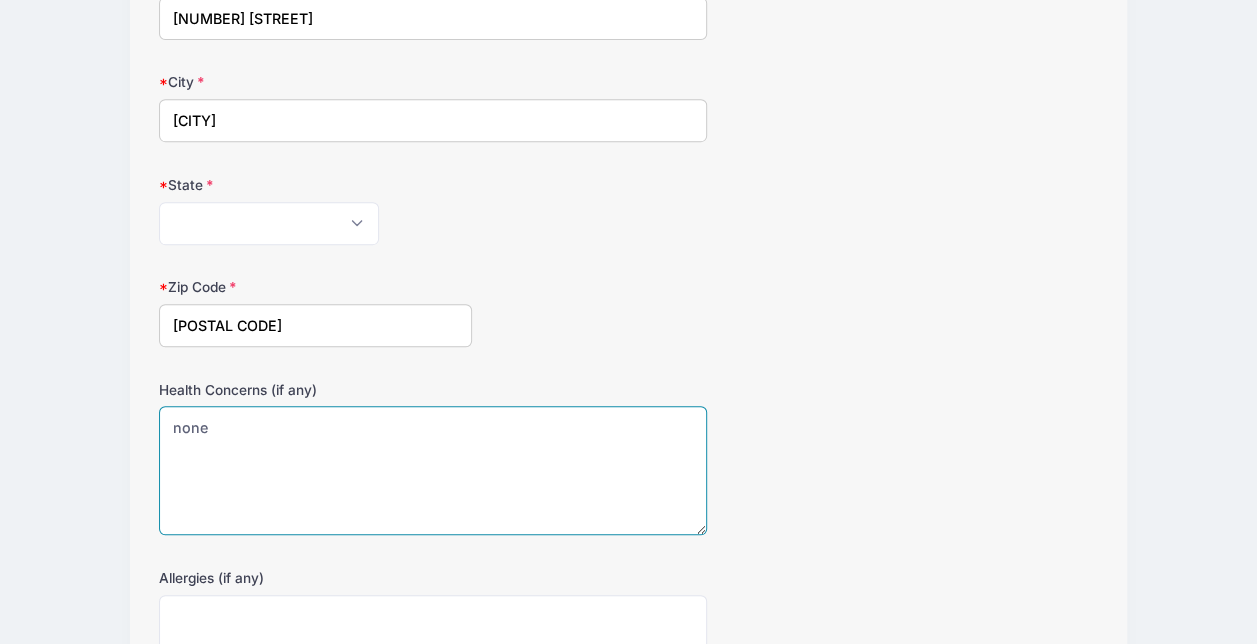 type on "none" 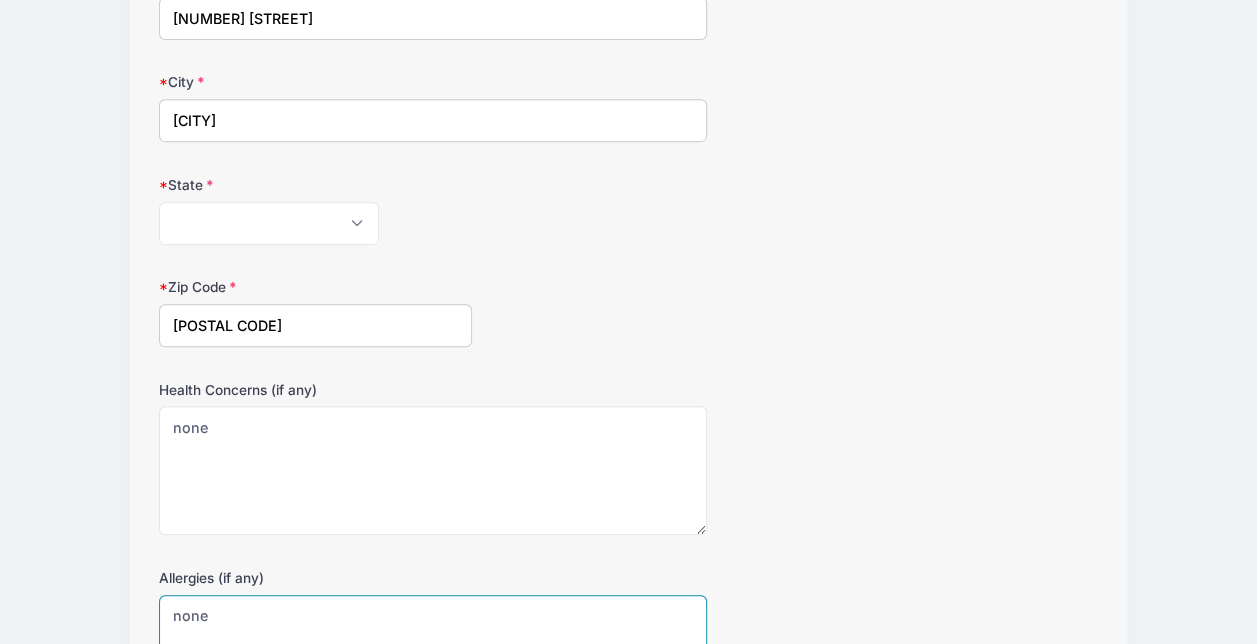 scroll, scrollTop: 663, scrollLeft: 0, axis: vertical 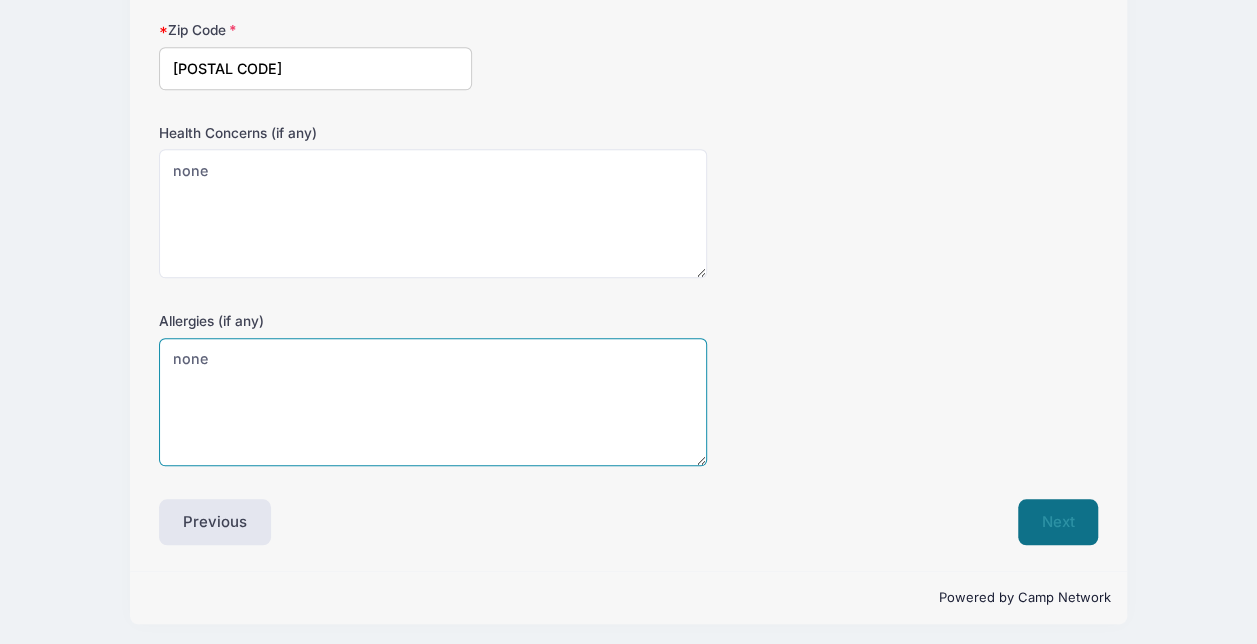 type on "none" 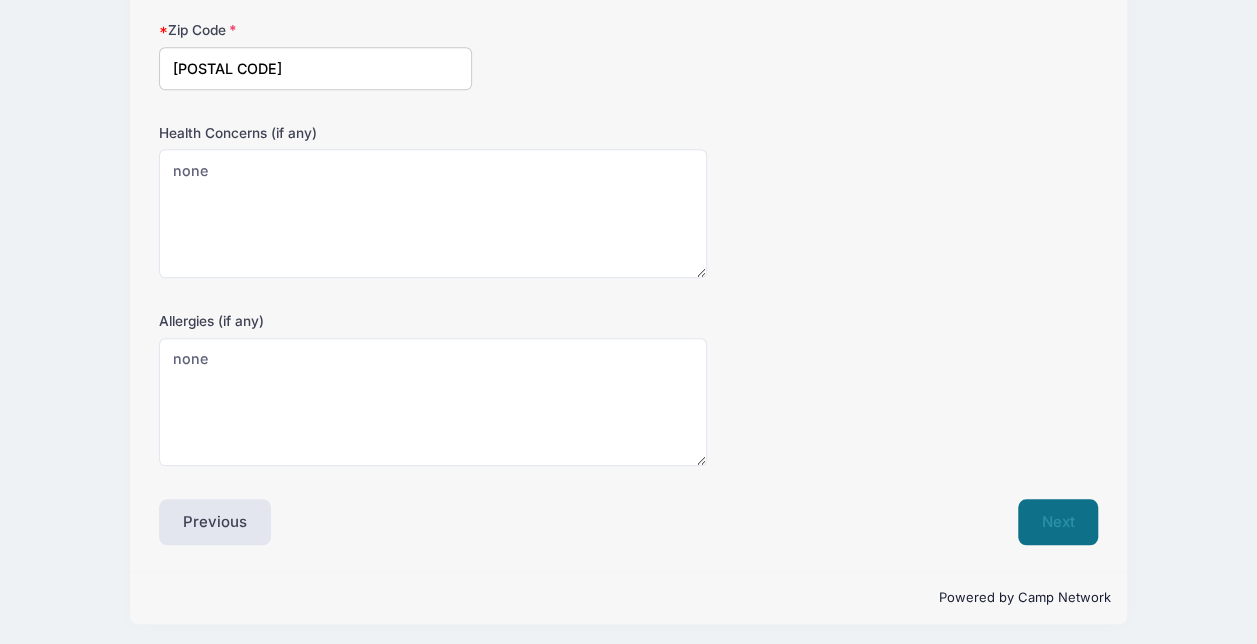 click on "Next" at bounding box center [1058, 522] 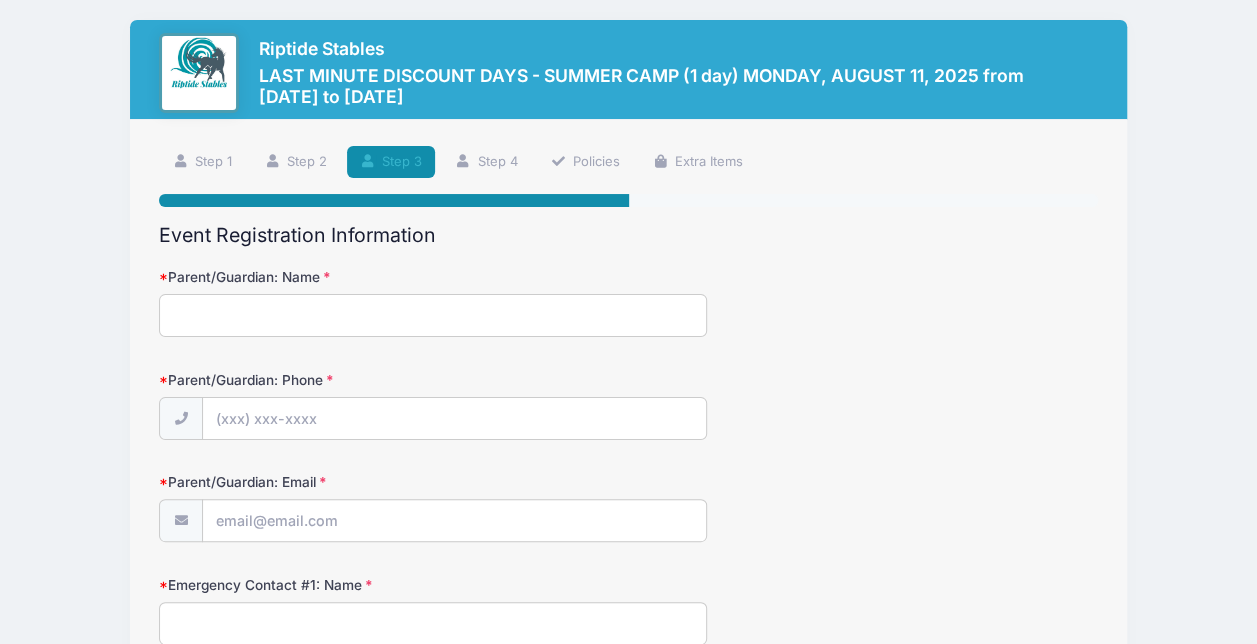 scroll, scrollTop: 0, scrollLeft: 0, axis: both 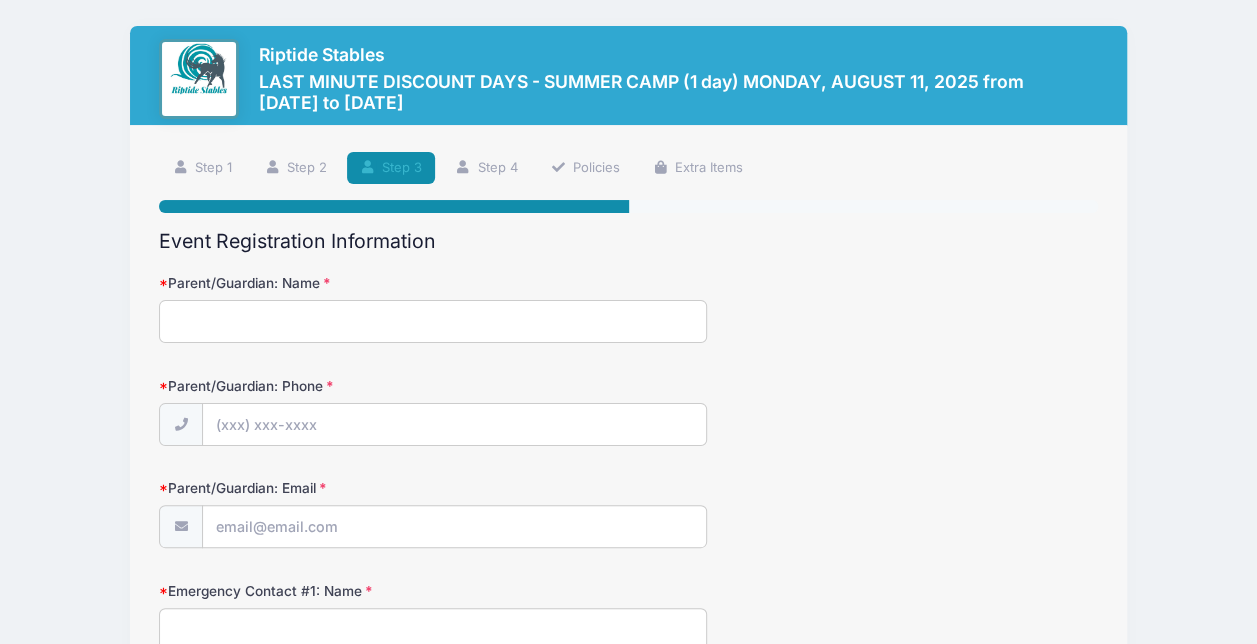 click on "Parent/Guardian: Name" at bounding box center (433, 321) 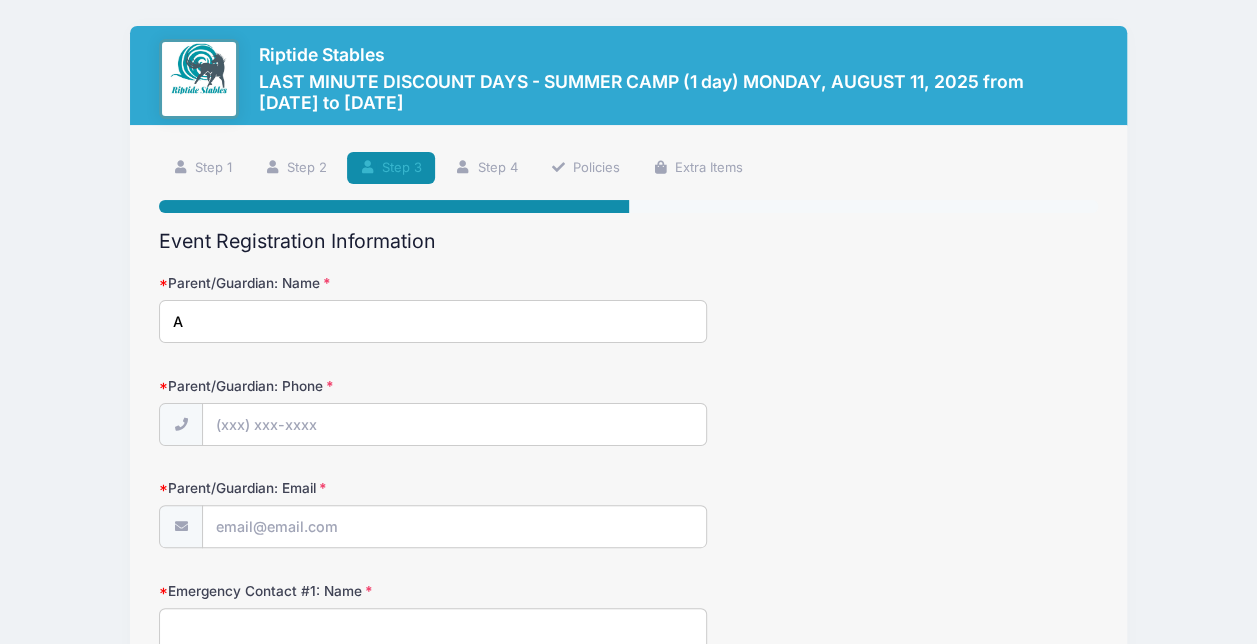 type on "Amy Burger" 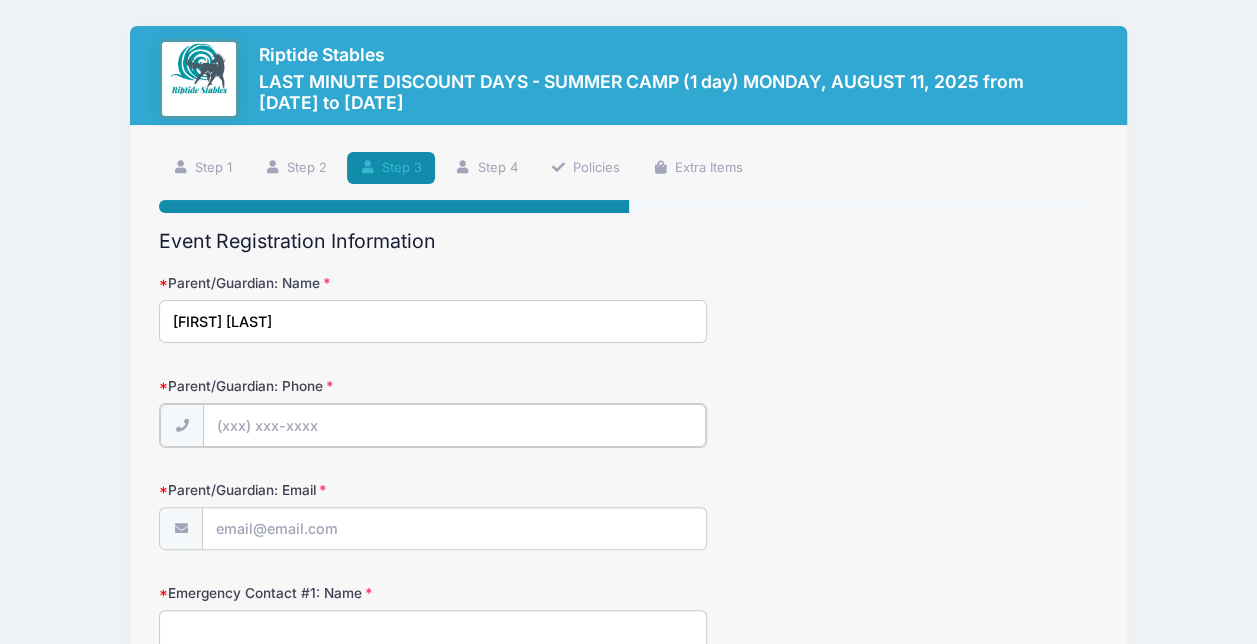 type on "(908) 601-3292" 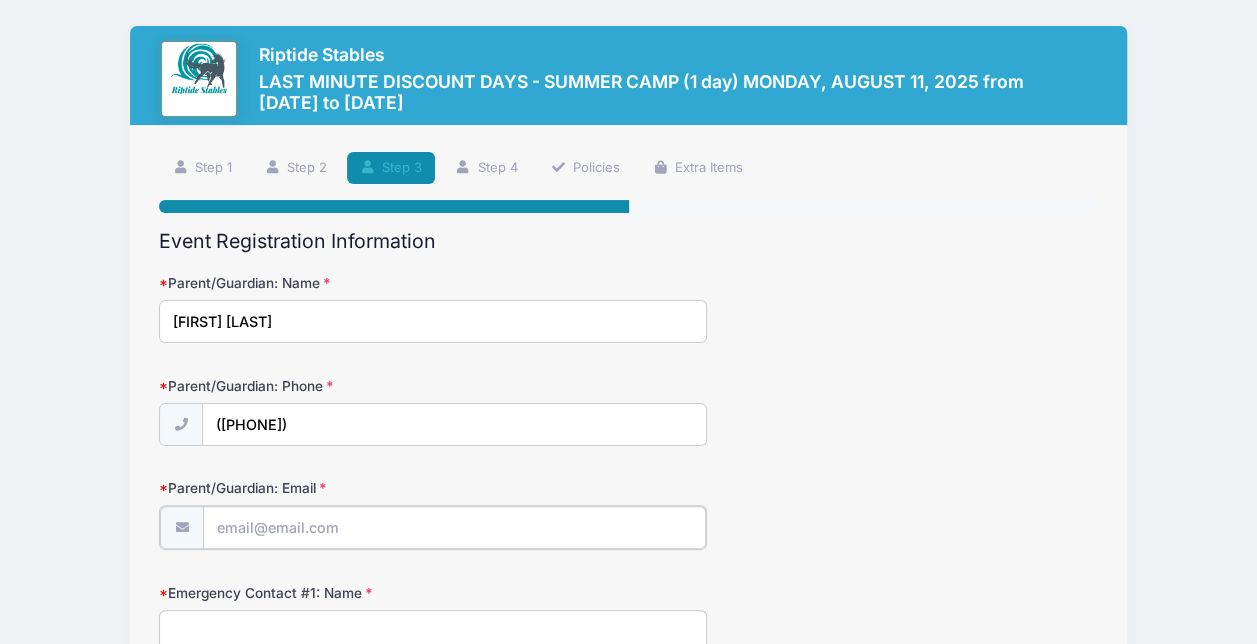type on "[EMAIL]" 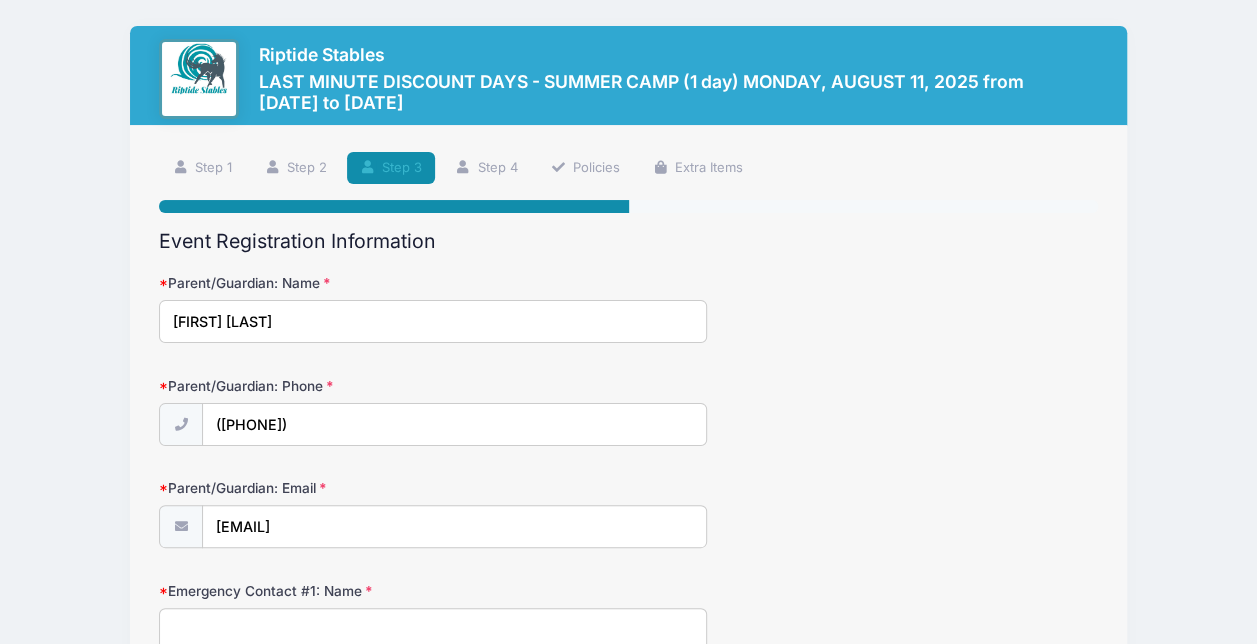 type on "Clark Burger" 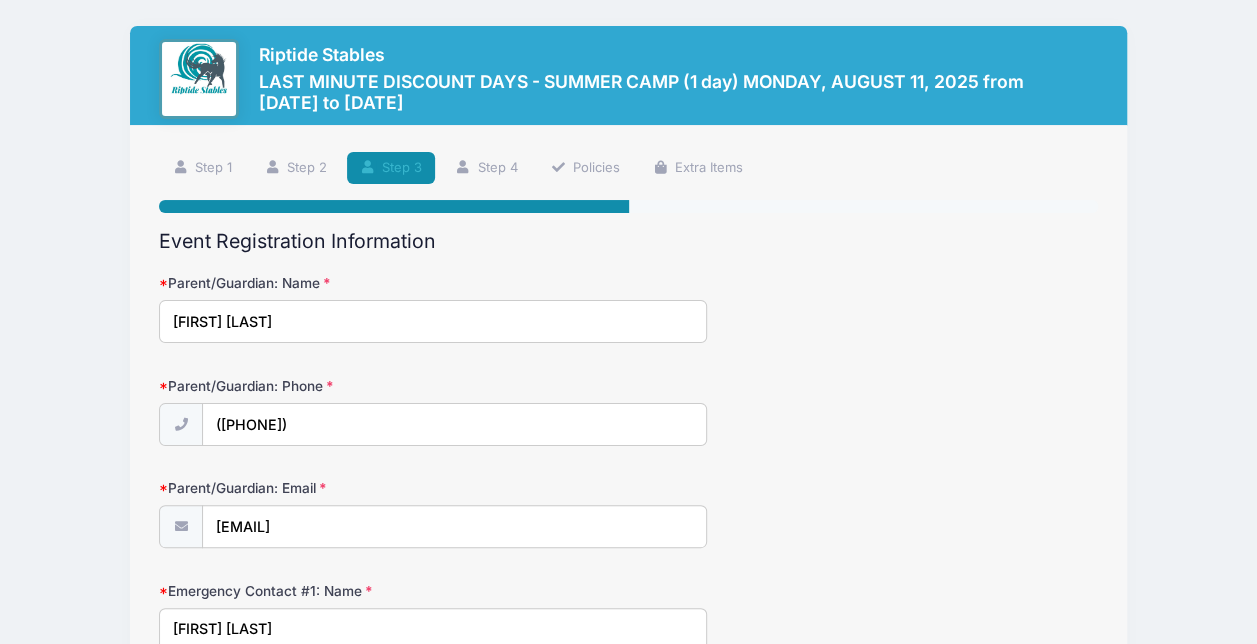 type on "(704) 622-4854" 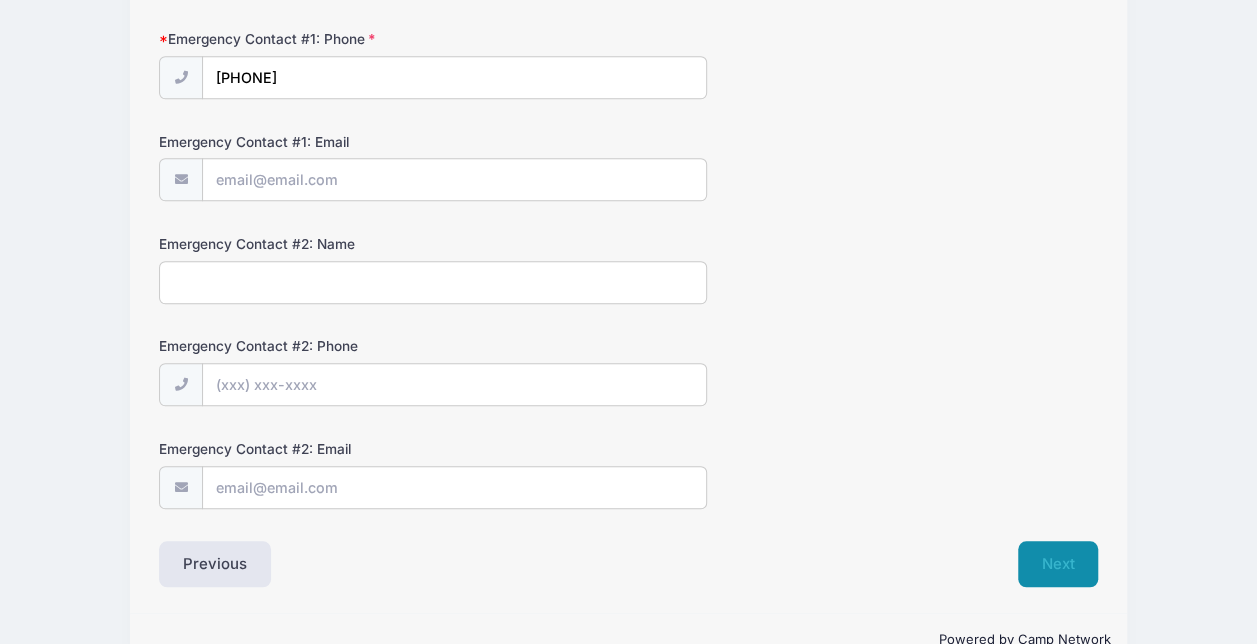 scroll, scrollTop: 695, scrollLeft: 0, axis: vertical 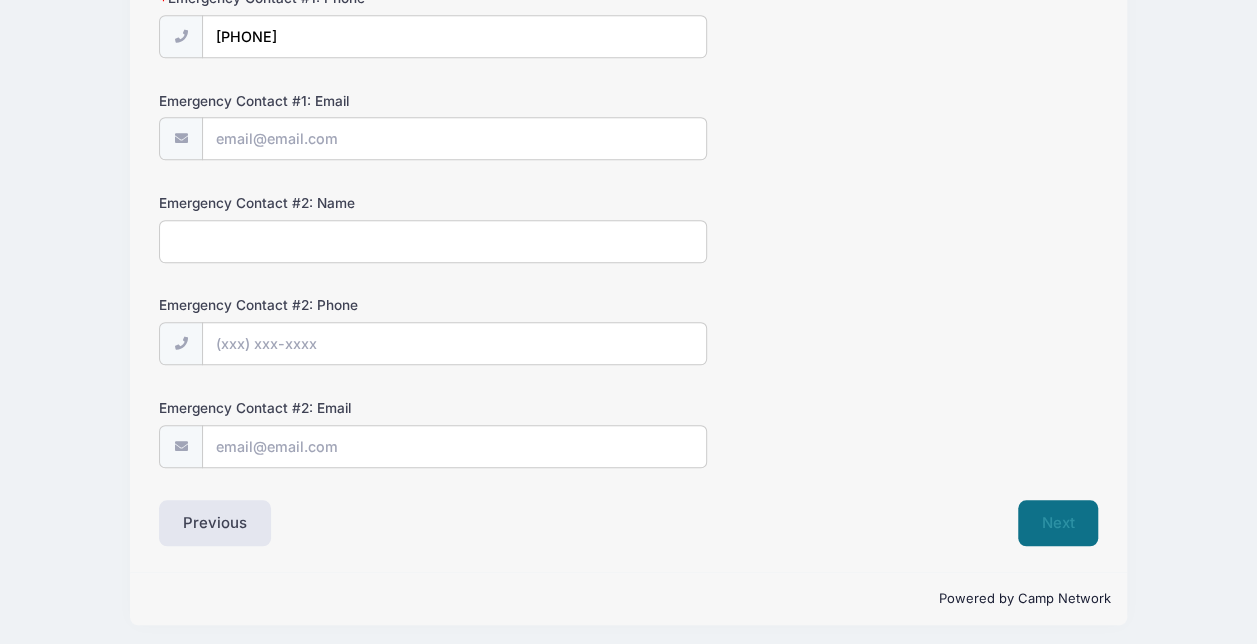 click on "Next" at bounding box center (1058, 523) 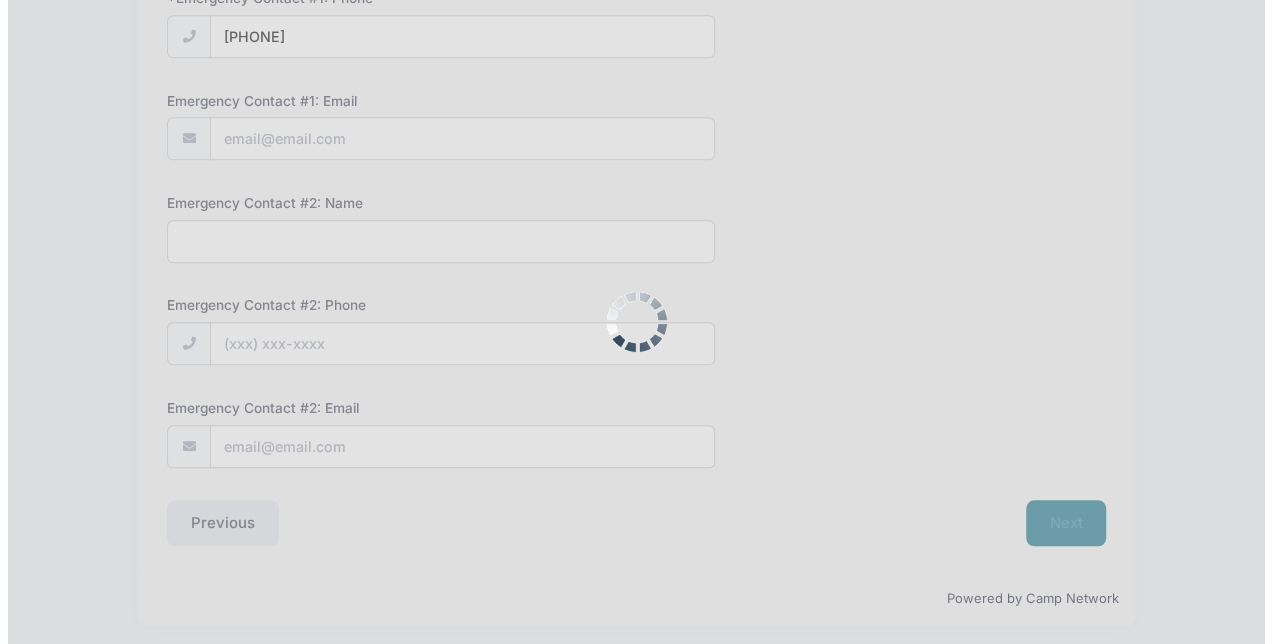 scroll, scrollTop: 0, scrollLeft: 0, axis: both 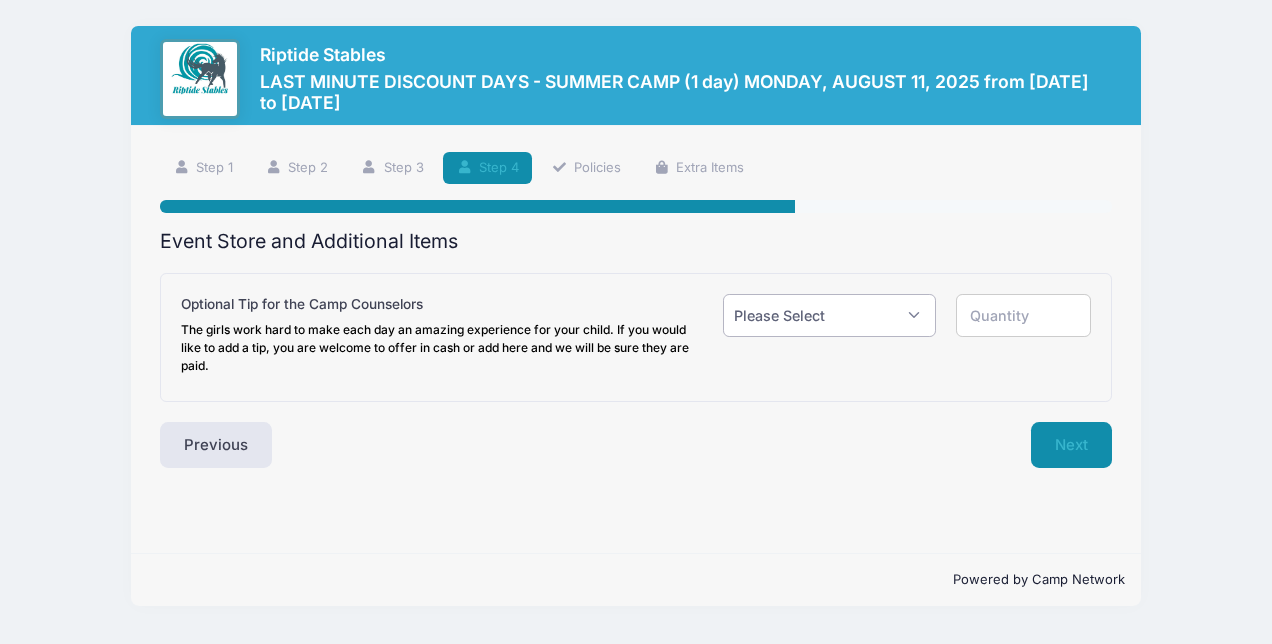 click on "Please Select Yes (+$1.00)
No" at bounding box center [829, 315] 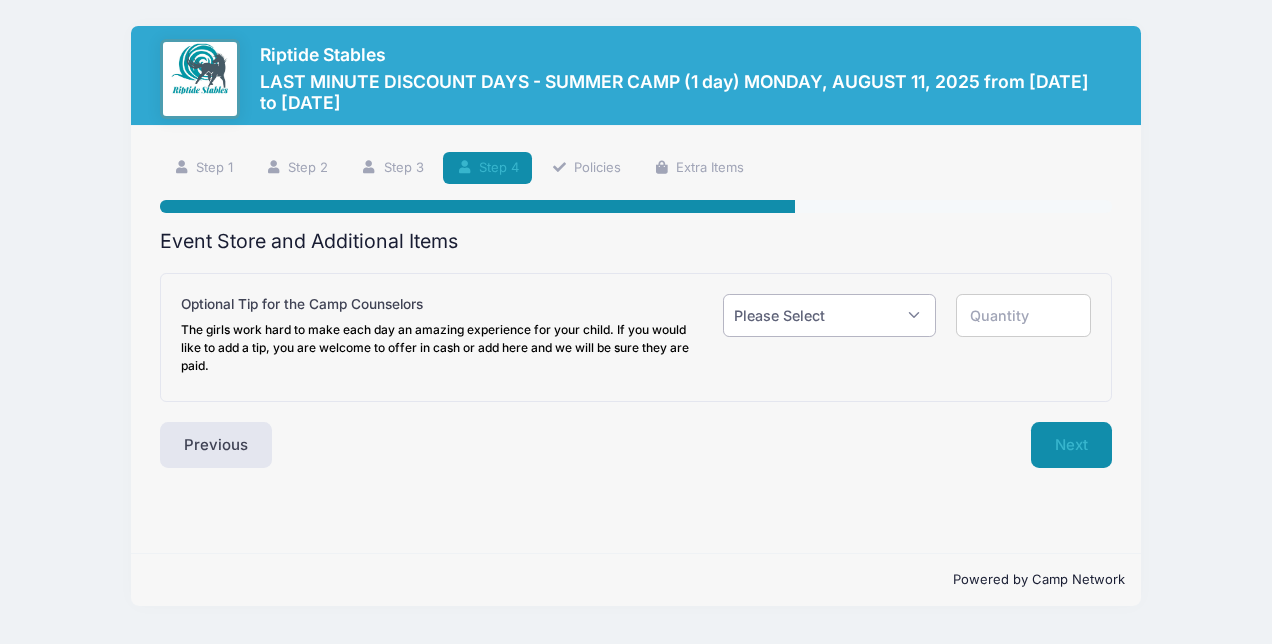 select on "0" 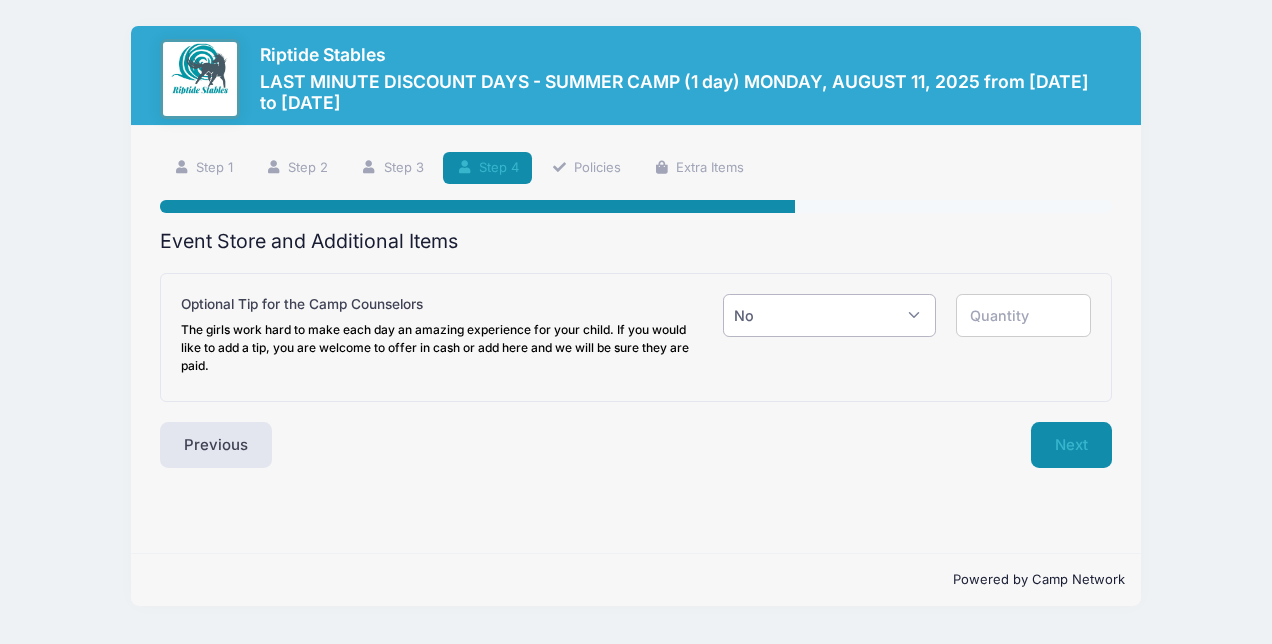 click on "Please Select Yes (+$1.00)
No" at bounding box center (829, 315) 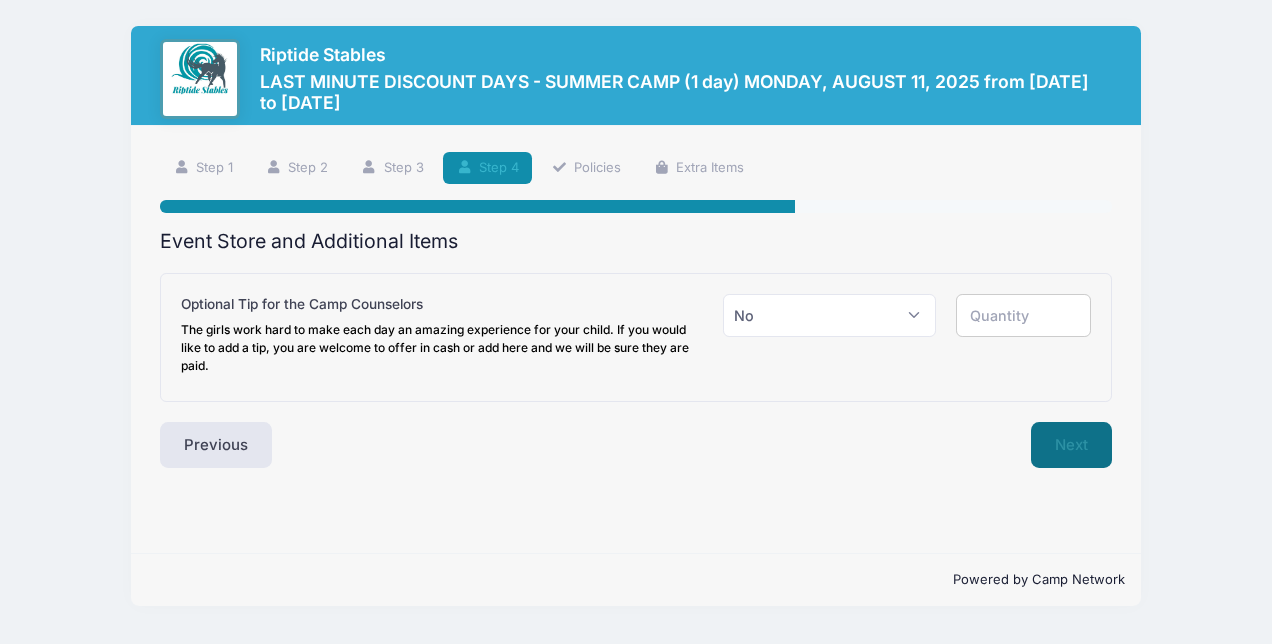 click on "Next" at bounding box center [1071, 445] 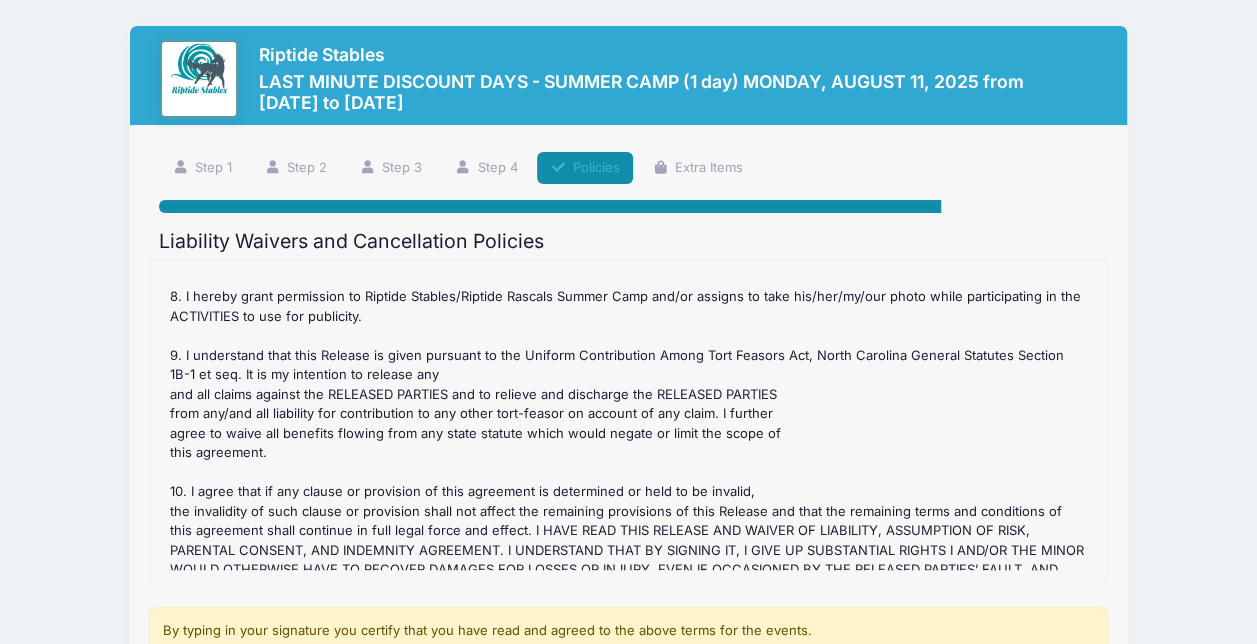 scroll, scrollTop: 1104, scrollLeft: 0, axis: vertical 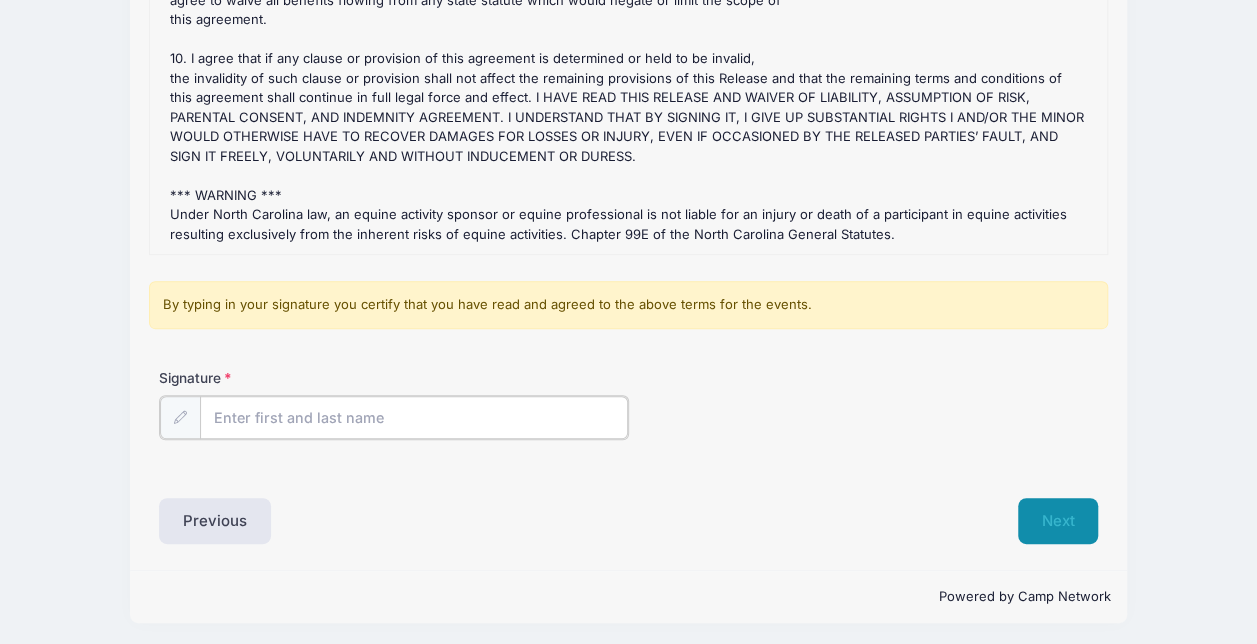 click on "Signature" at bounding box center [414, 417] 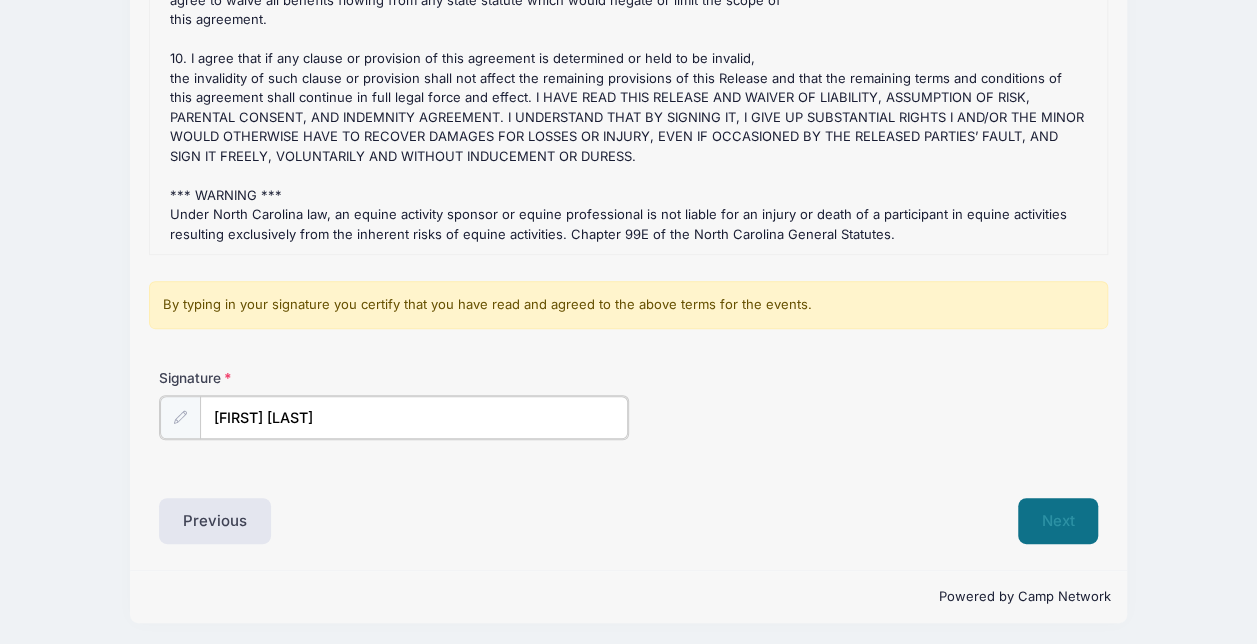 type on "Amy Burger" 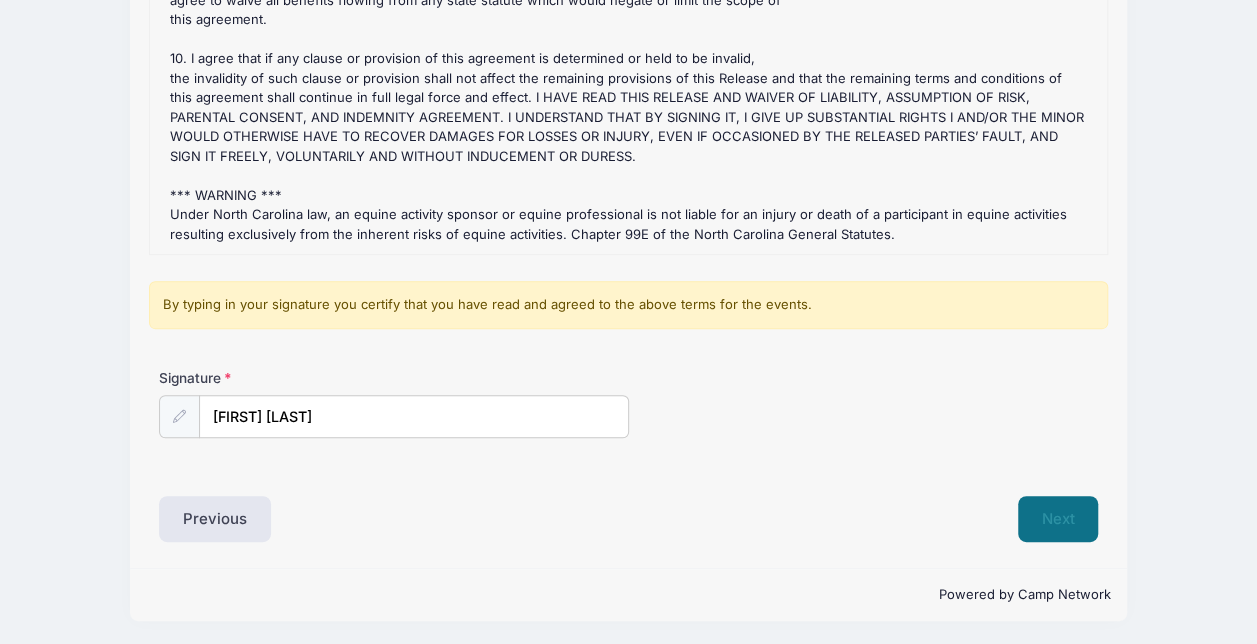 click on "Next" at bounding box center [1058, 519] 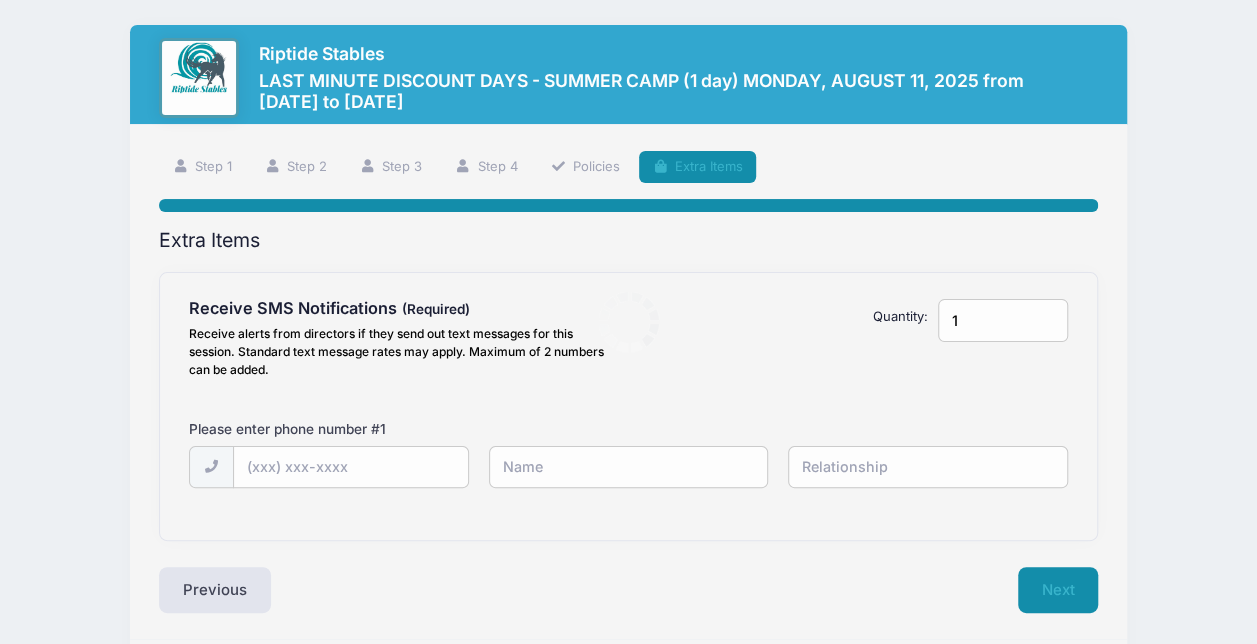 scroll, scrollTop: 0, scrollLeft: 0, axis: both 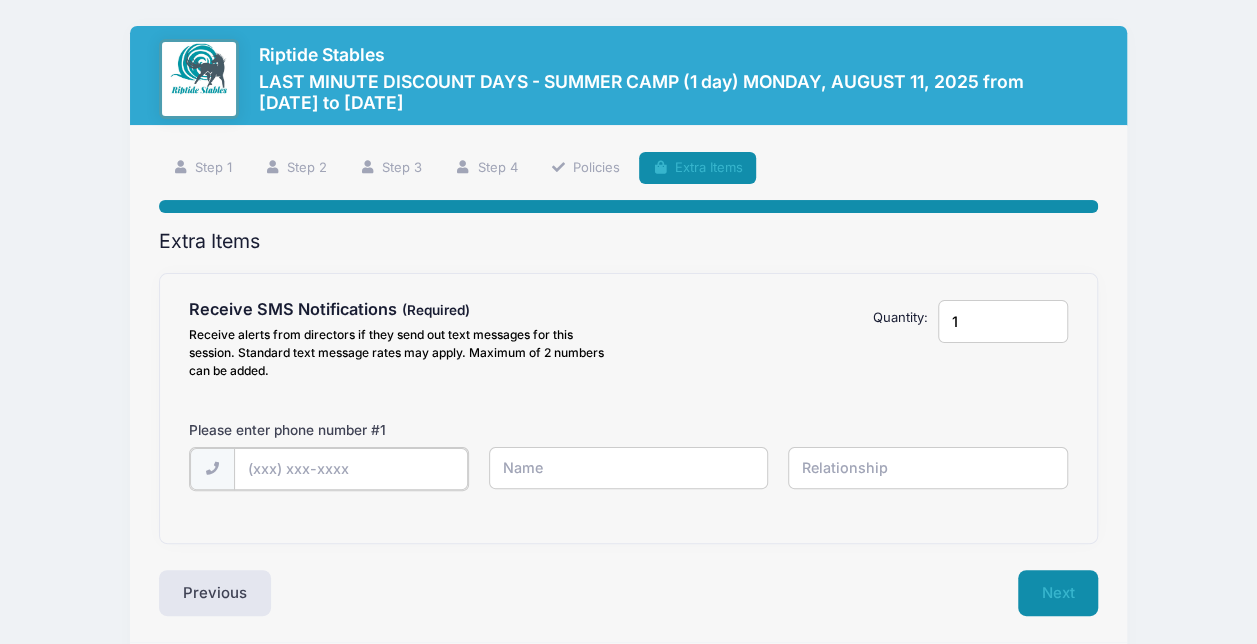 click at bounding box center (0, 0) 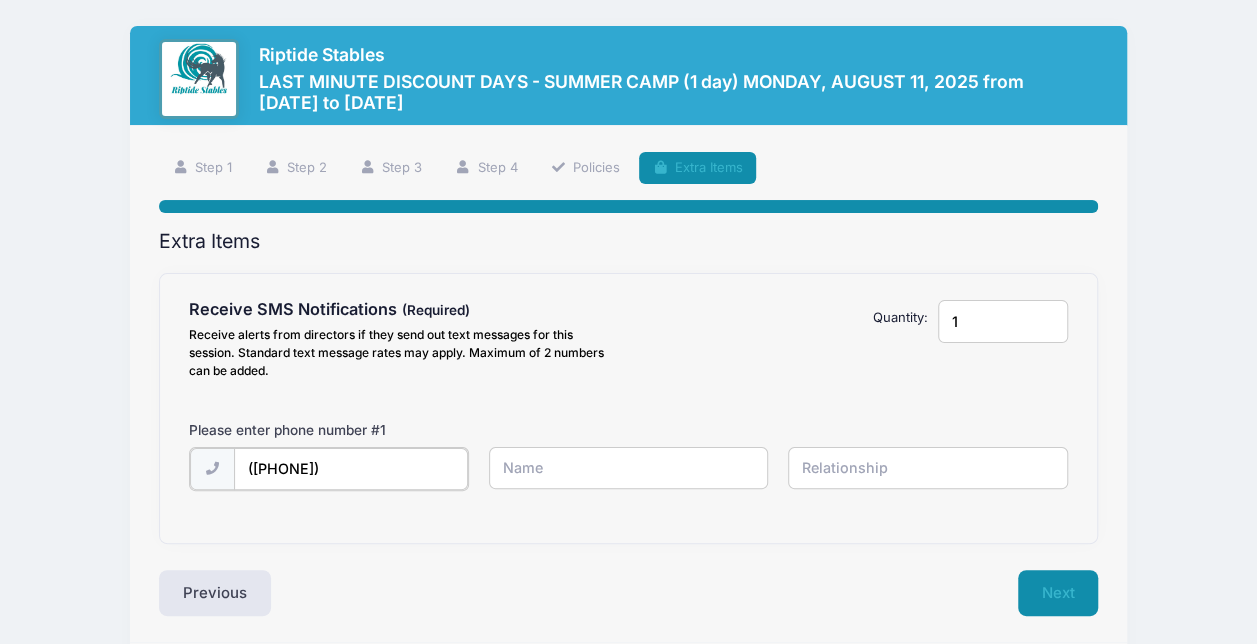 type on "(908) 601-3292" 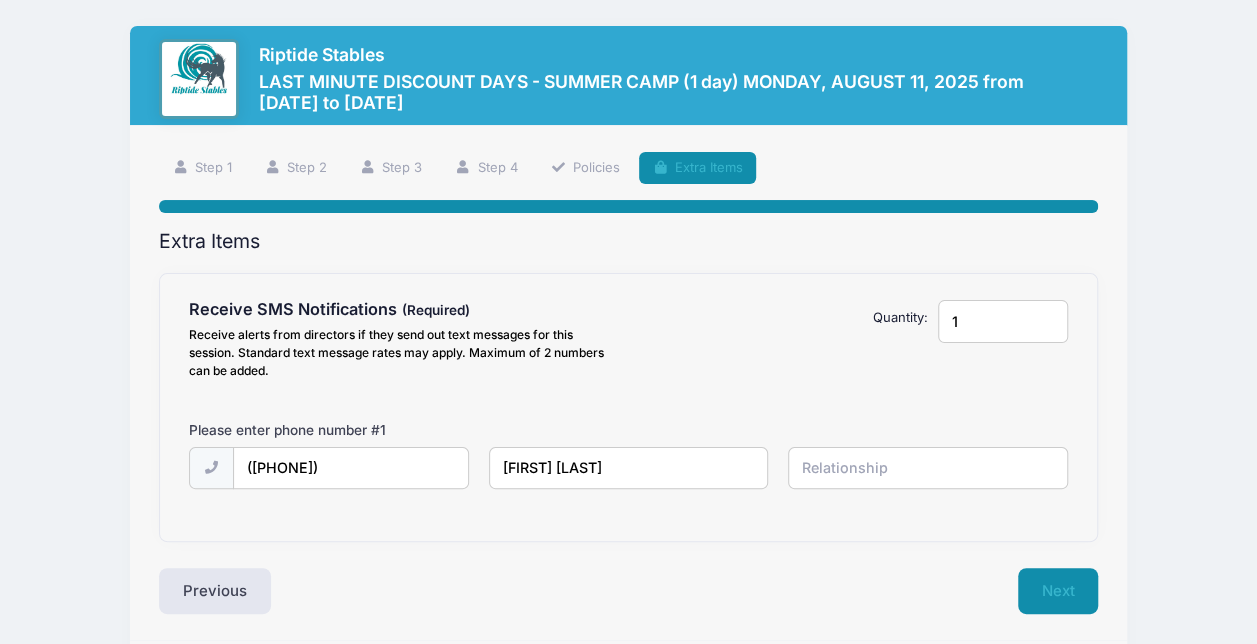 type on "Amy Burger" 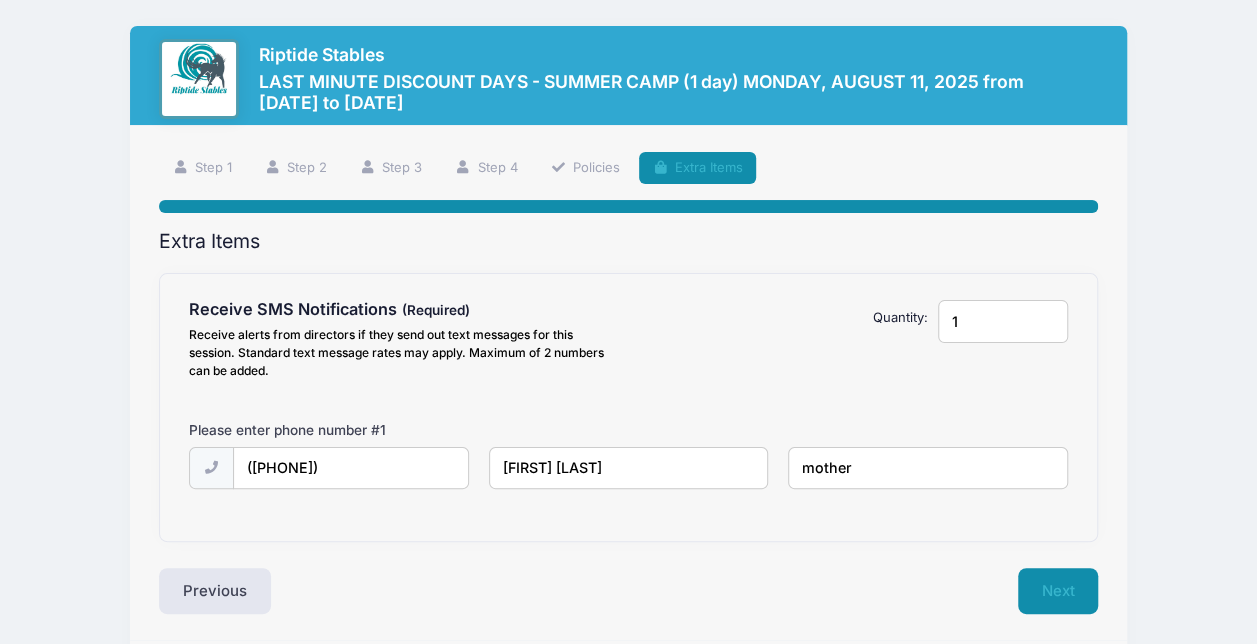 scroll, scrollTop: 73, scrollLeft: 0, axis: vertical 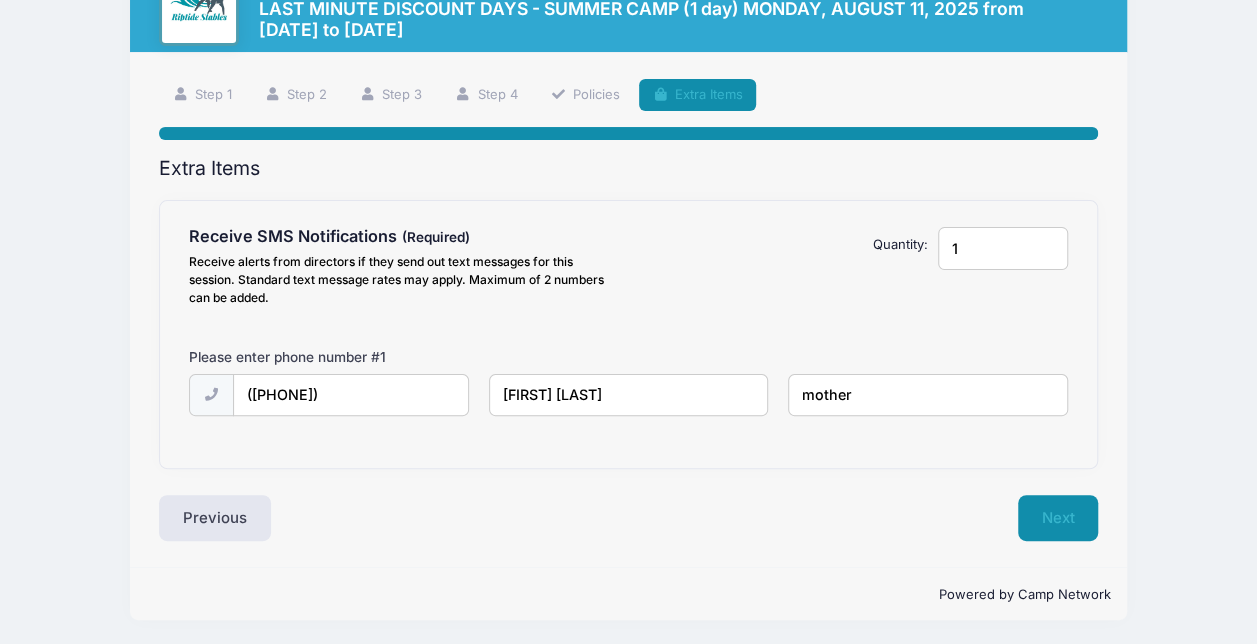 type on "mother" 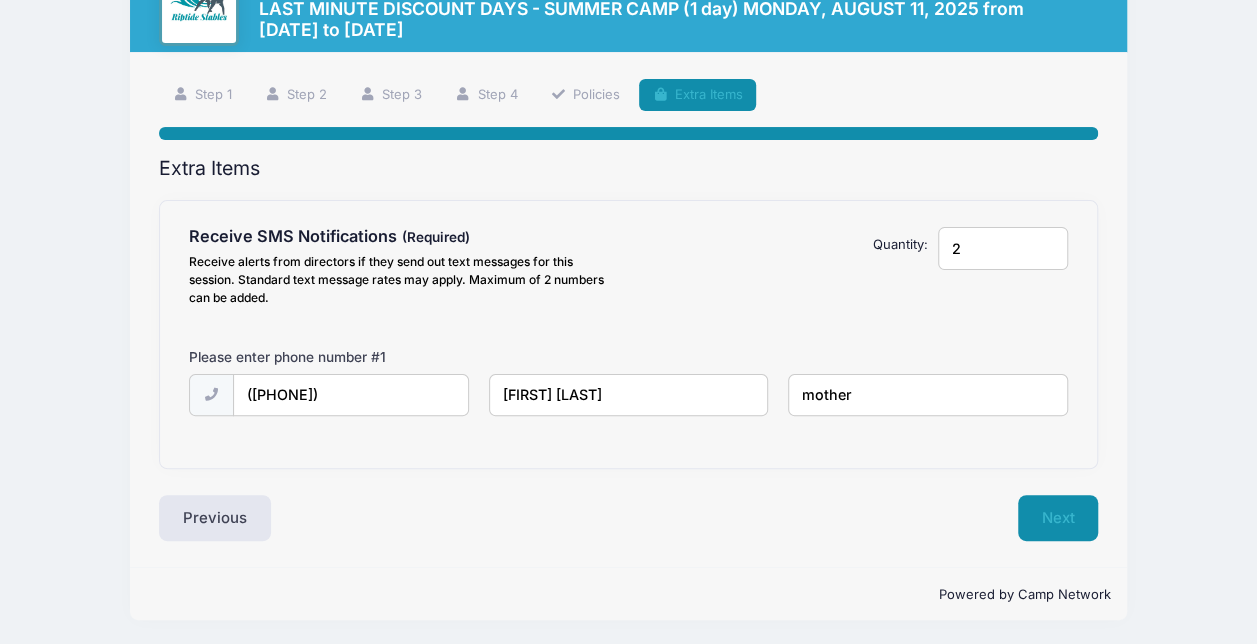 type on "2" 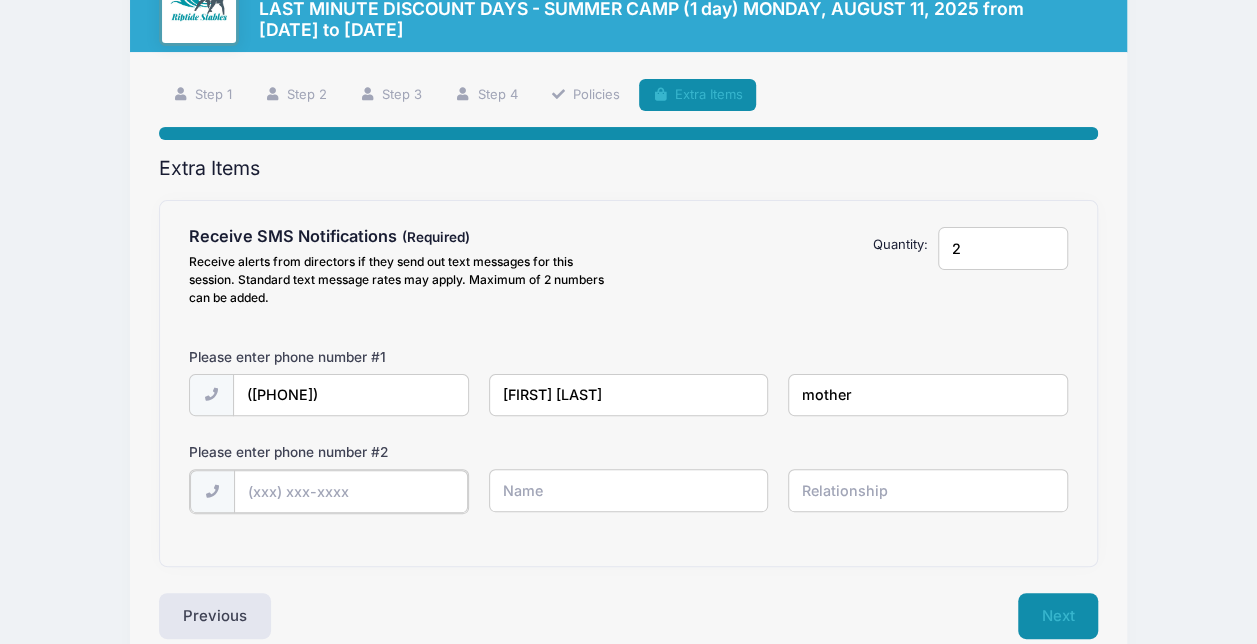 click at bounding box center [0, 0] 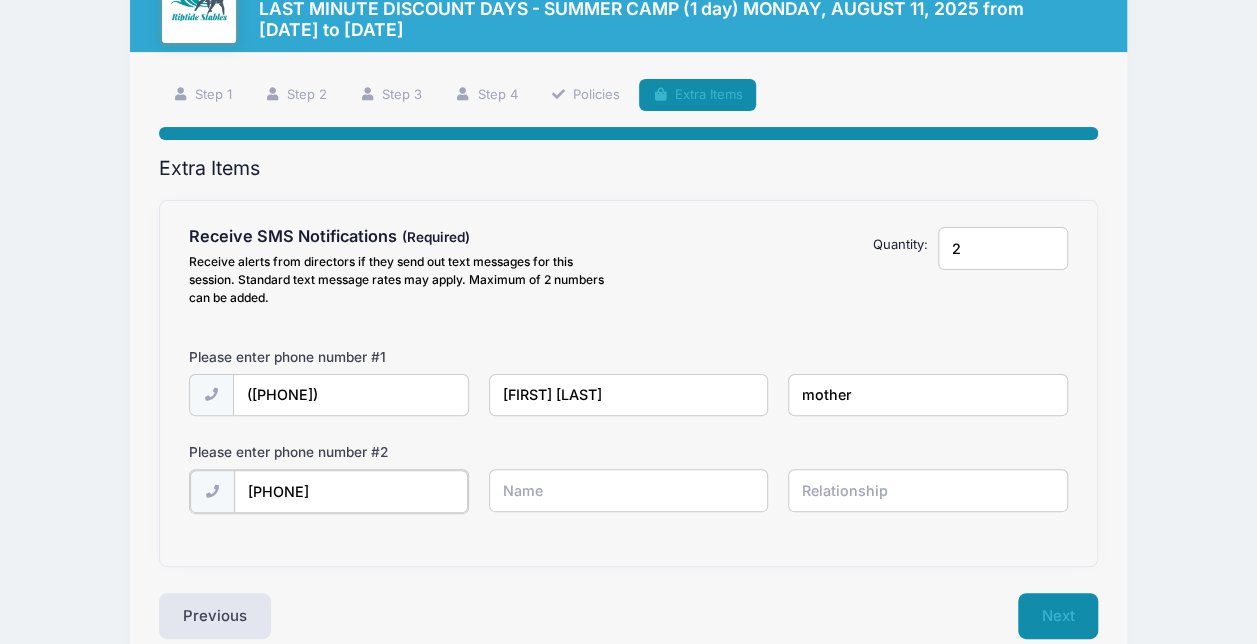 type on "(704) 622-4854" 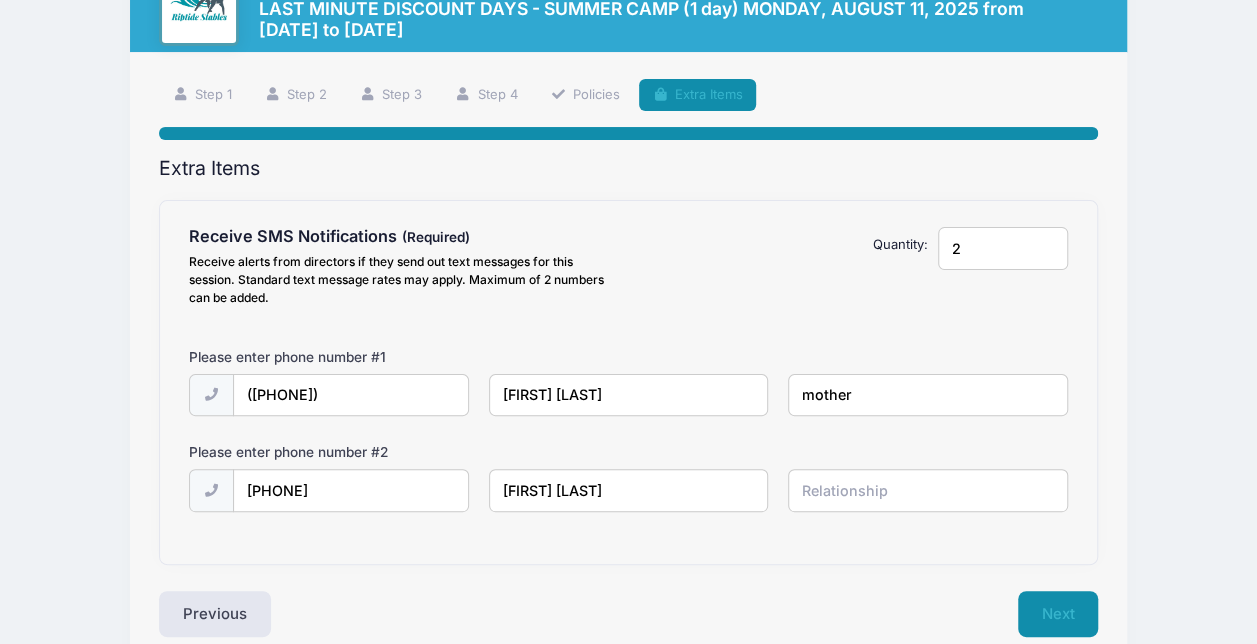 type on "Clark burger" 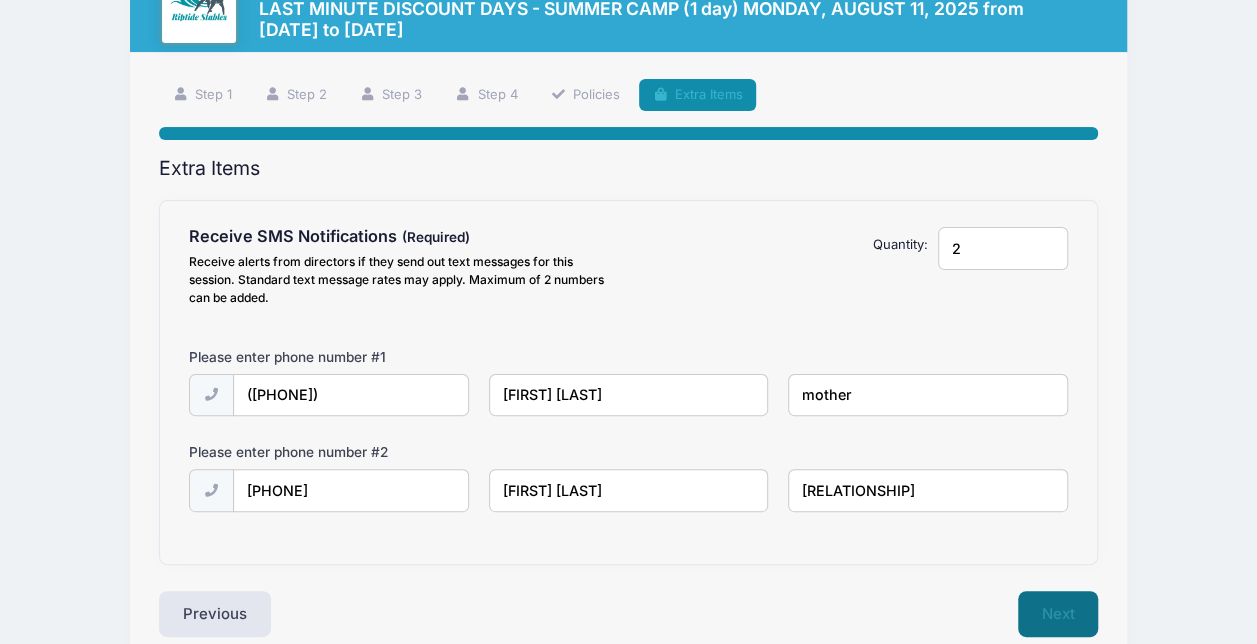 type on "father" 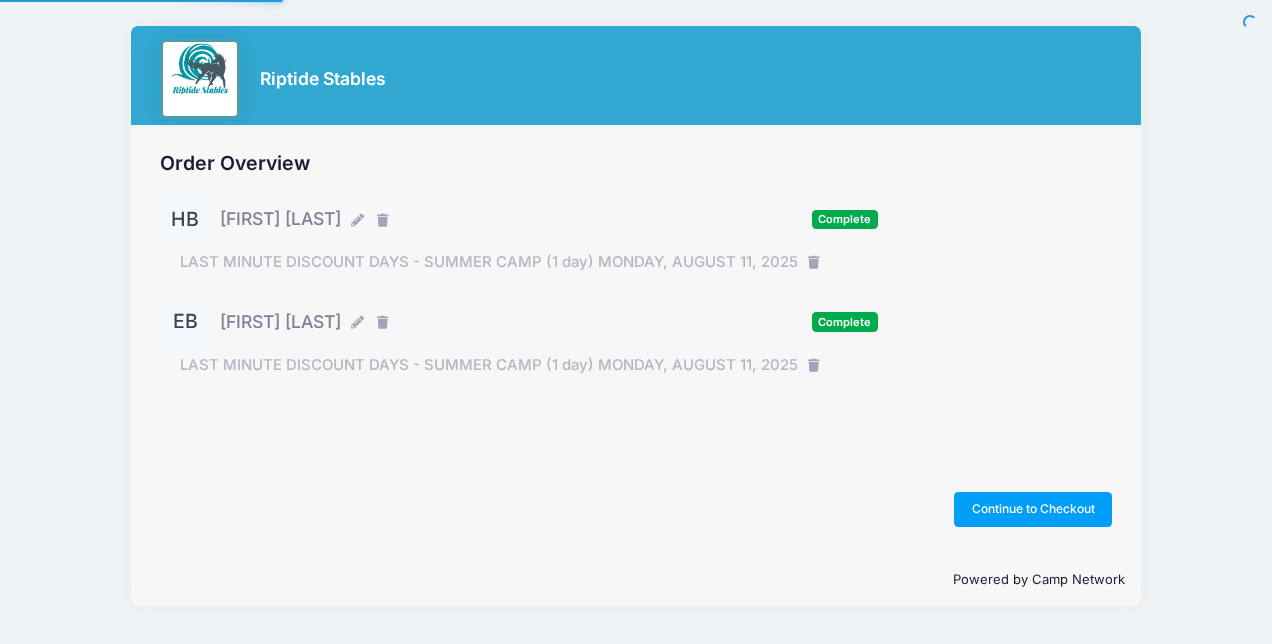 scroll, scrollTop: 0, scrollLeft: 0, axis: both 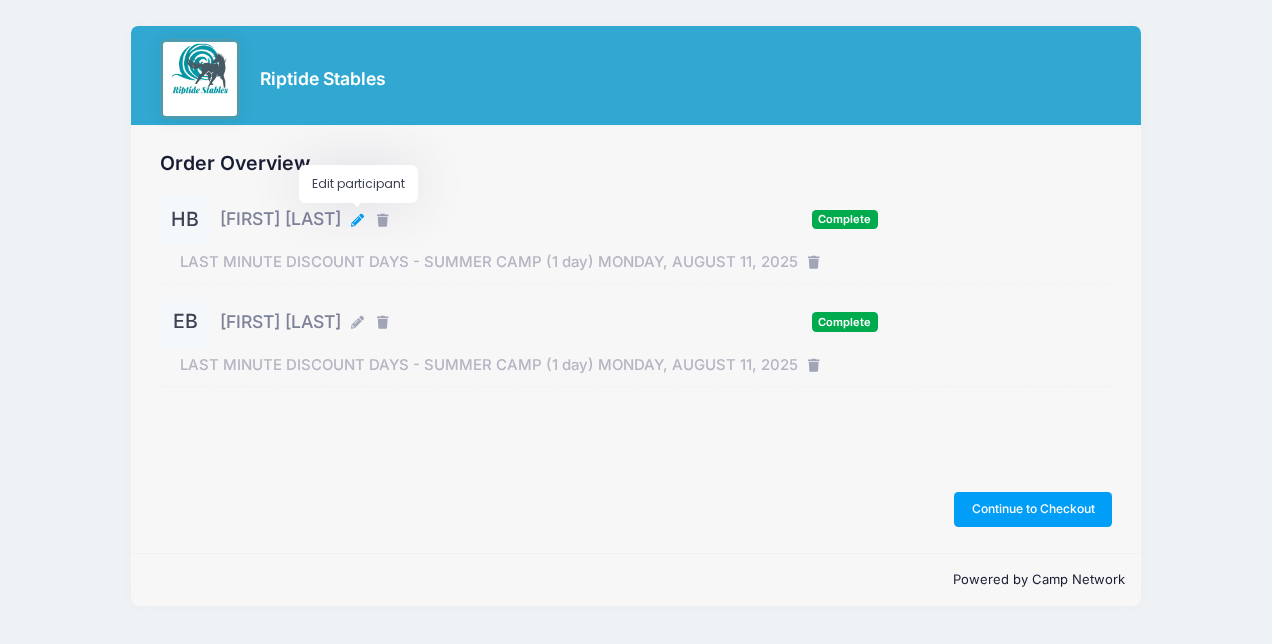 click at bounding box center (359, 221) 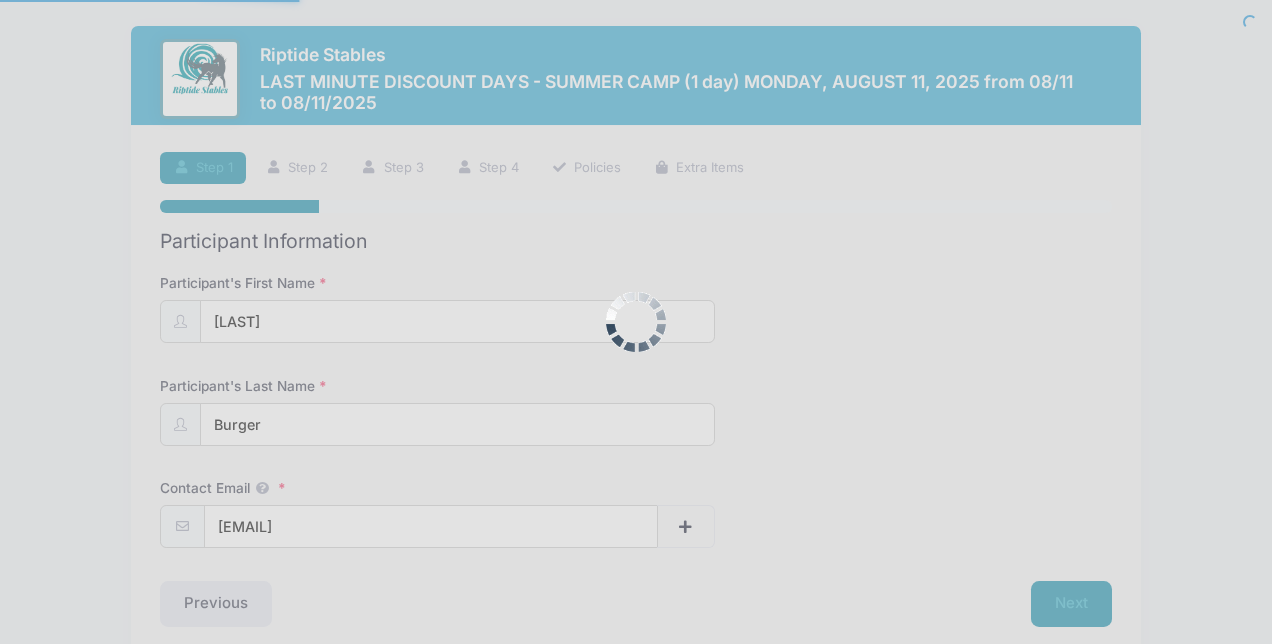 select on "NC" 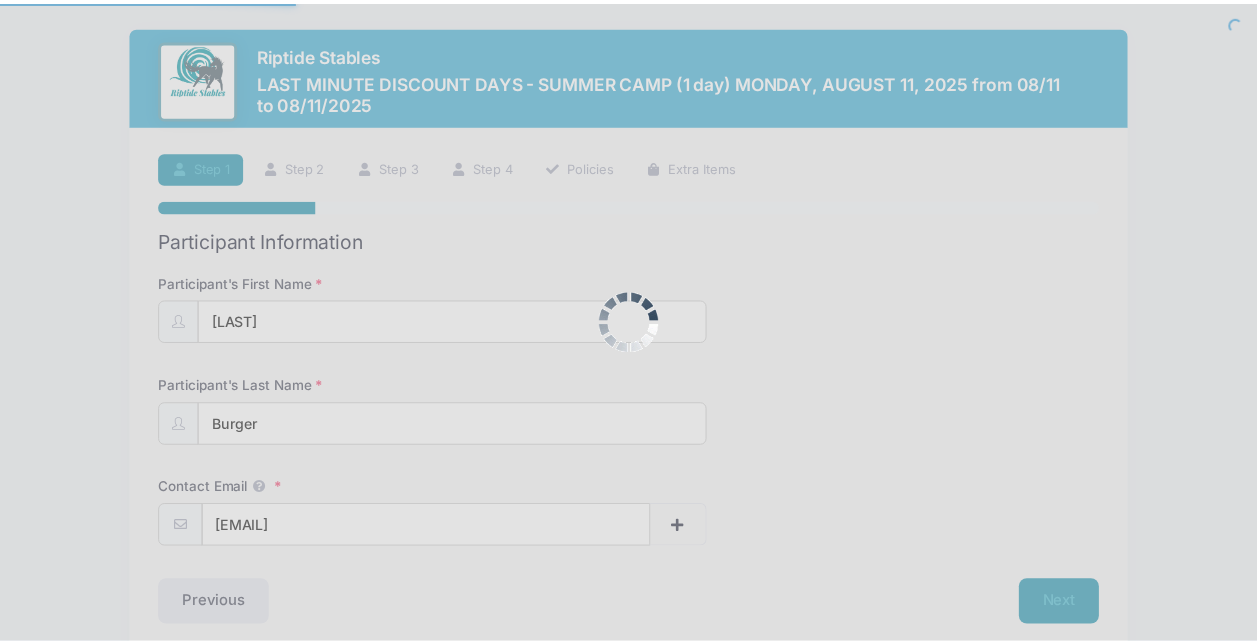scroll, scrollTop: 0, scrollLeft: 0, axis: both 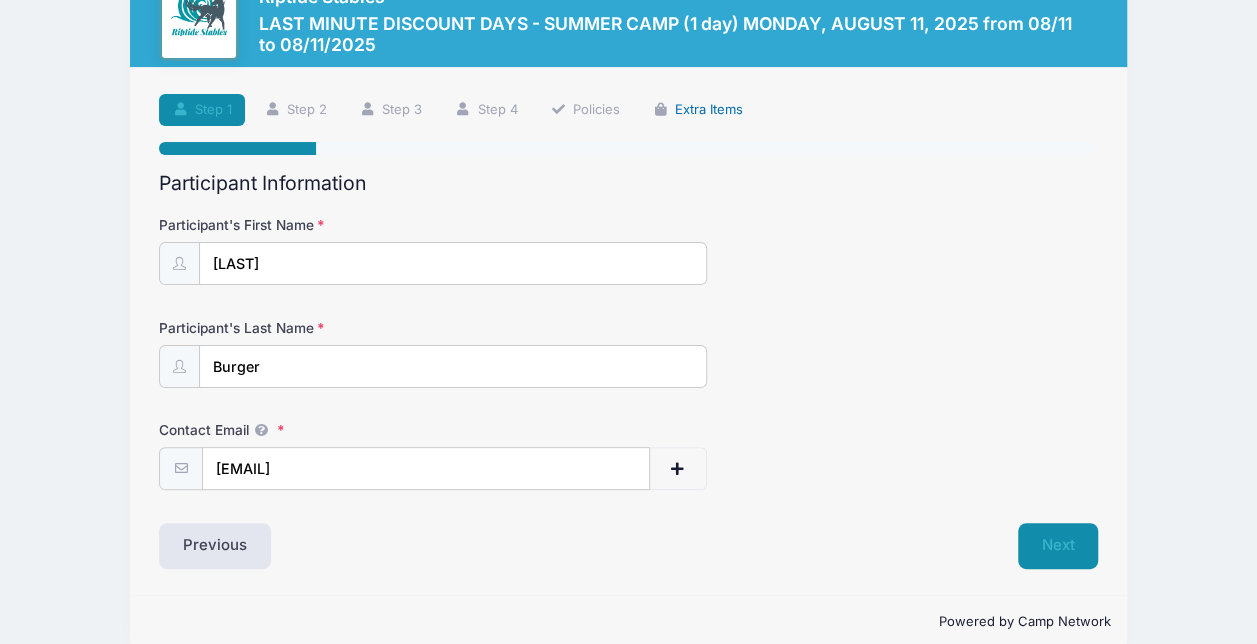 click on "Extra Items" at bounding box center [697, 110] 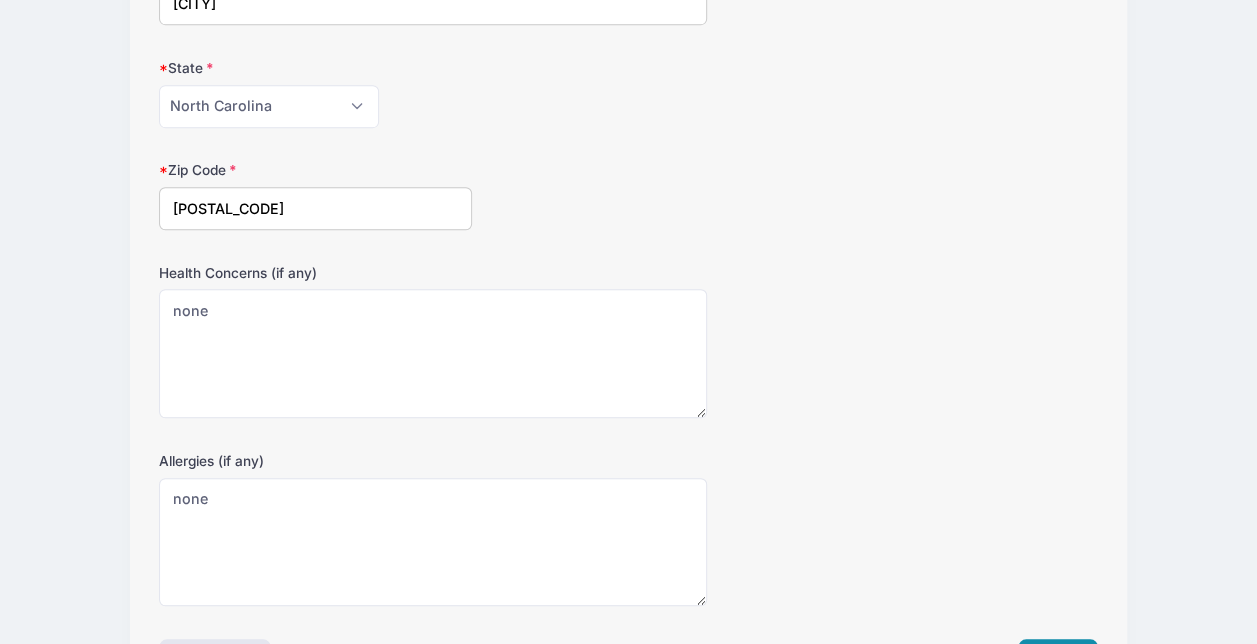 scroll, scrollTop: 663, scrollLeft: 0, axis: vertical 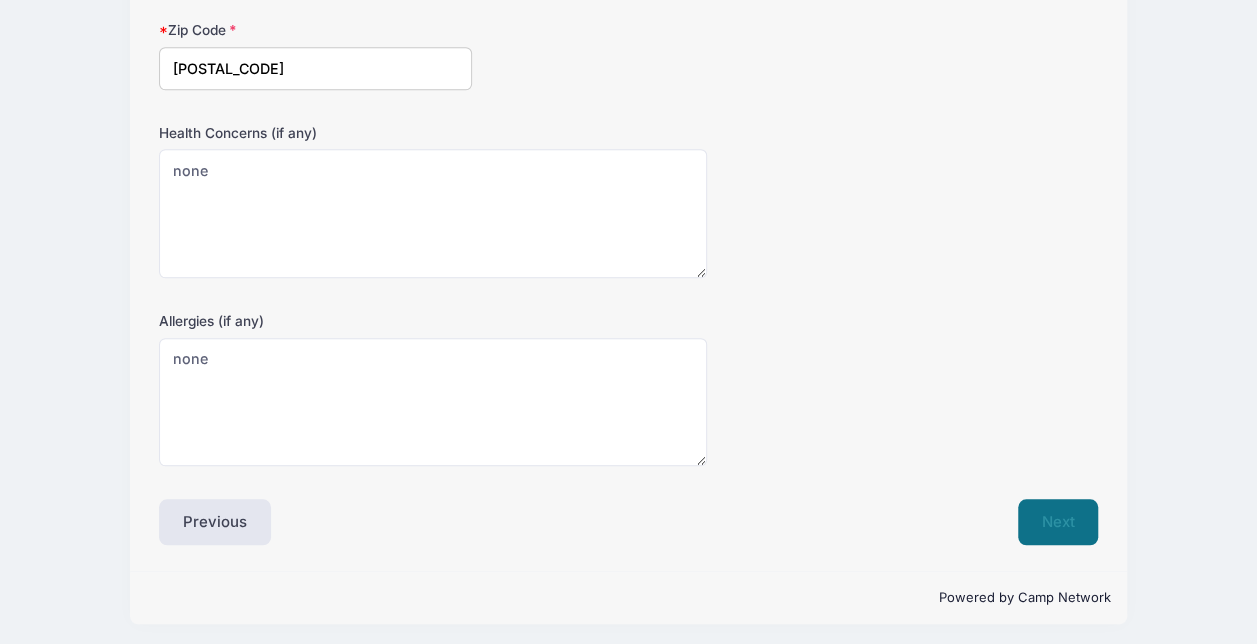 click on "Next" at bounding box center [1058, 522] 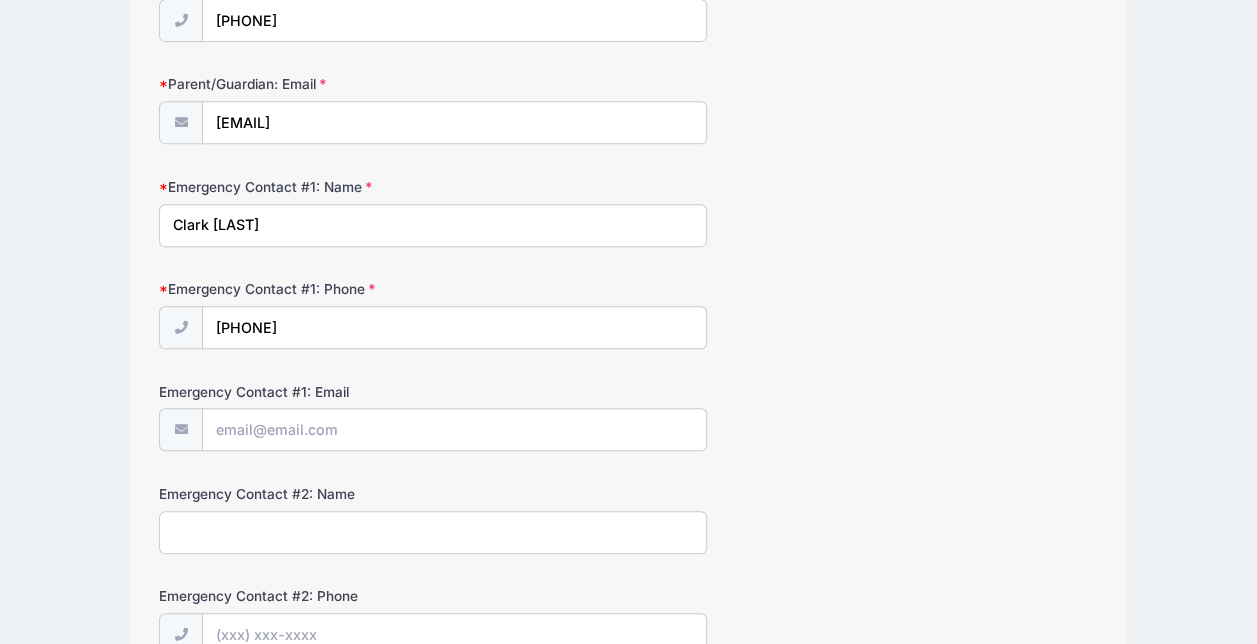scroll, scrollTop: 695, scrollLeft: 0, axis: vertical 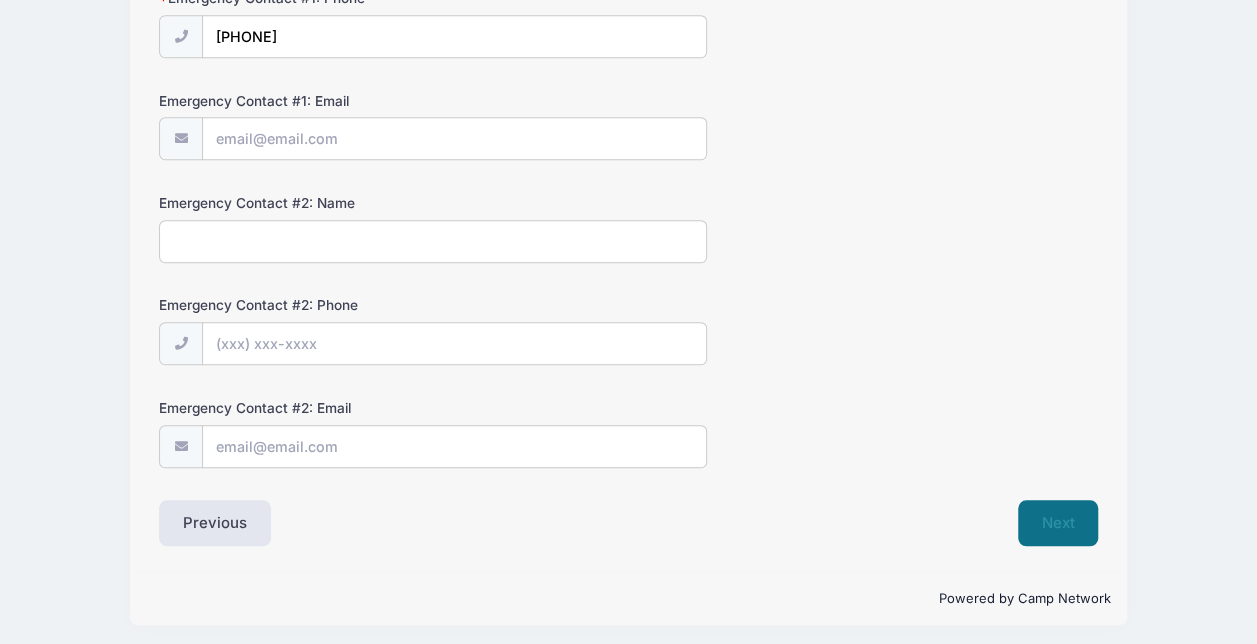 click on "Next" at bounding box center [1058, 523] 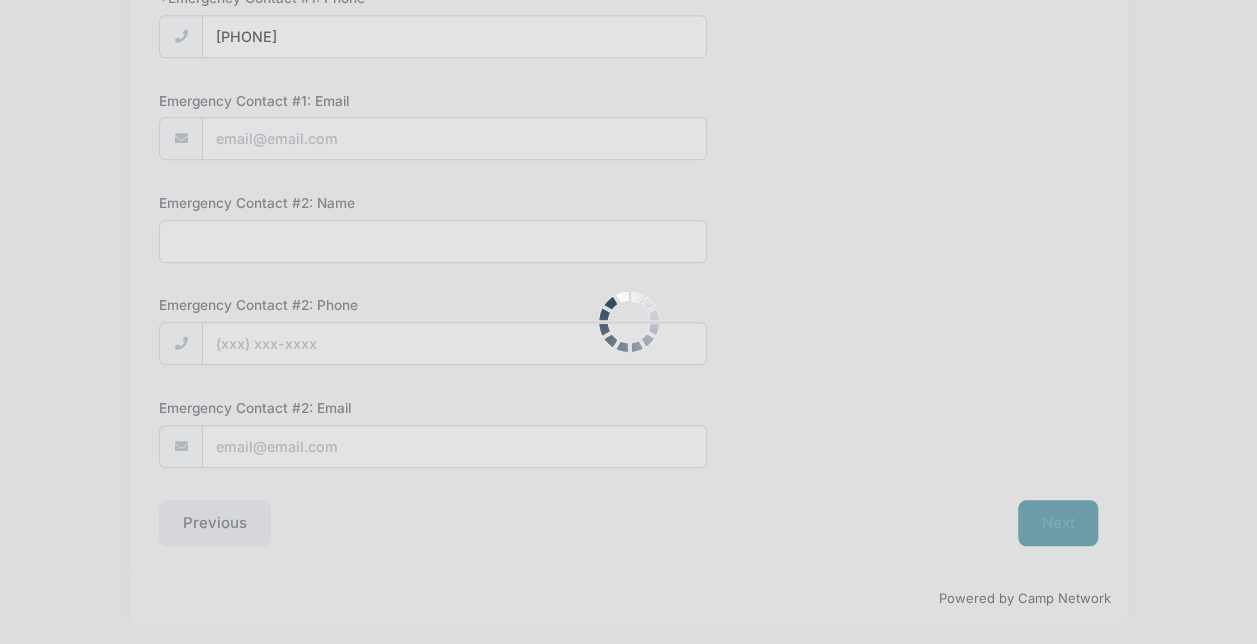 scroll, scrollTop: 0, scrollLeft: 0, axis: both 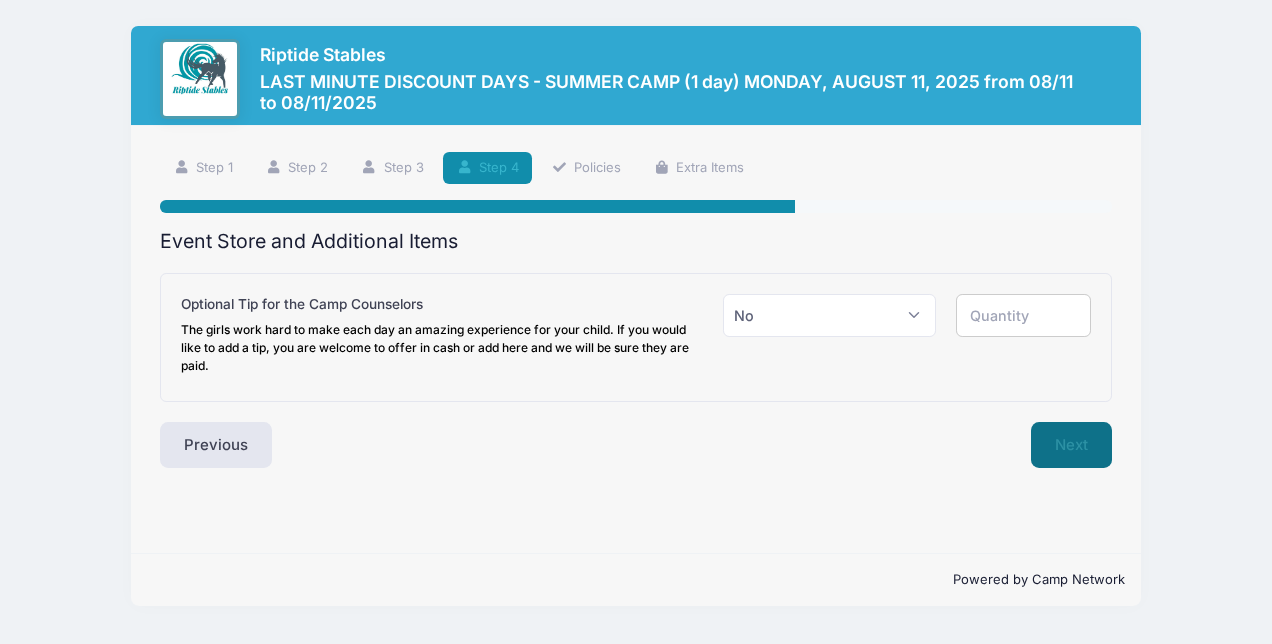 click on "Next" at bounding box center (1071, 445) 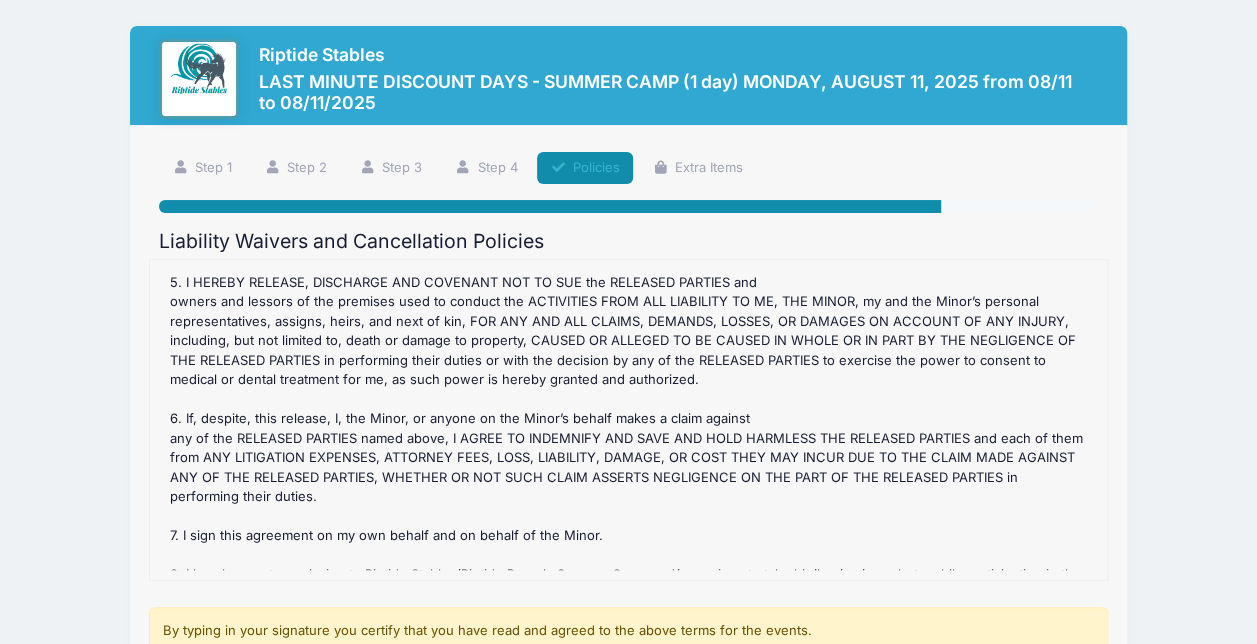 scroll, scrollTop: 764, scrollLeft: 0, axis: vertical 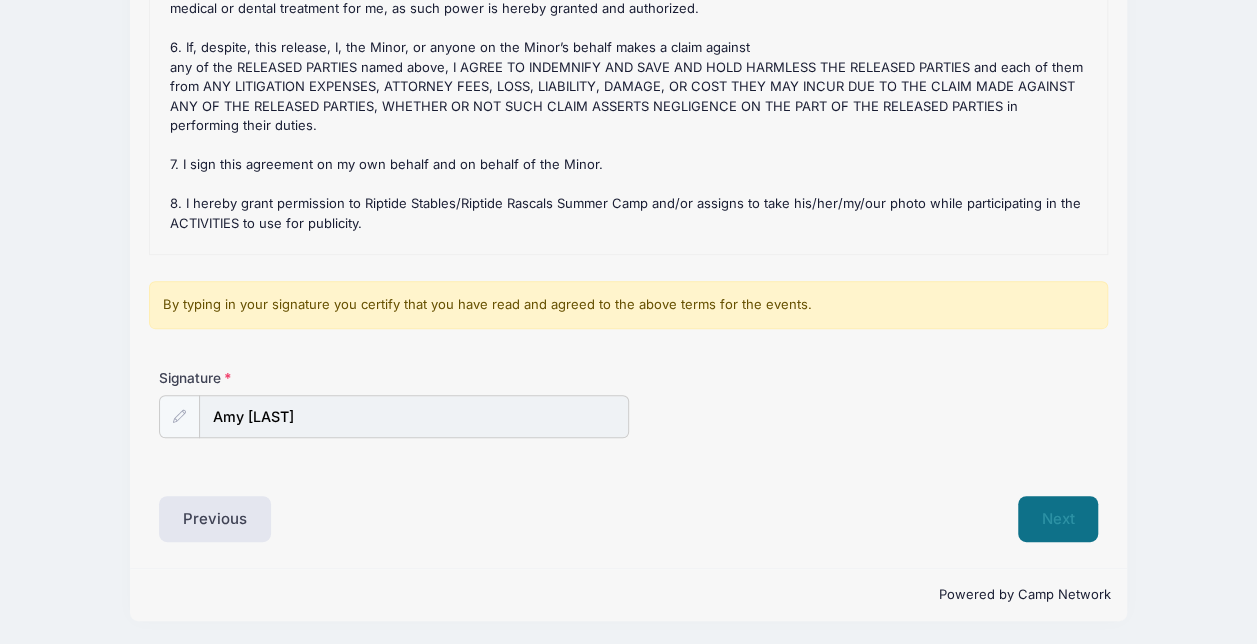 click on "Next" at bounding box center [1058, 519] 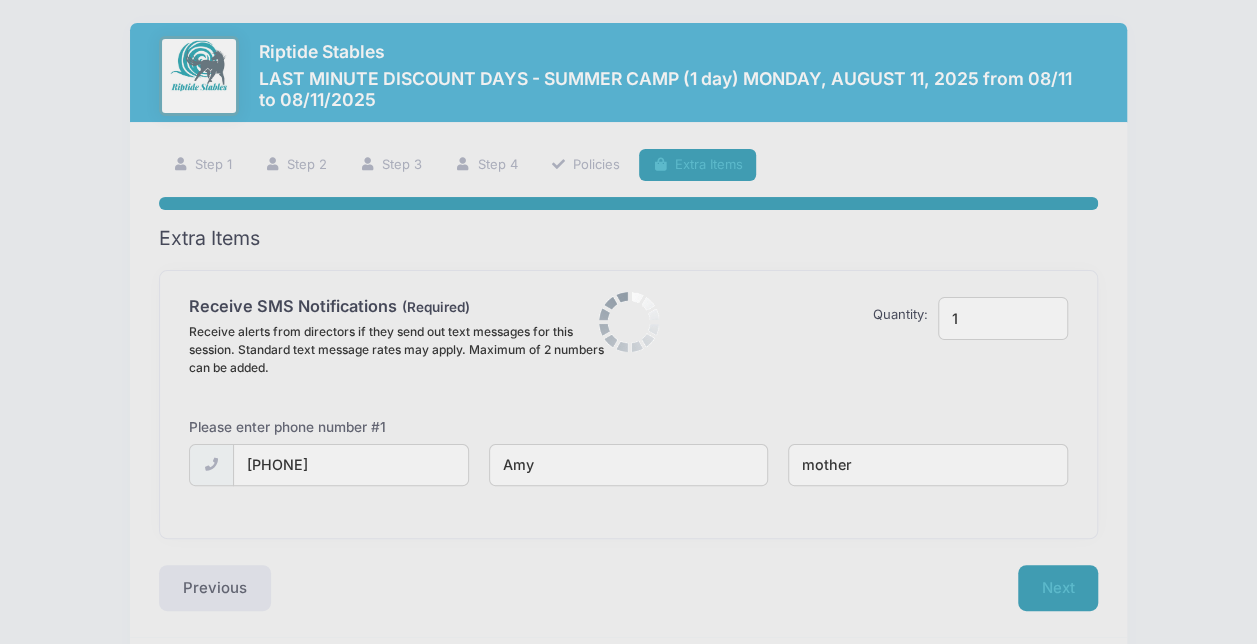 scroll, scrollTop: 0, scrollLeft: 0, axis: both 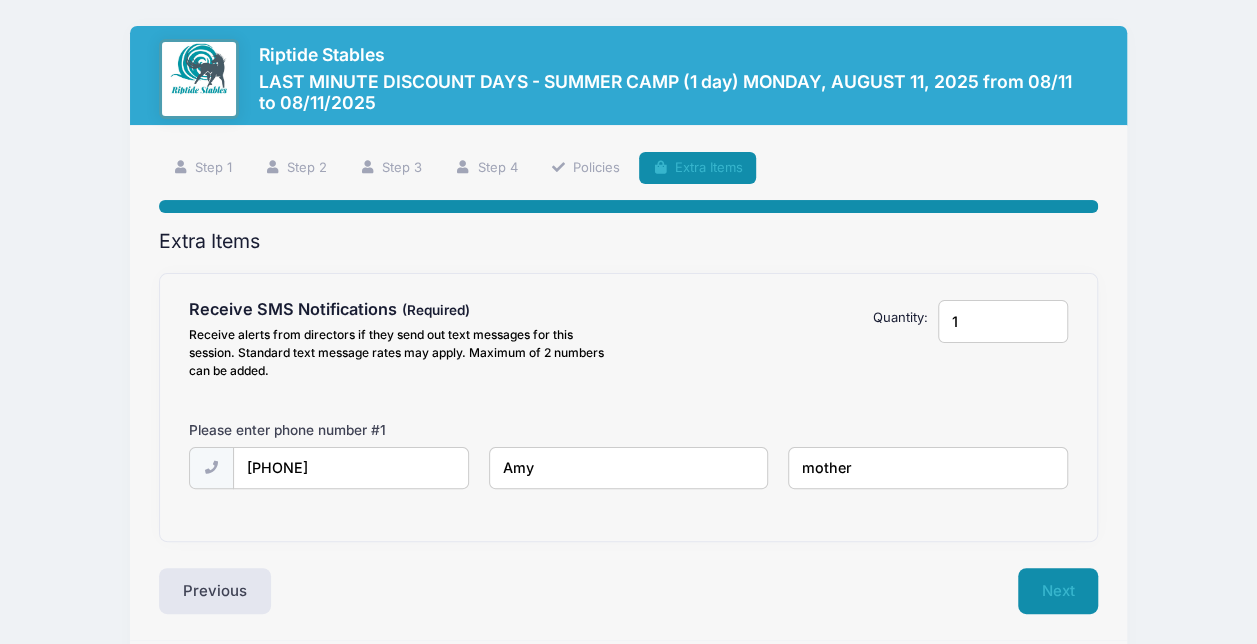 click on "1" at bounding box center [1003, 321] 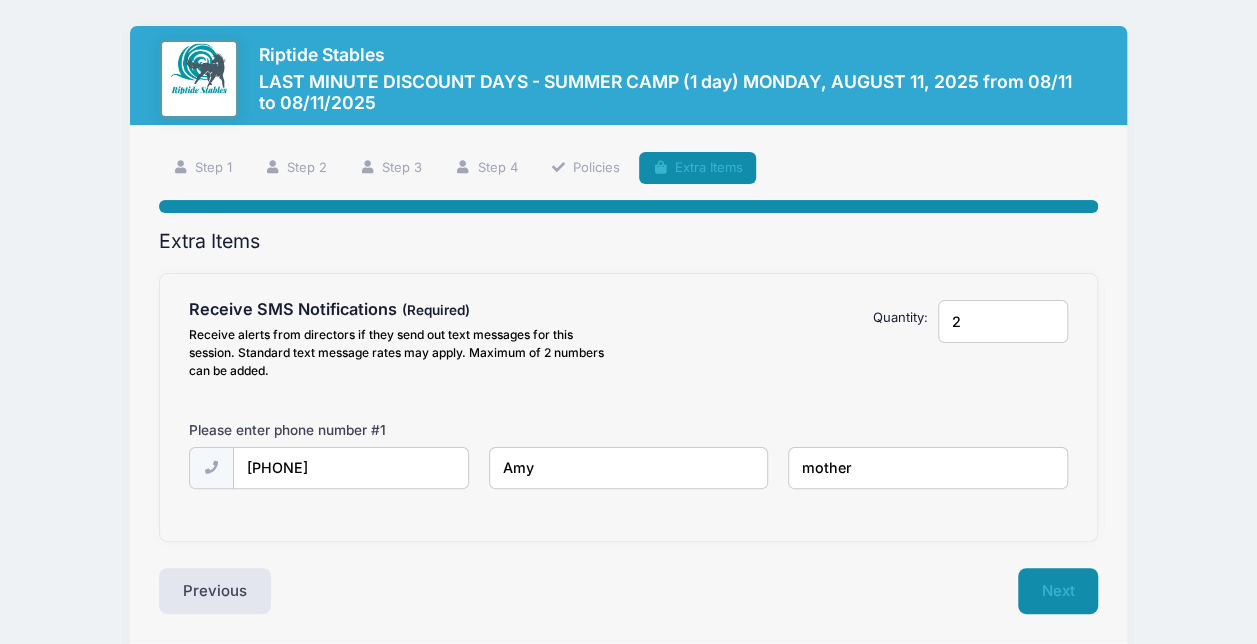 type on "2" 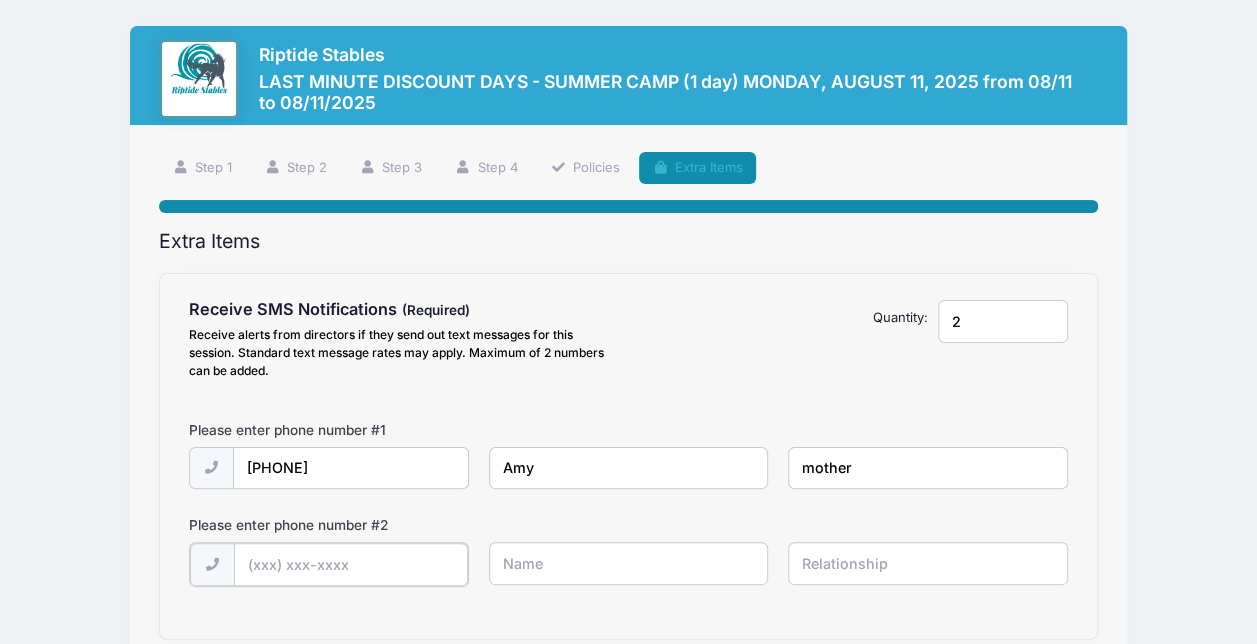 click at bounding box center (0, 0) 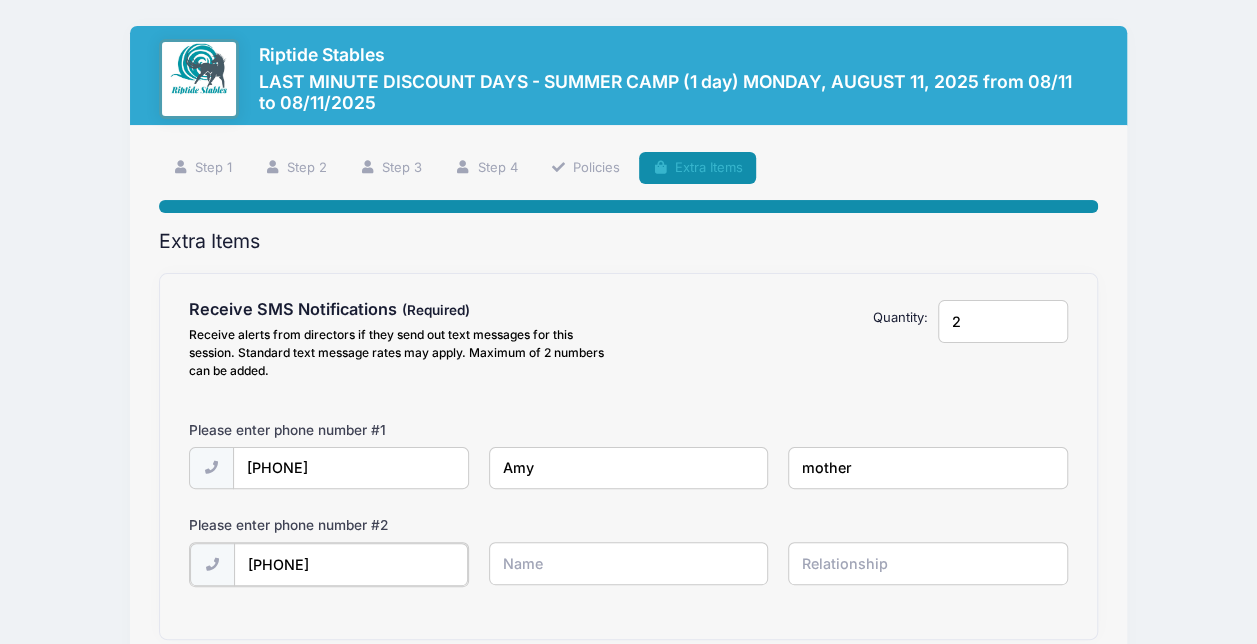 type on "(704) 622-4854" 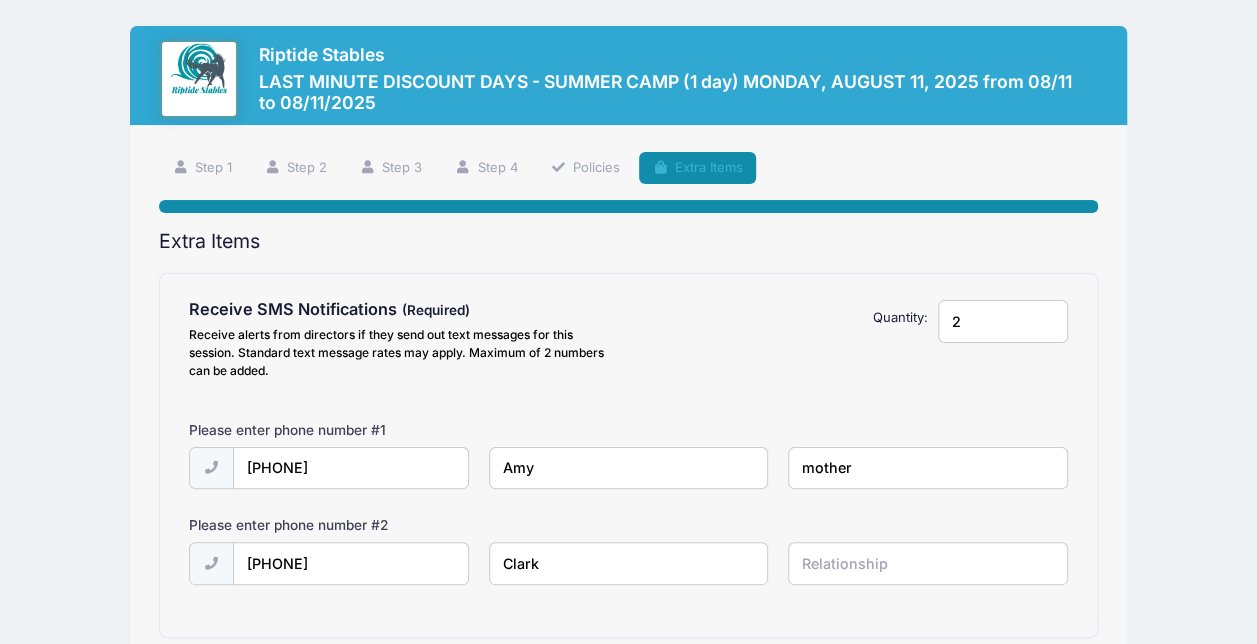 type on "Clark" 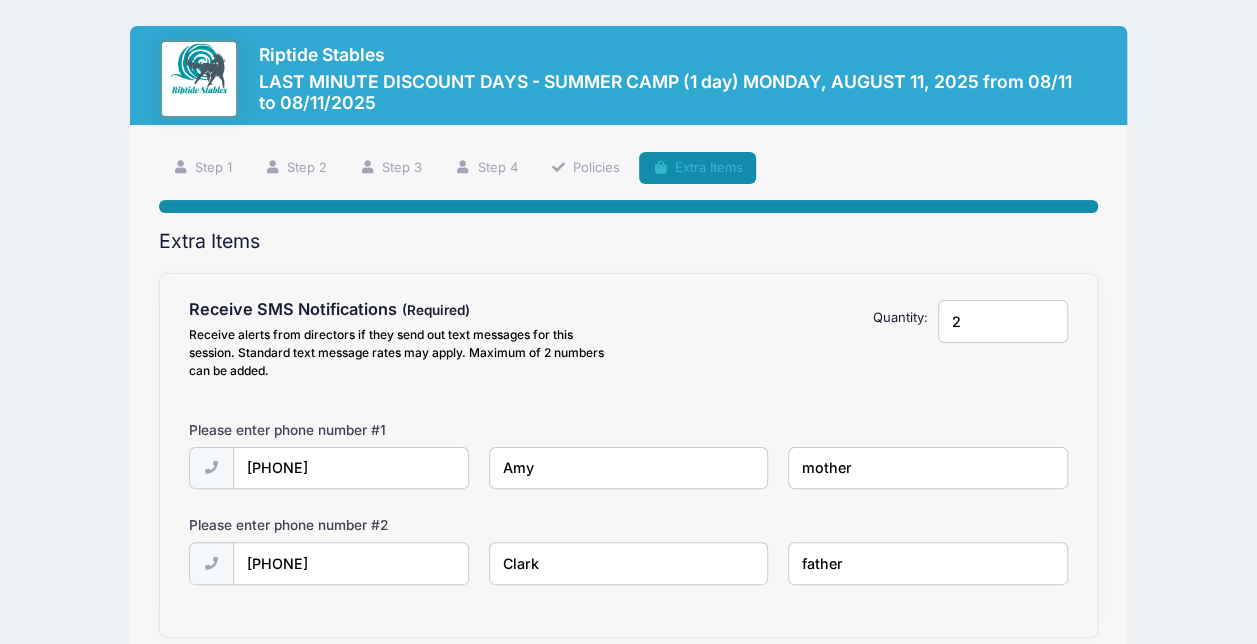 scroll, scrollTop: 168, scrollLeft: 0, axis: vertical 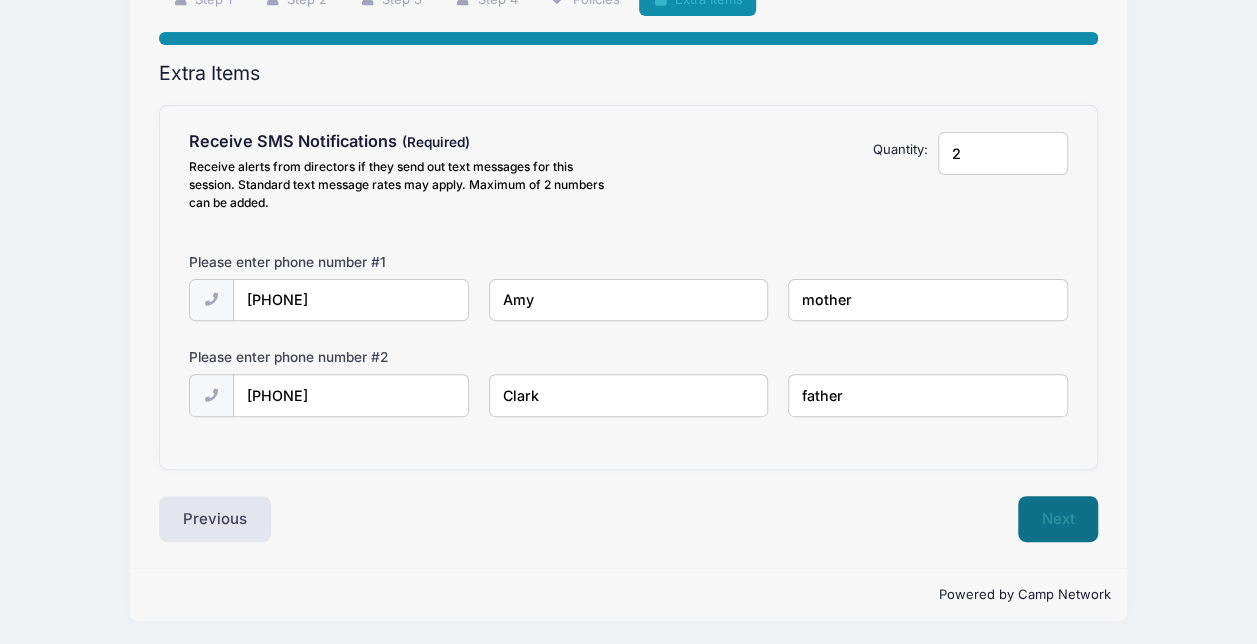 type on "father" 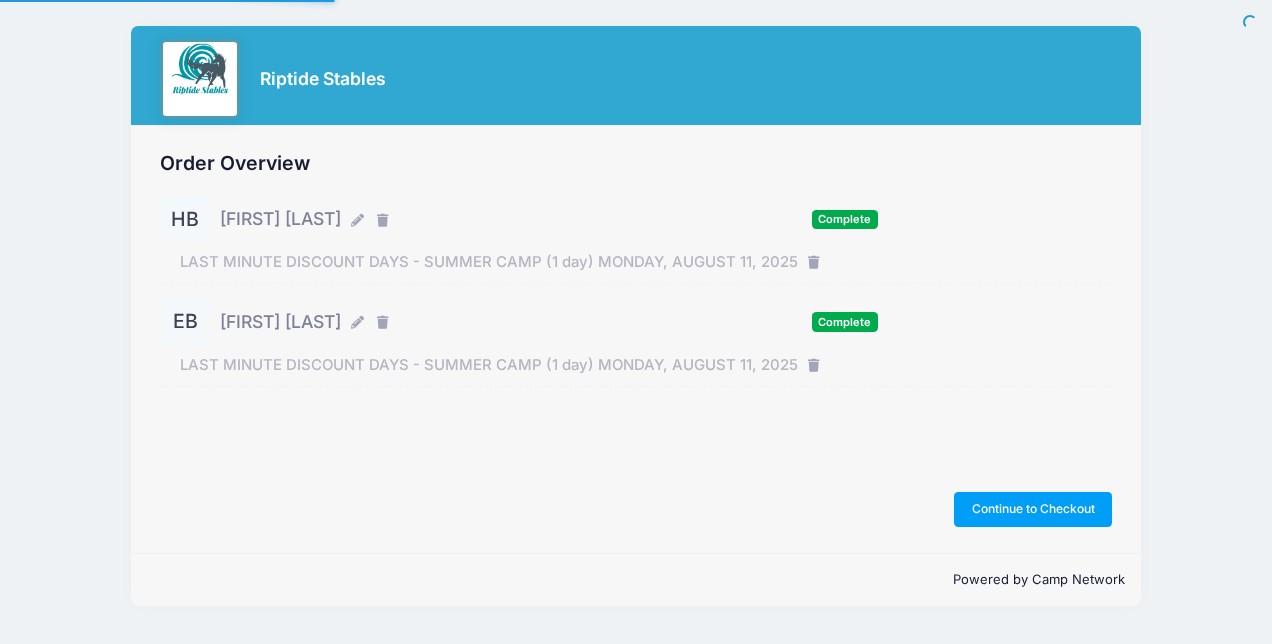 scroll, scrollTop: 0, scrollLeft: 0, axis: both 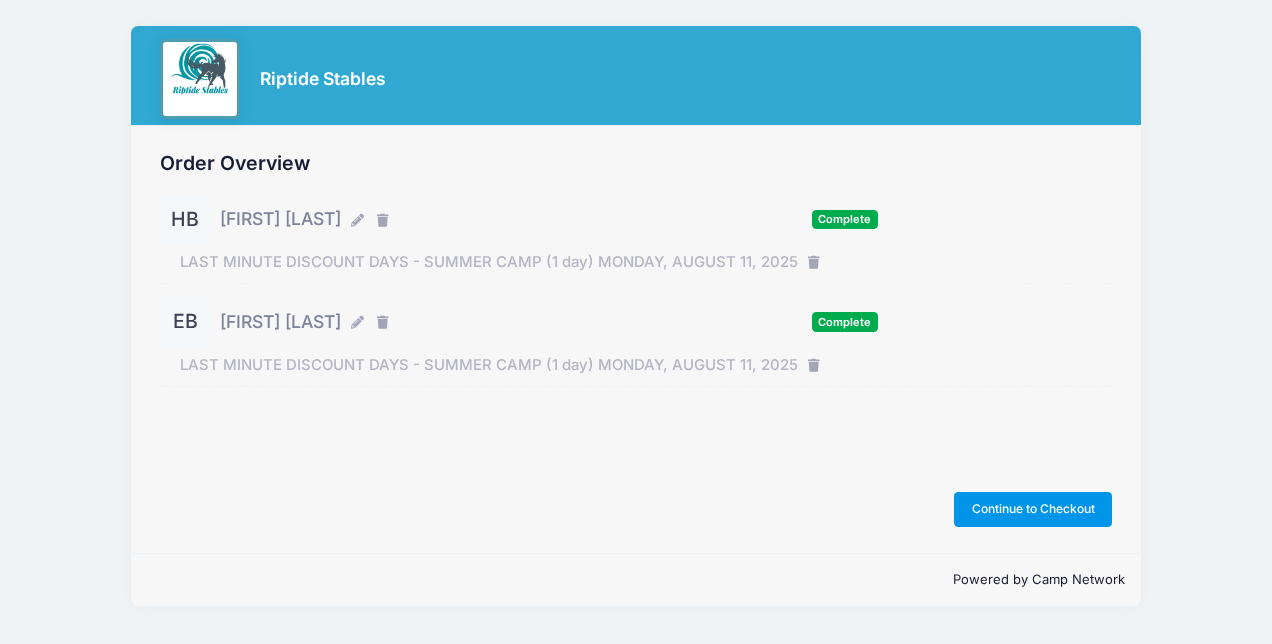 click on "Continue to Checkout" at bounding box center (1033, 509) 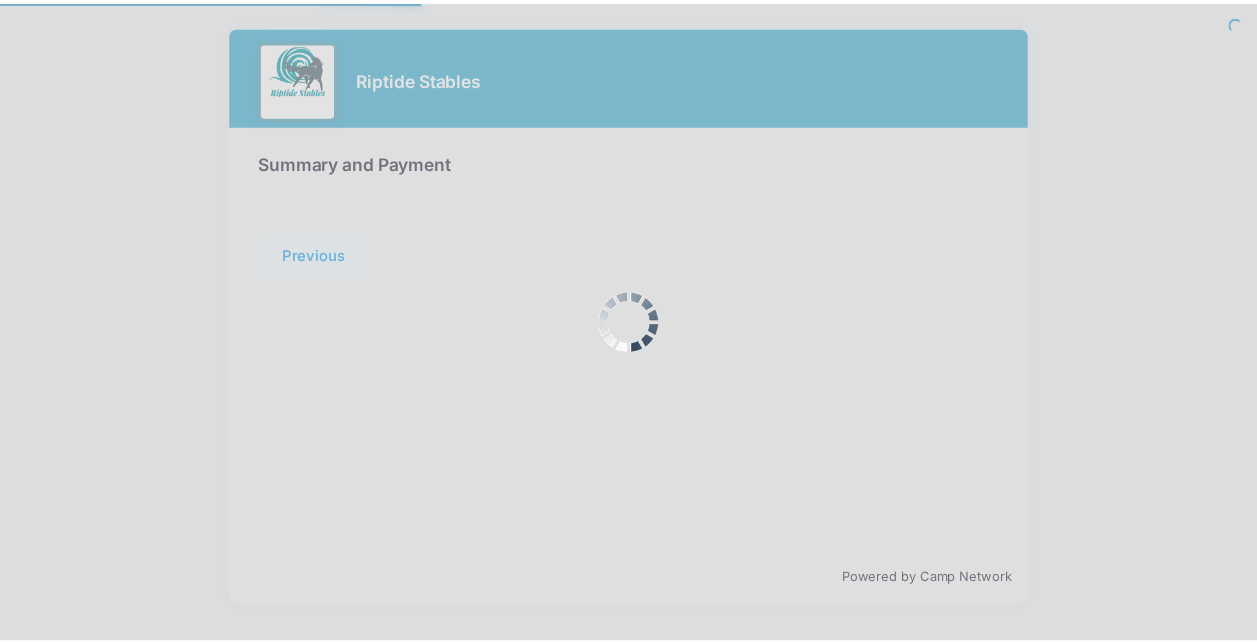 scroll, scrollTop: 0, scrollLeft: 0, axis: both 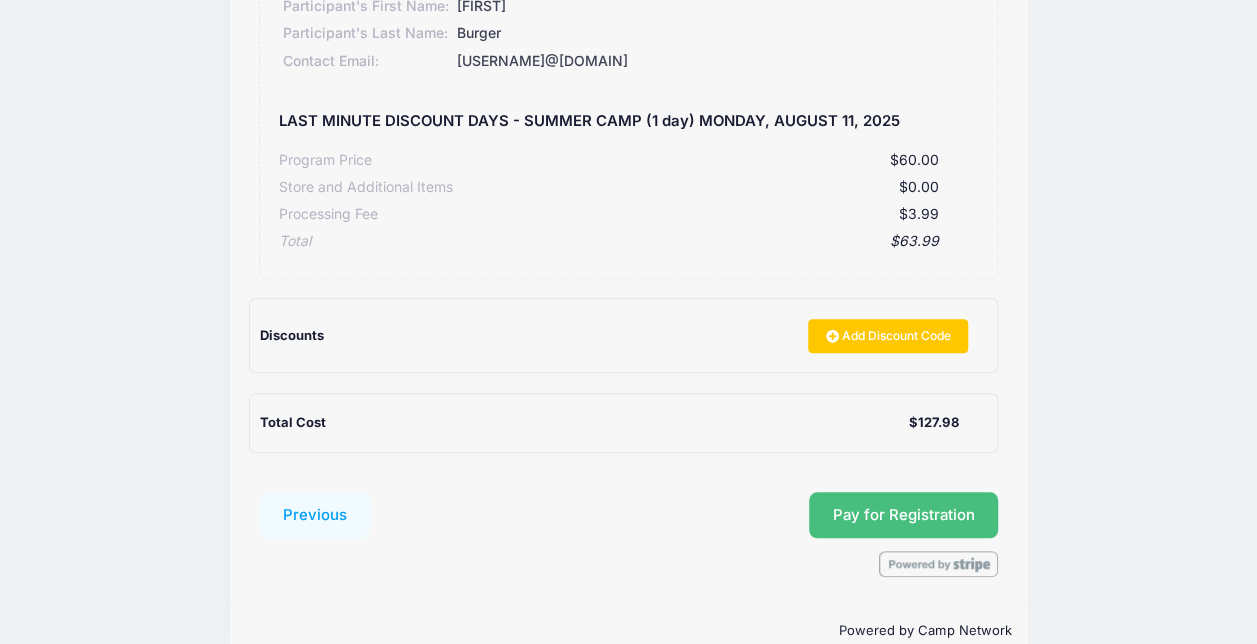 click on "Pay for Registration" at bounding box center [904, 515] 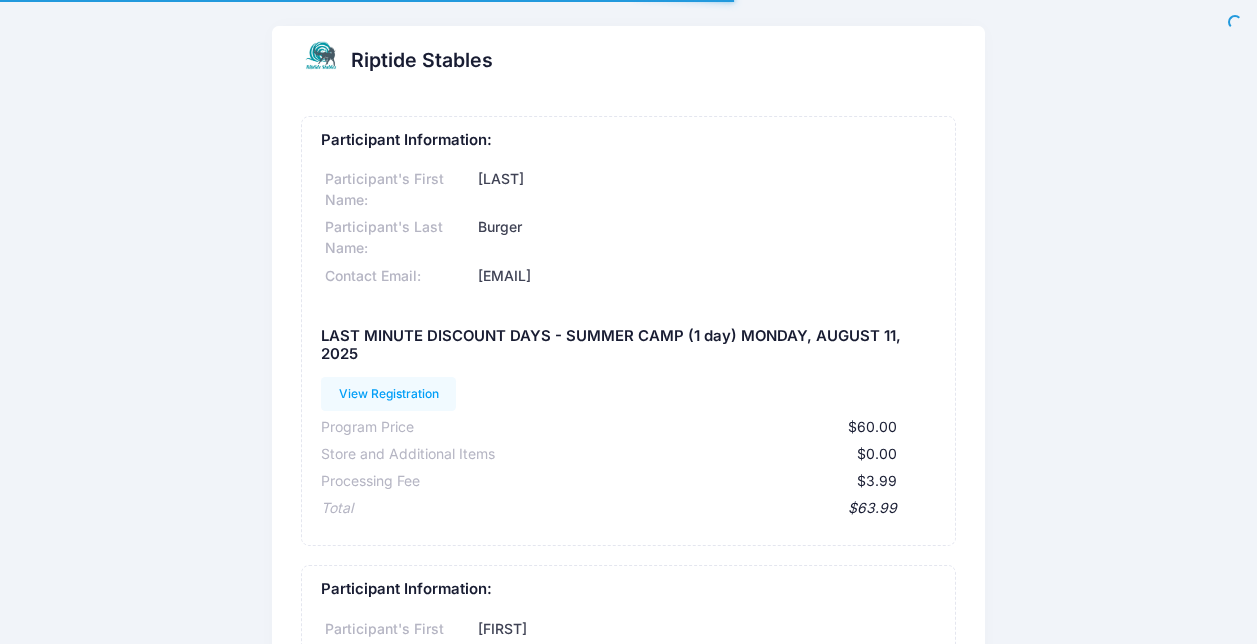 scroll, scrollTop: 0, scrollLeft: 0, axis: both 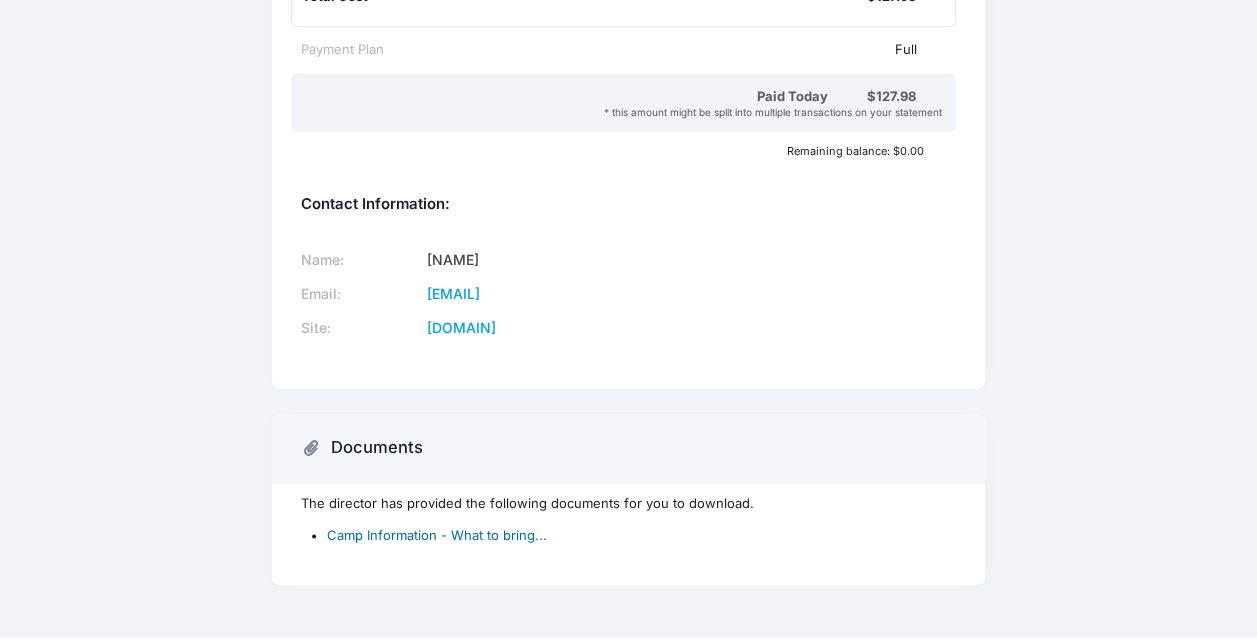 click on "Camp Information - What to bring..." at bounding box center (437, 535) 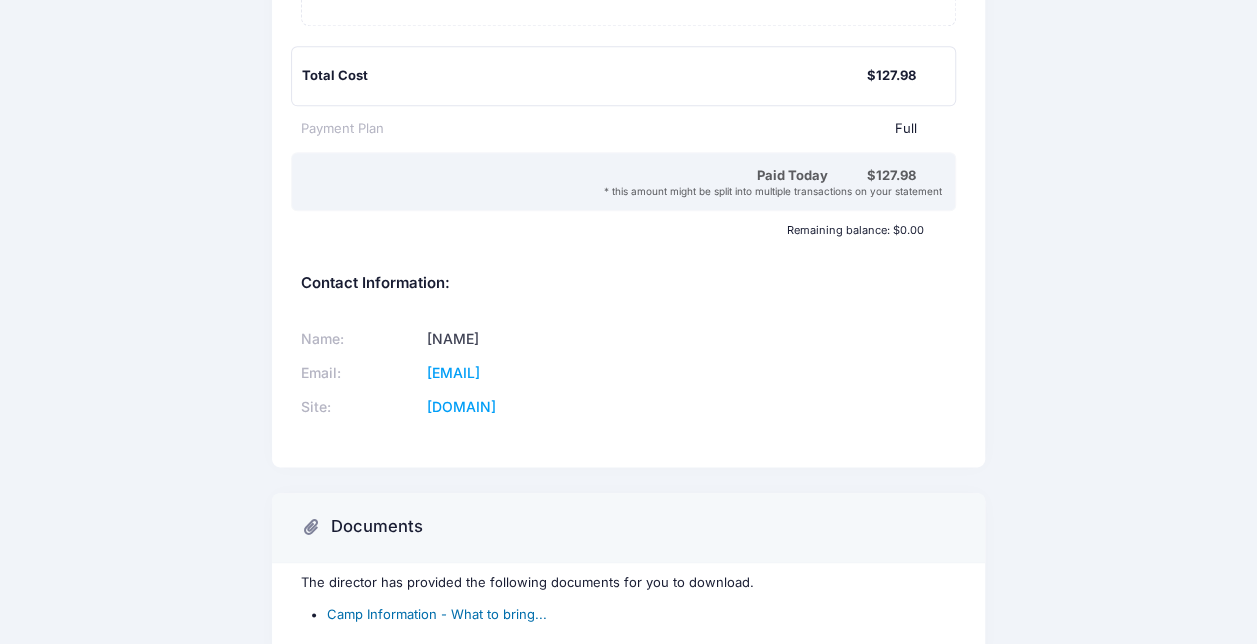 scroll, scrollTop: 968, scrollLeft: 0, axis: vertical 